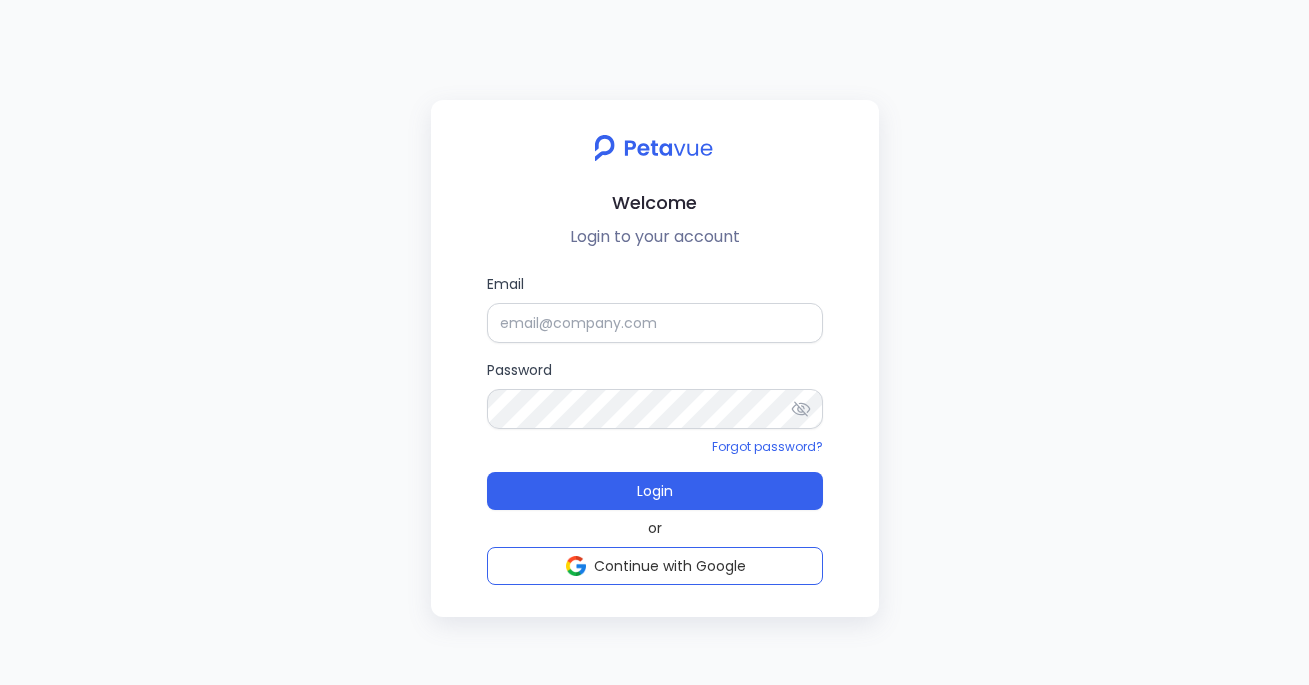 scroll, scrollTop: 0, scrollLeft: 0, axis: both 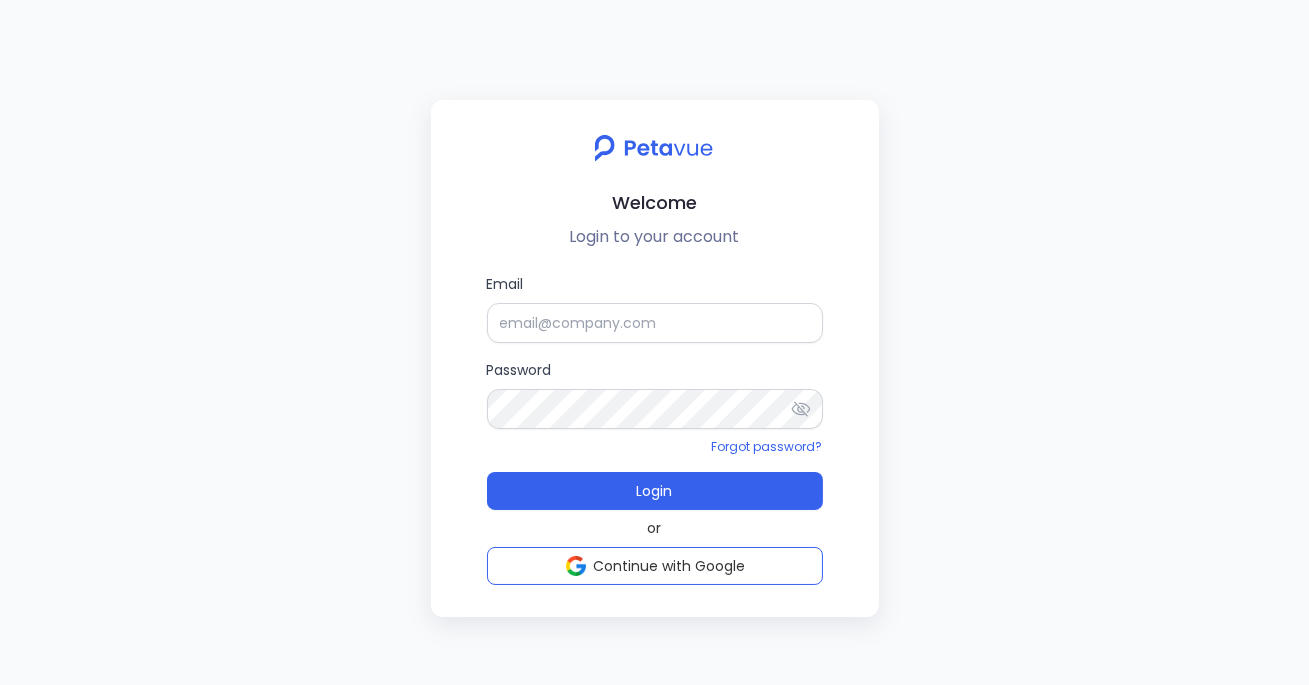 click on "Email Password Forgot password? Login" at bounding box center (655, 391) 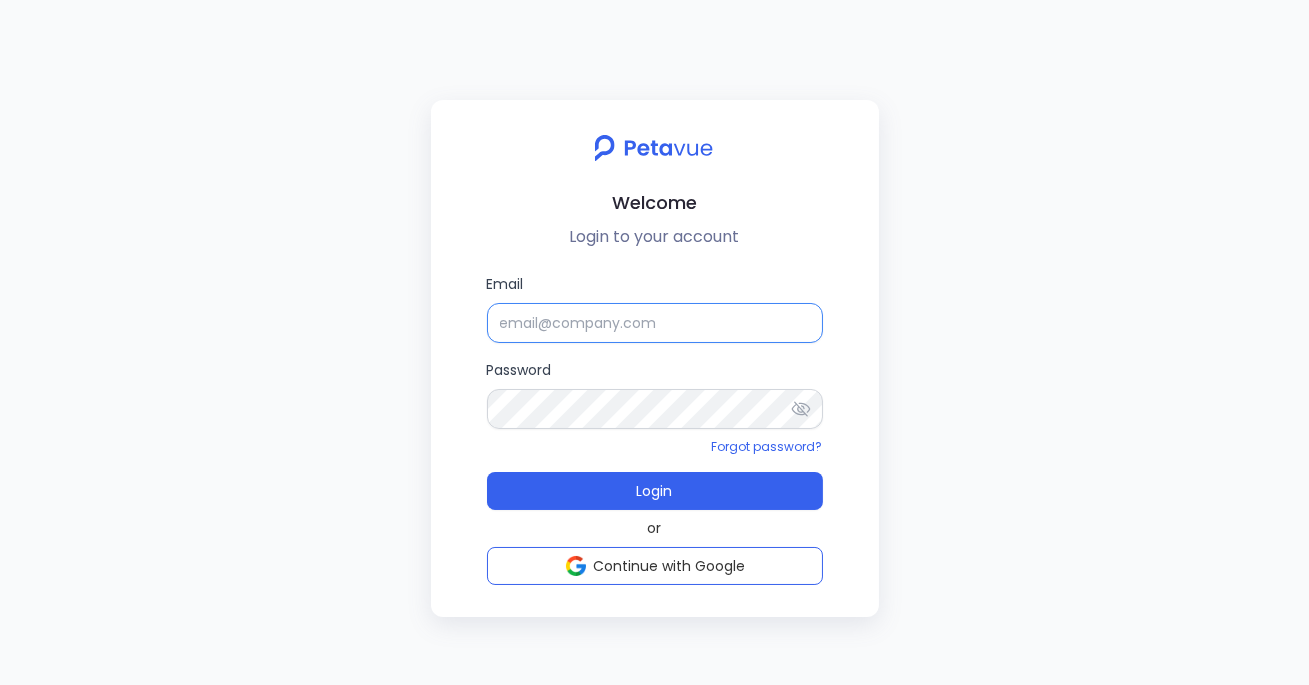 click on "Email" at bounding box center (655, 323) 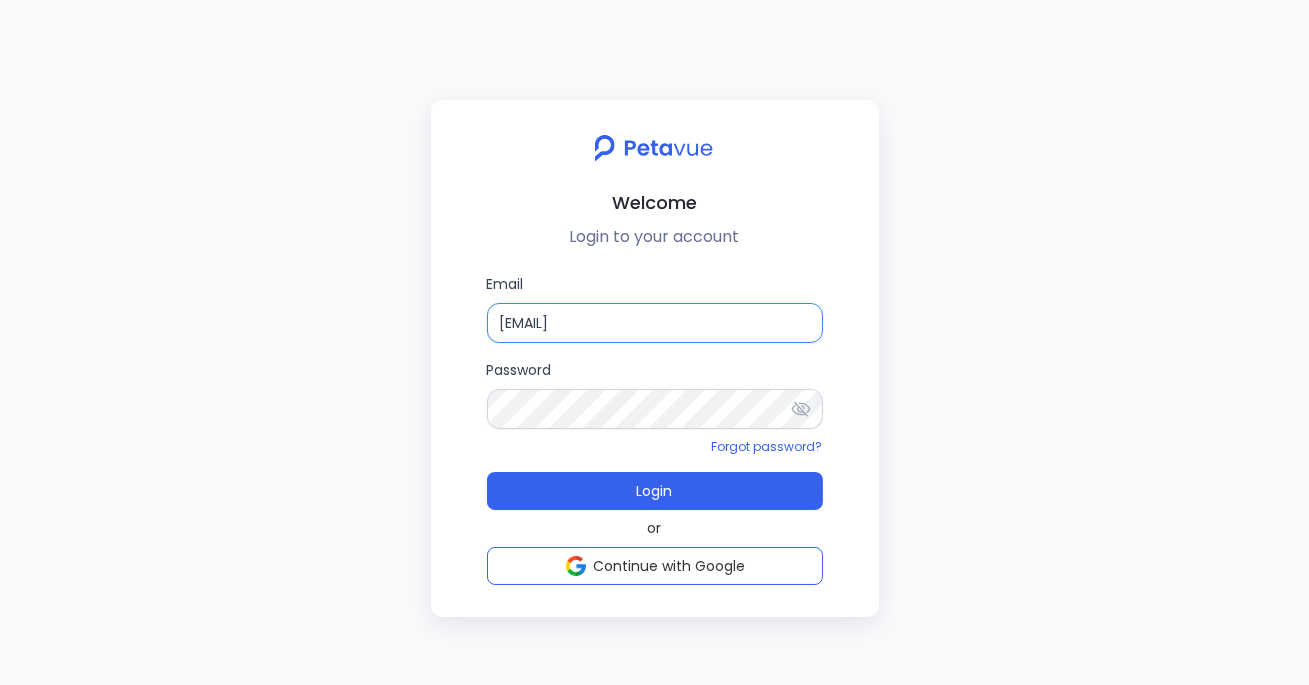 click on "Login" at bounding box center [655, 491] 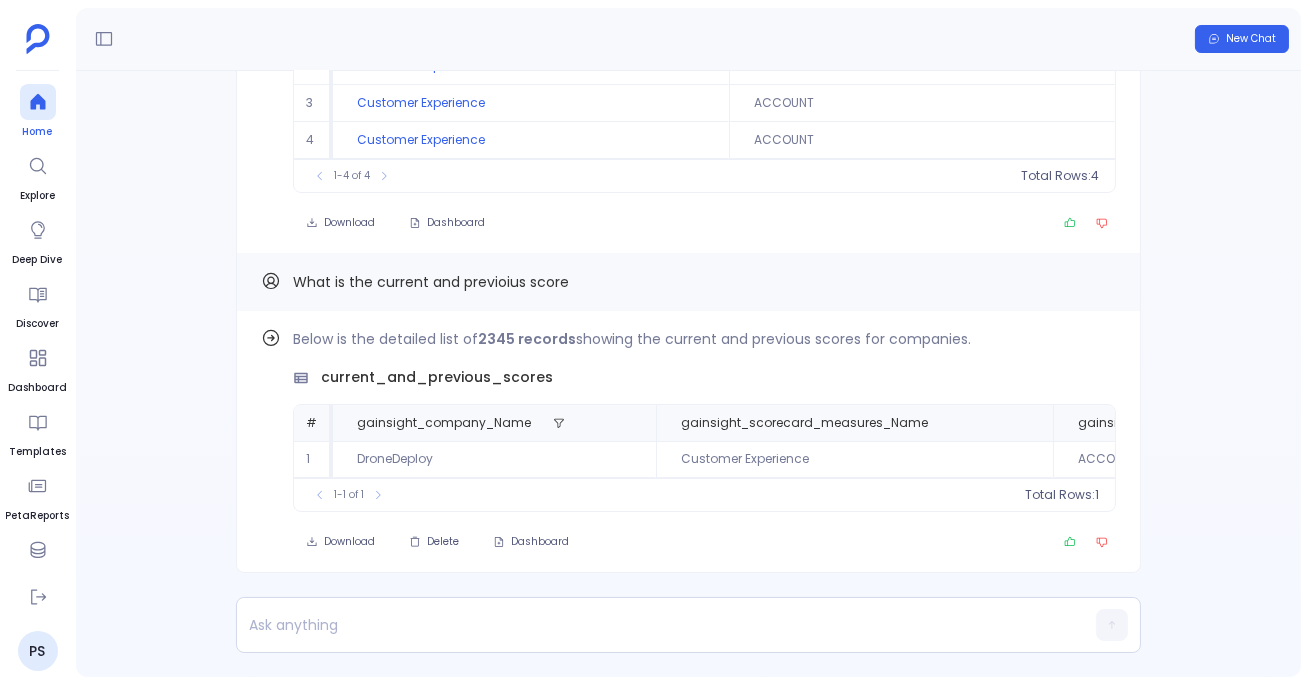 click 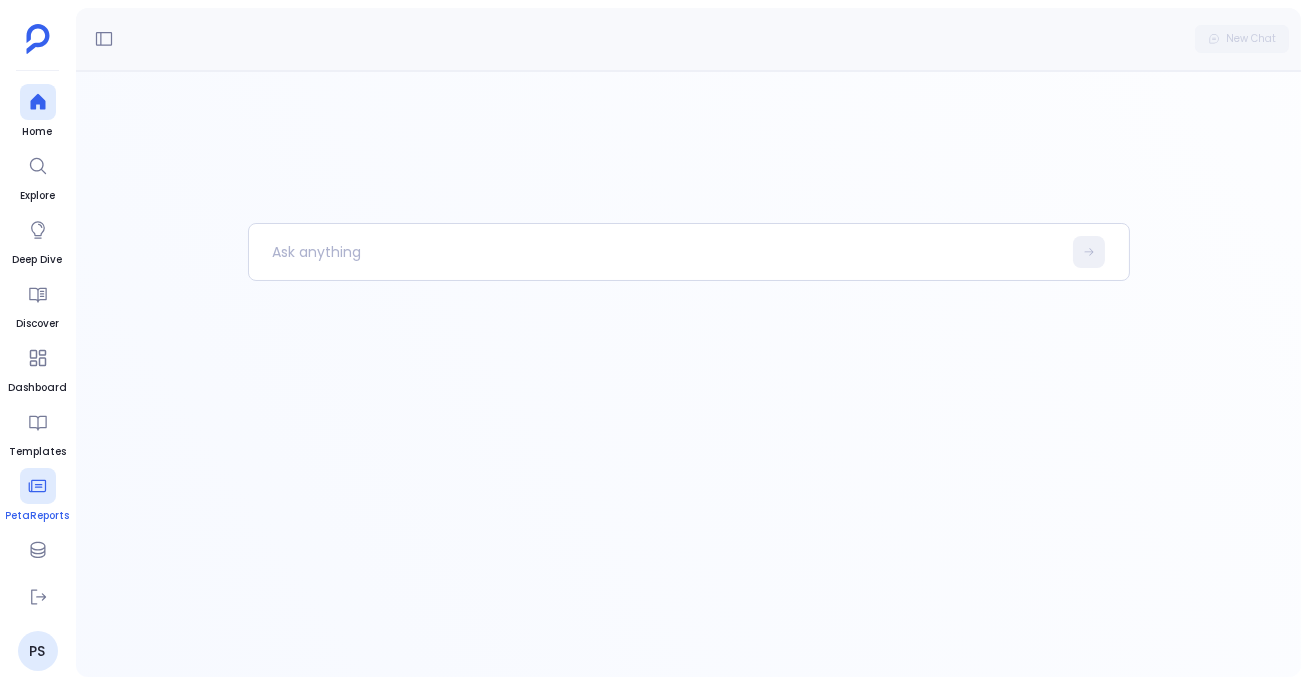 scroll, scrollTop: 80, scrollLeft: 0, axis: vertical 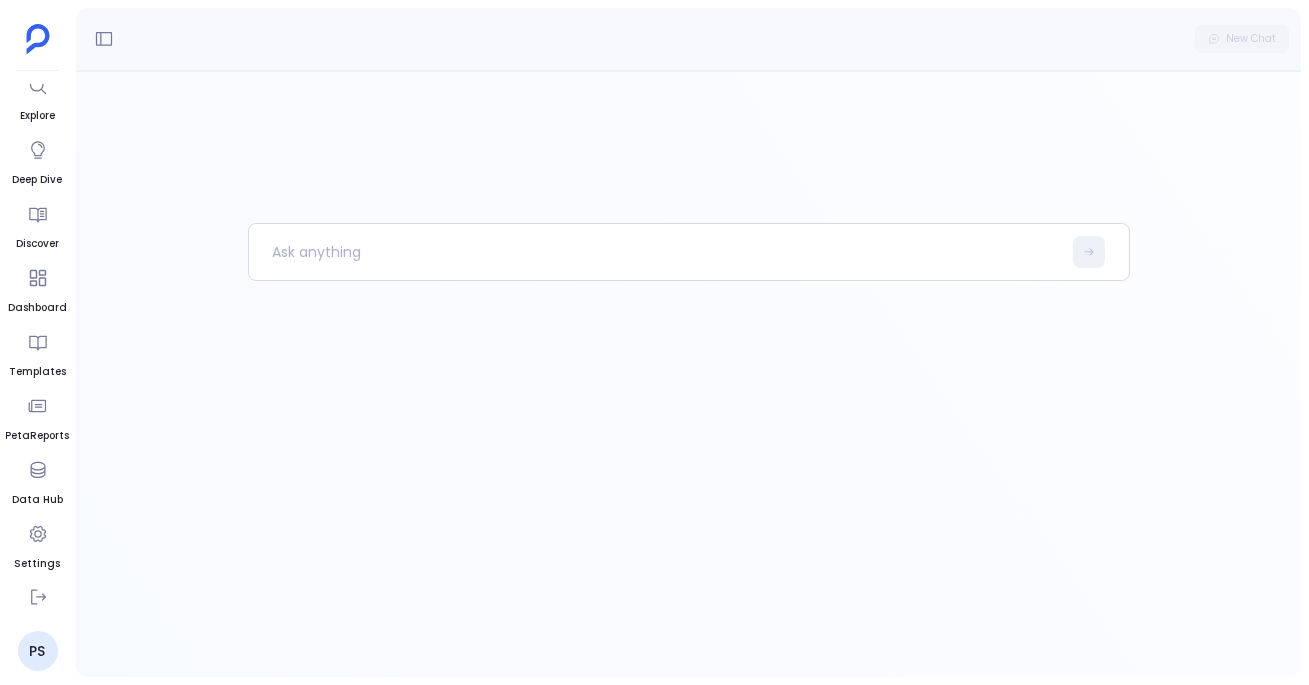 click on "Home Explore Deep Dive Discover Dashboard Templates PetaReports Data Hub Settings PS" at bounding box center [38, 342] 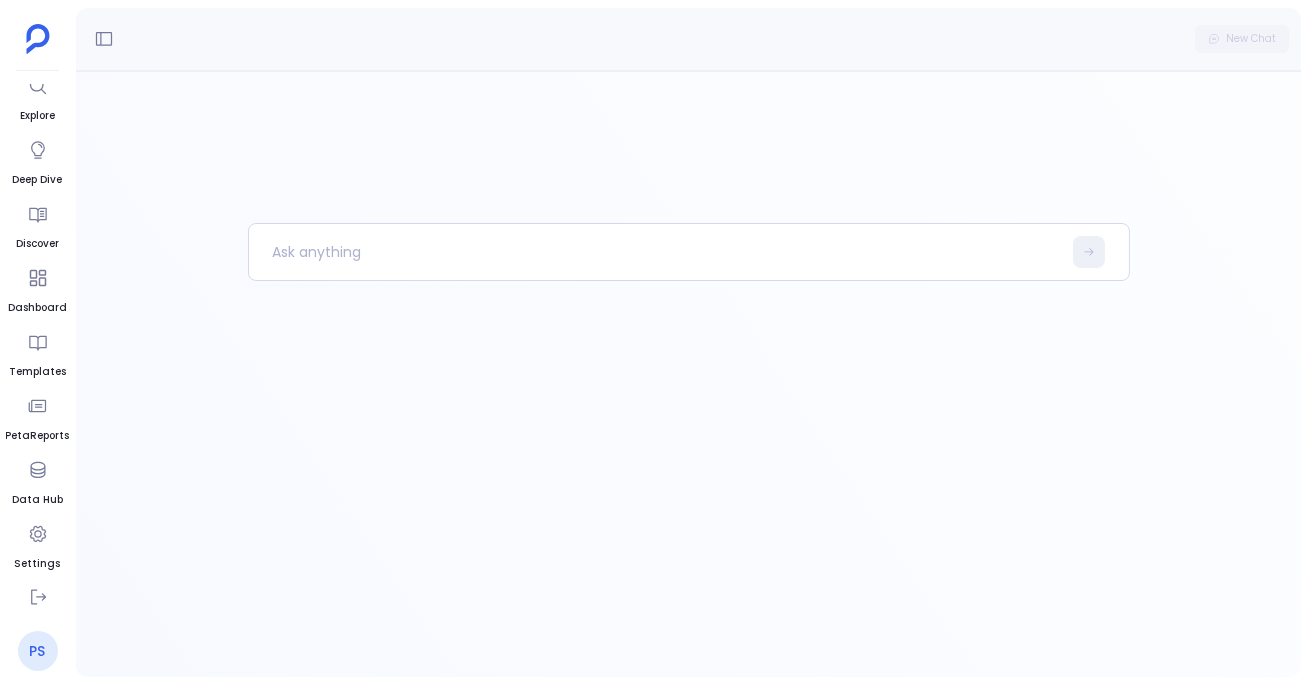 click on "PS" at bounding box center (38, 651) 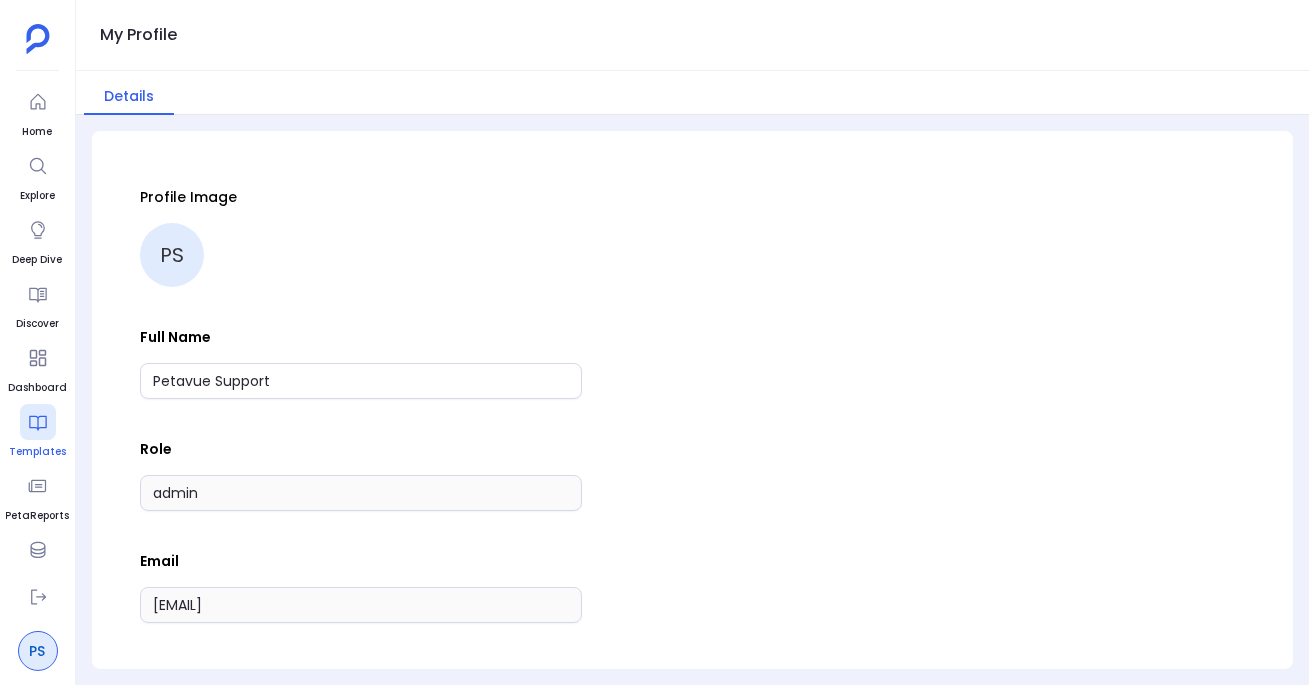 scroll, scrollTop: 80, scrollLeft: 0, axis: vertical 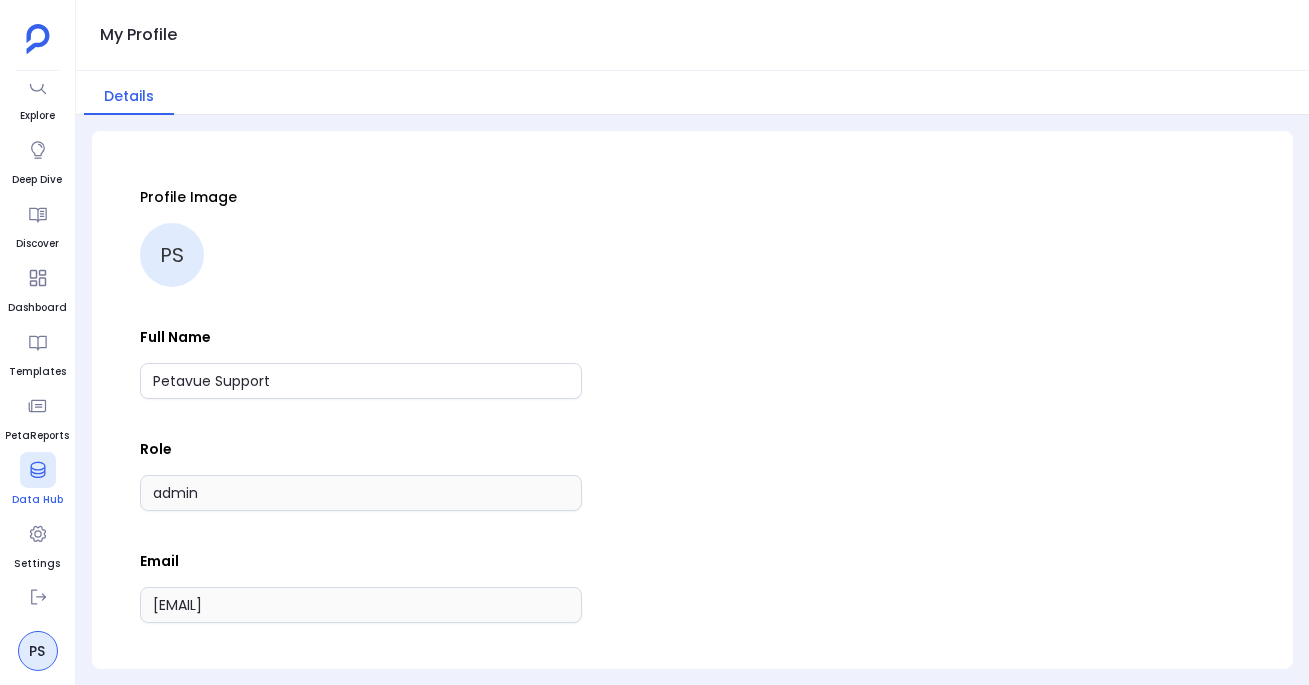 click on "Data Hub" at bounding box center (37, 500) 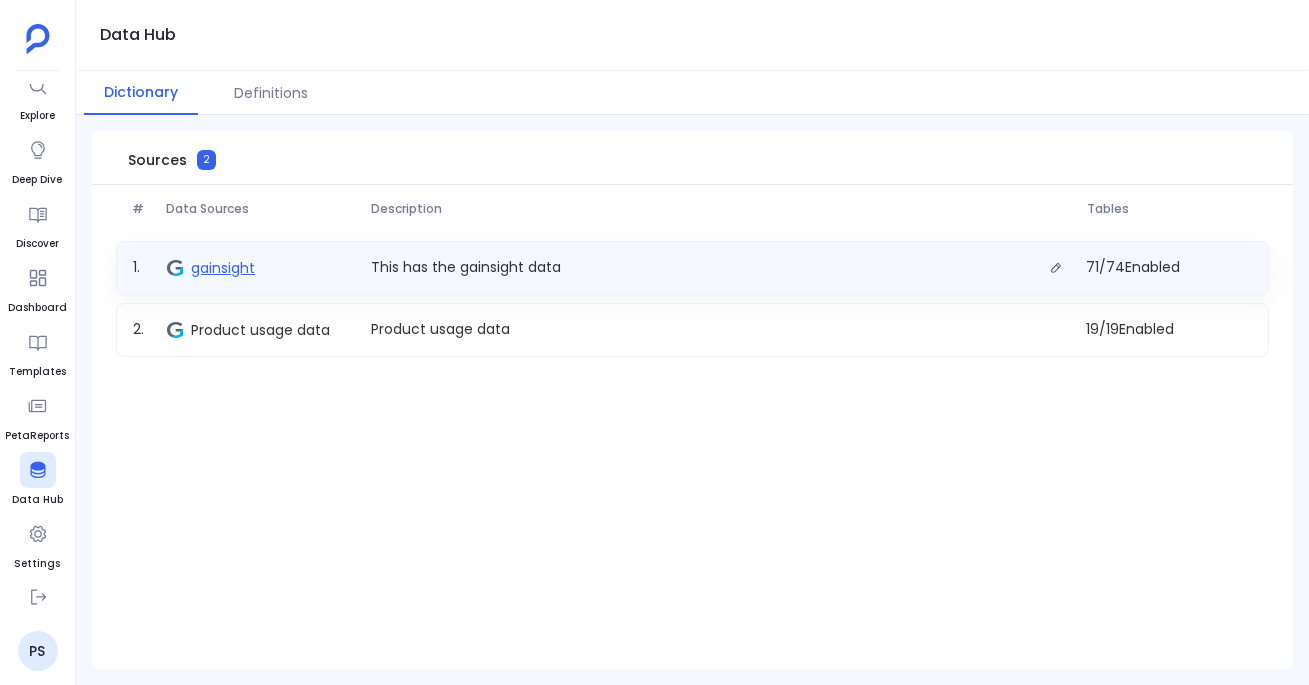 click on "gainsight" at bounding box center [223, 268] 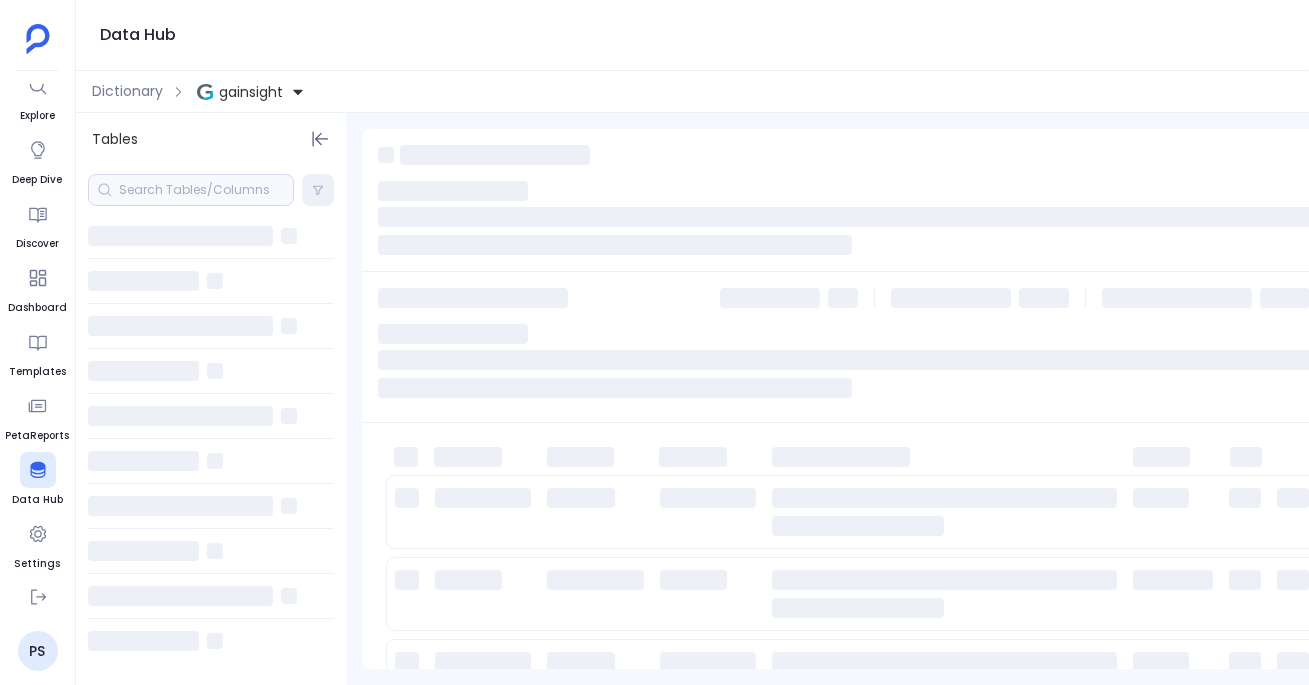 click at bounding box center [191, 190] 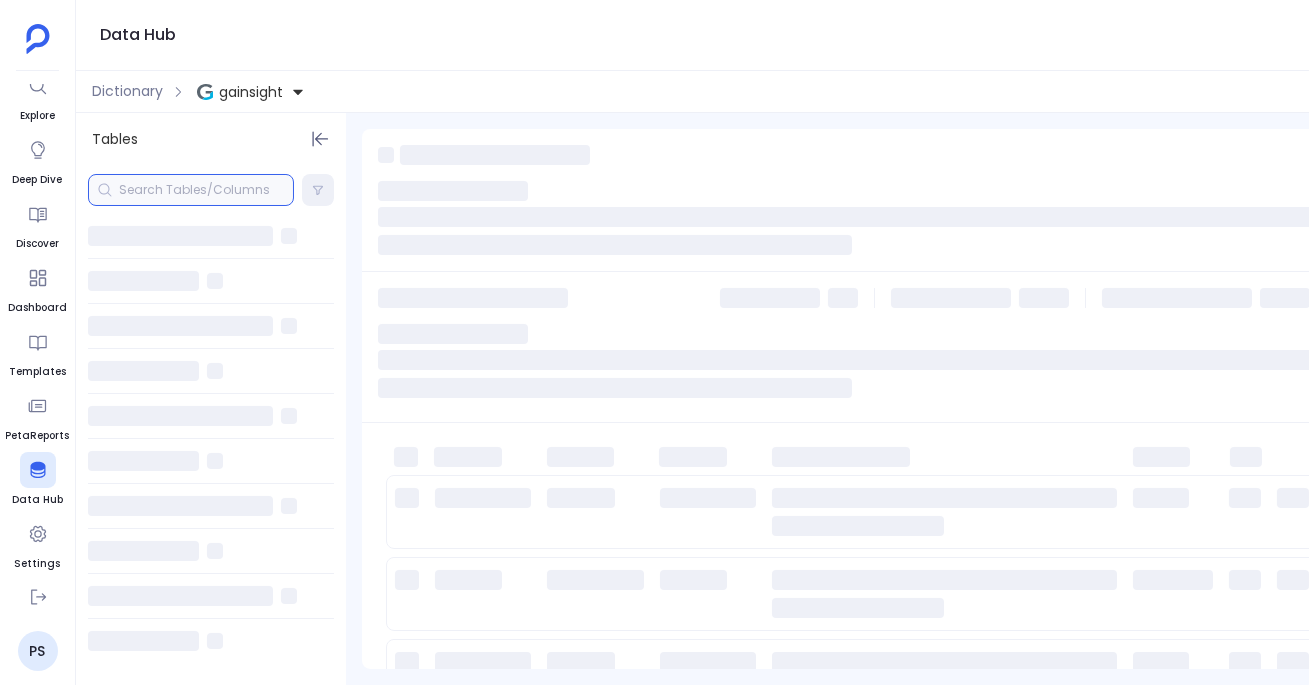 click at bounding box center (206, 190) 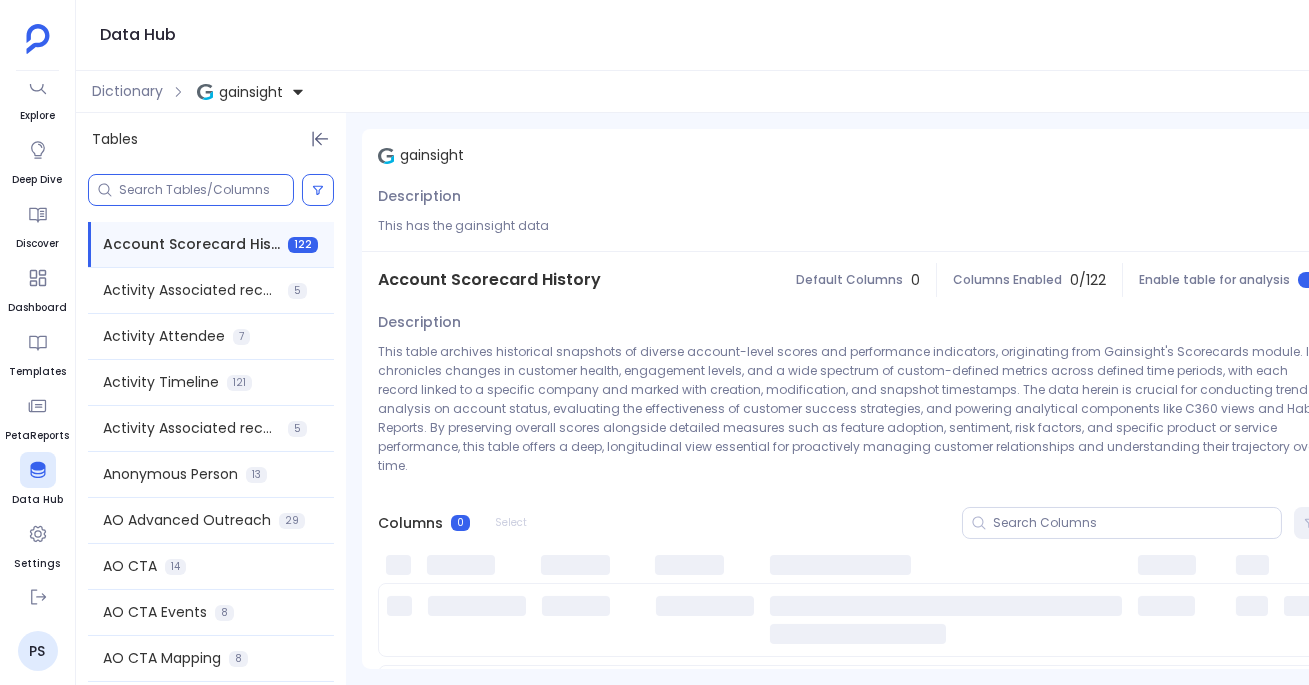 click at bounding box center (206, 190) 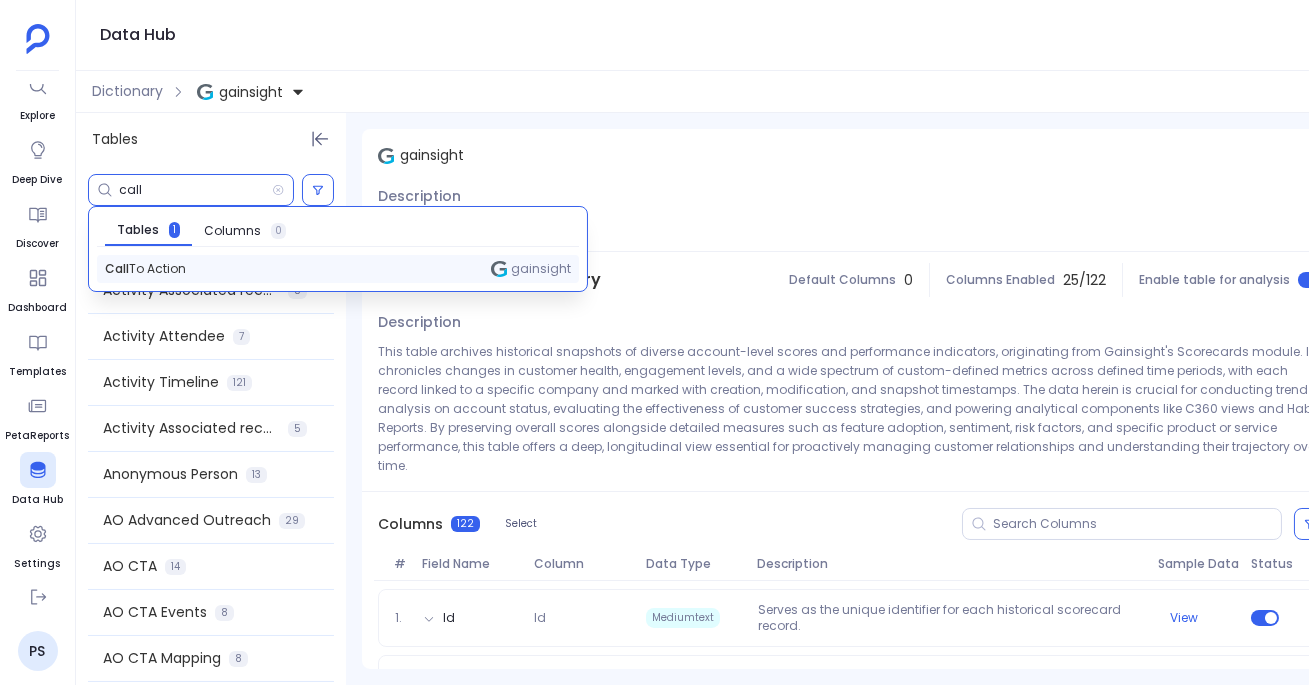 click on "Call  To Action gainsight" at bounding box center (338, 269) 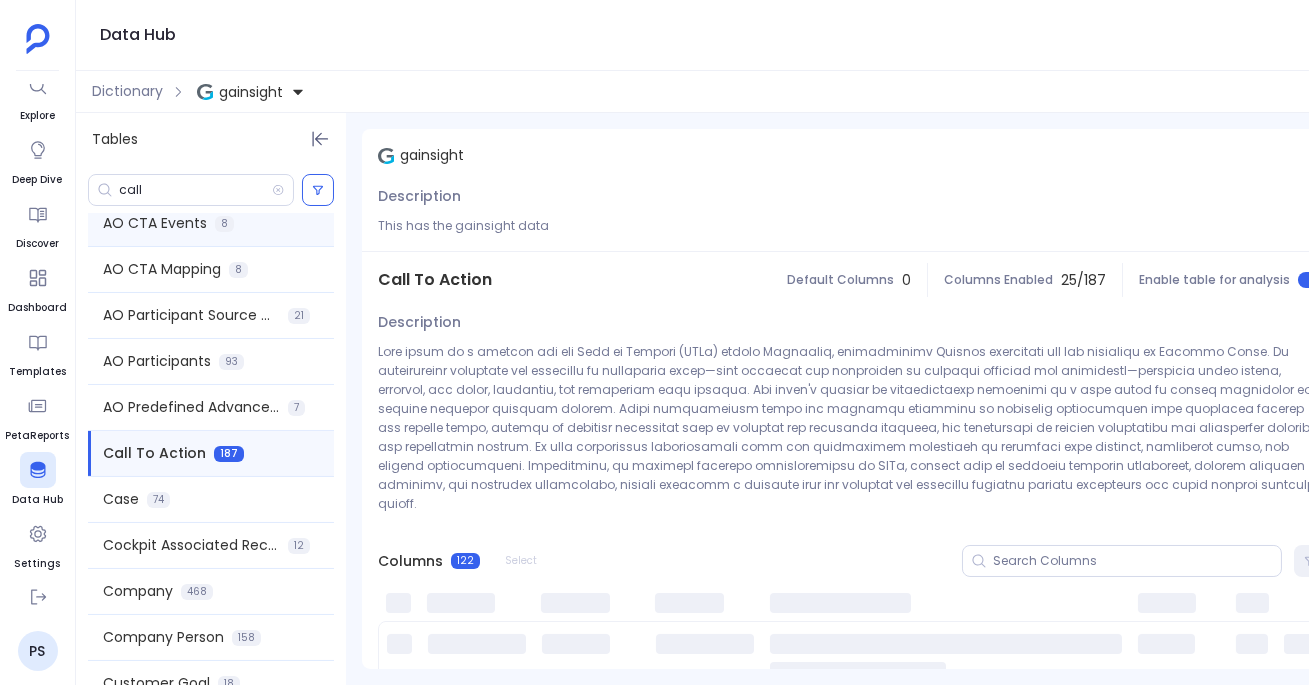 scroll, scrollTop: 392, scrollLeft: 0, axis: vertical 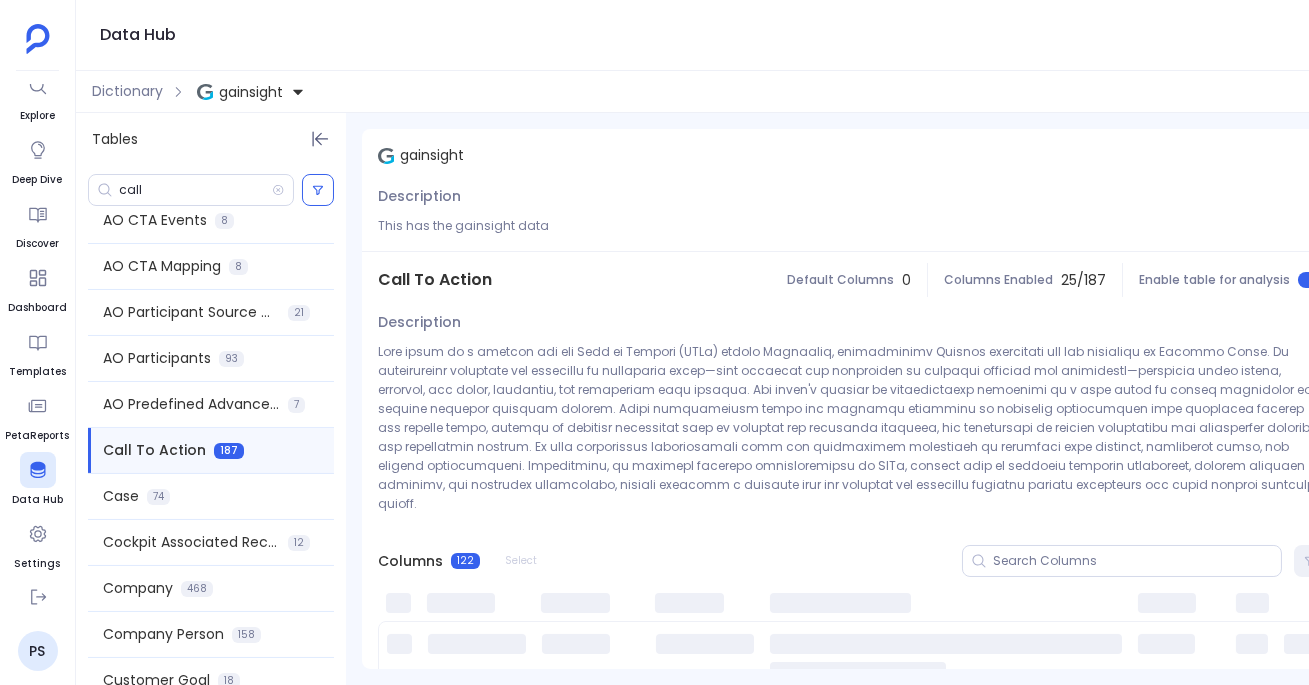 click on "Call To Action" at bounding box center (154, 450) 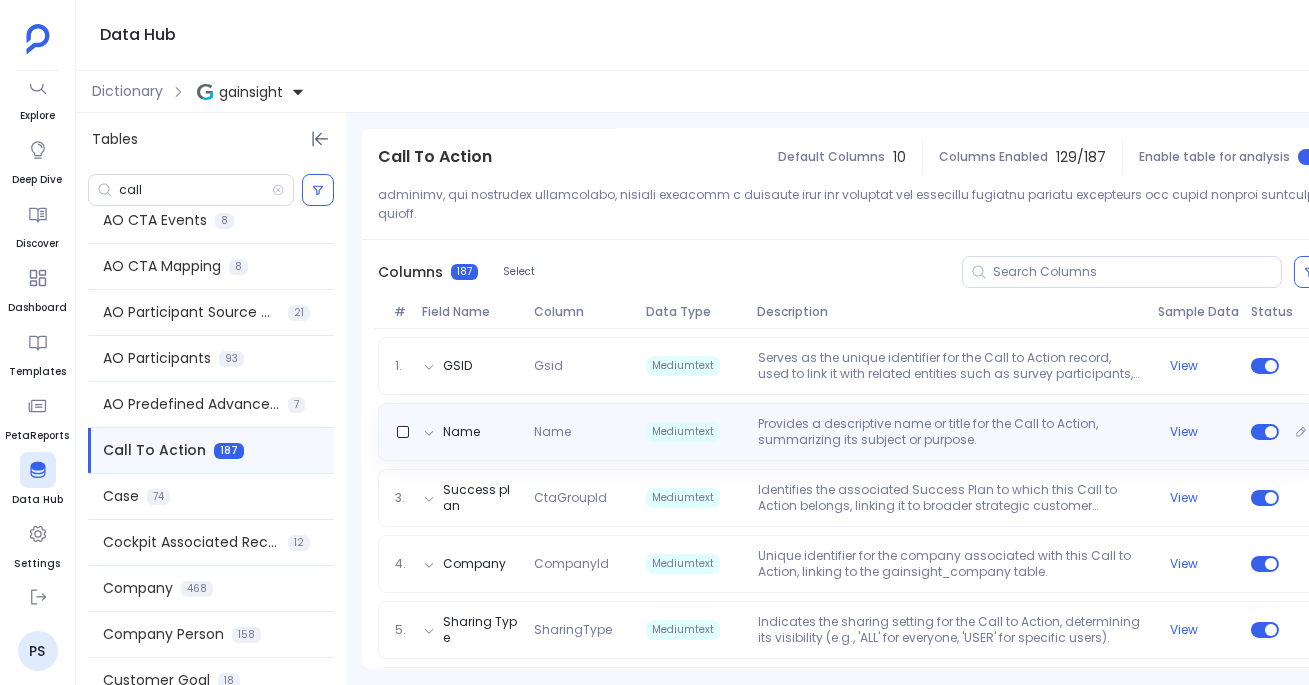 scroll, scrollTop: 312, scrollLeft: 0, axis: vertical 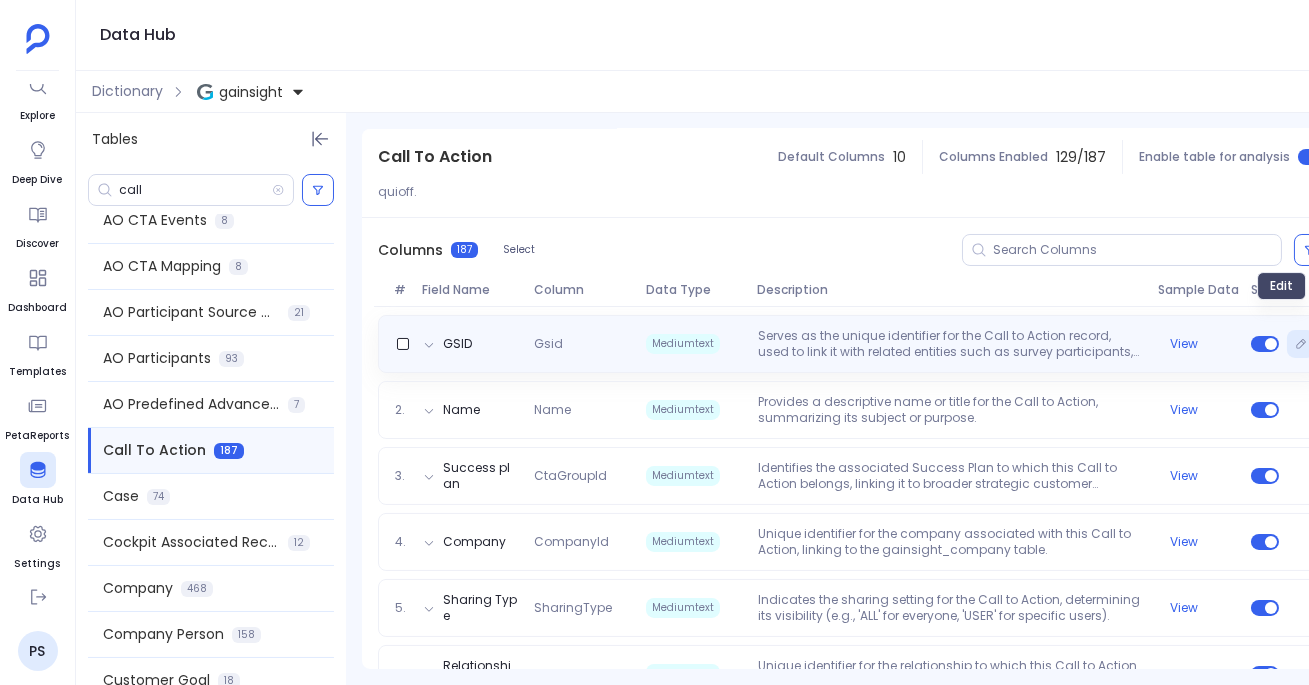 click 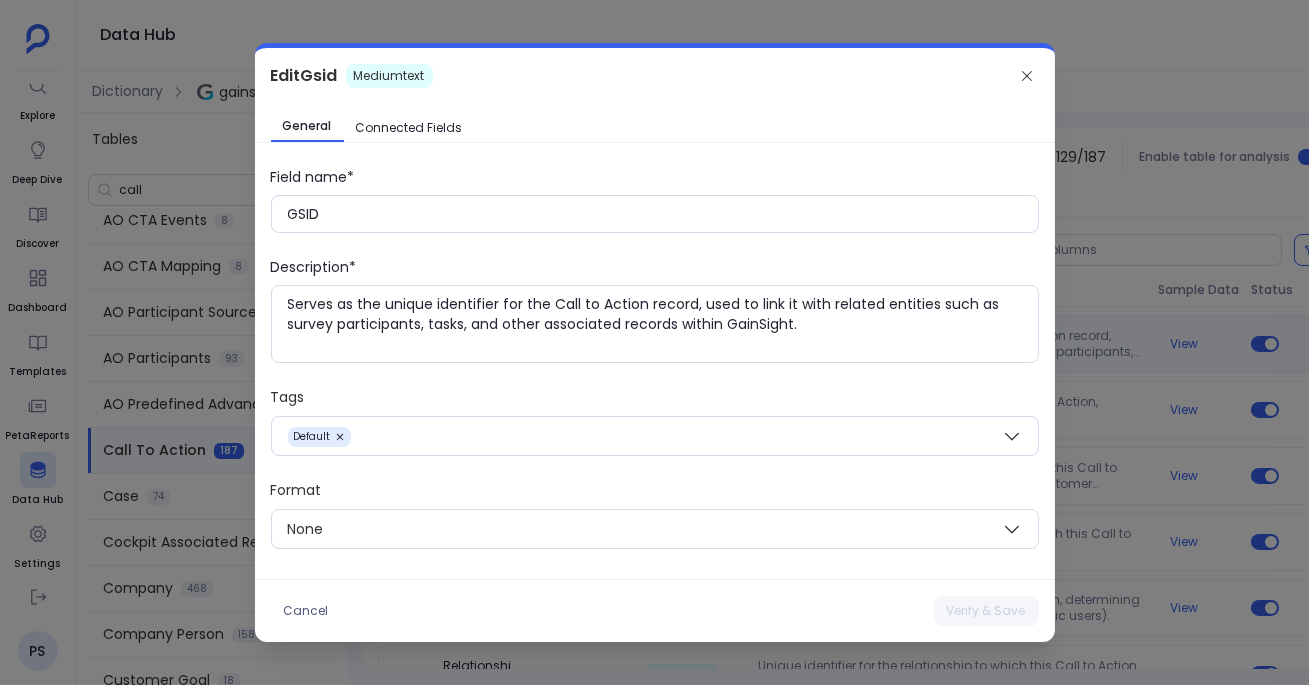 click on "Connected Fields" at bounding box center (409, 128) 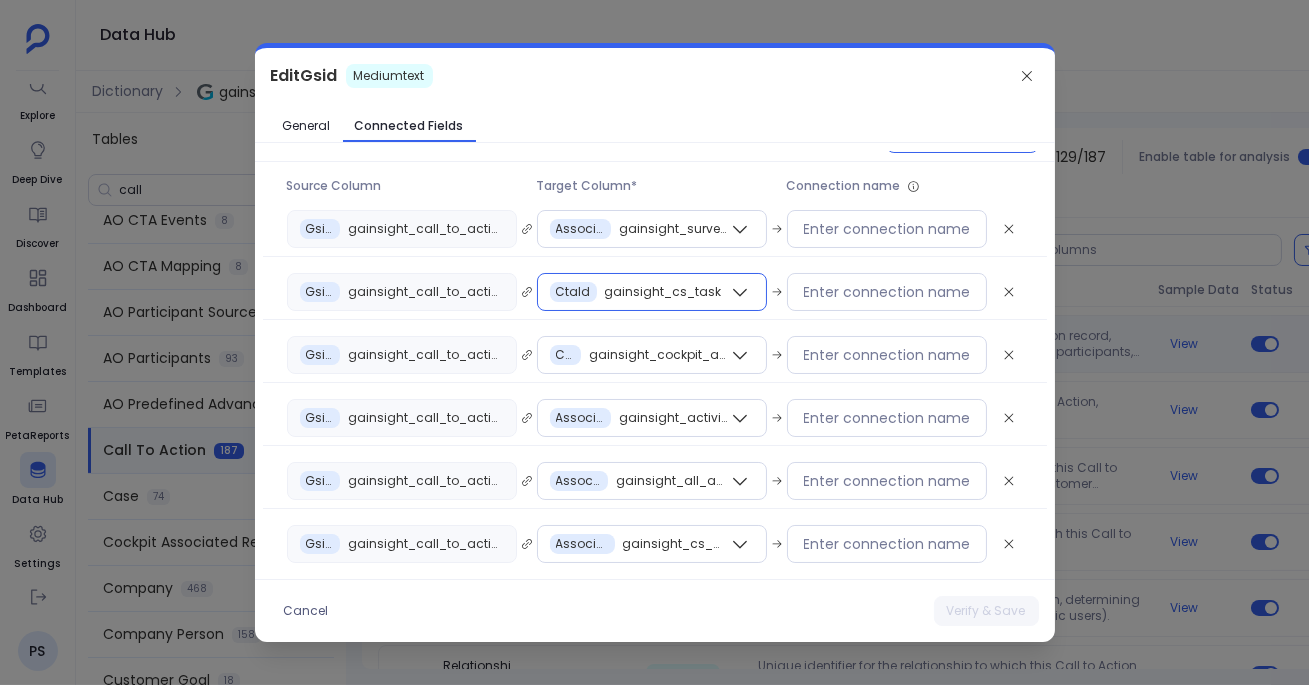 scroll, scrollTop: 0, scrollLeft: 0, axis: both 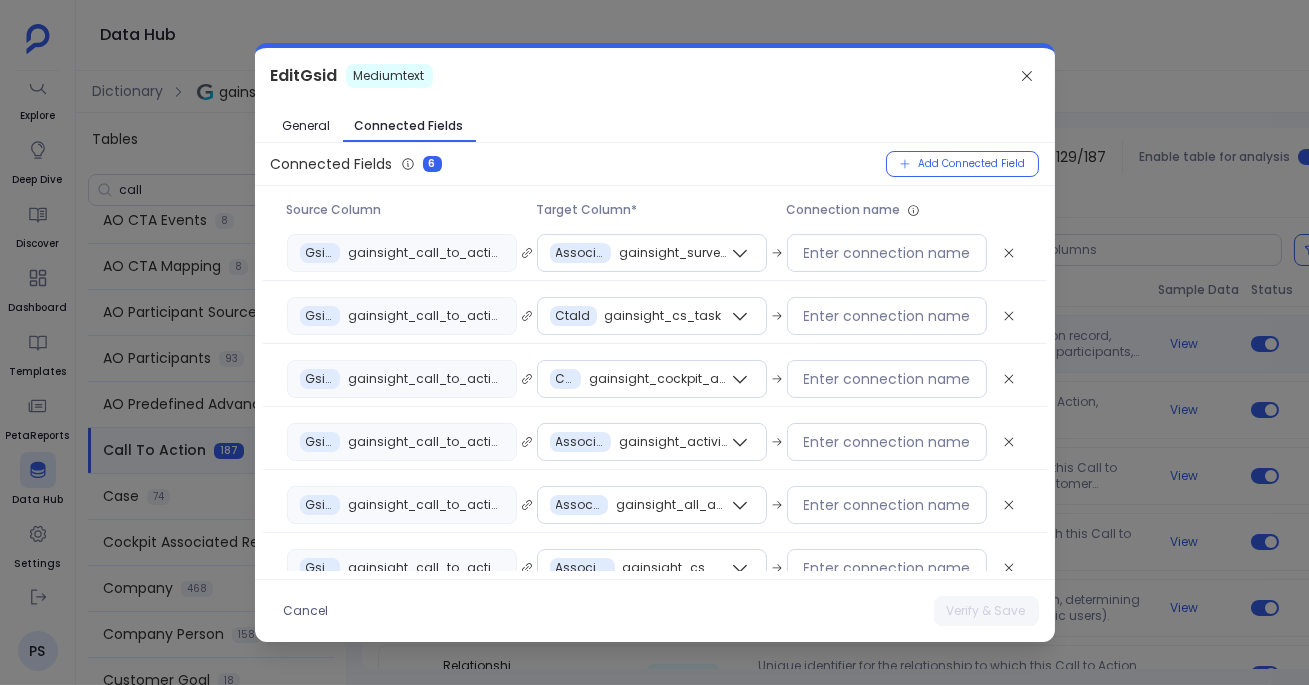click at bounding box center (654, 342) 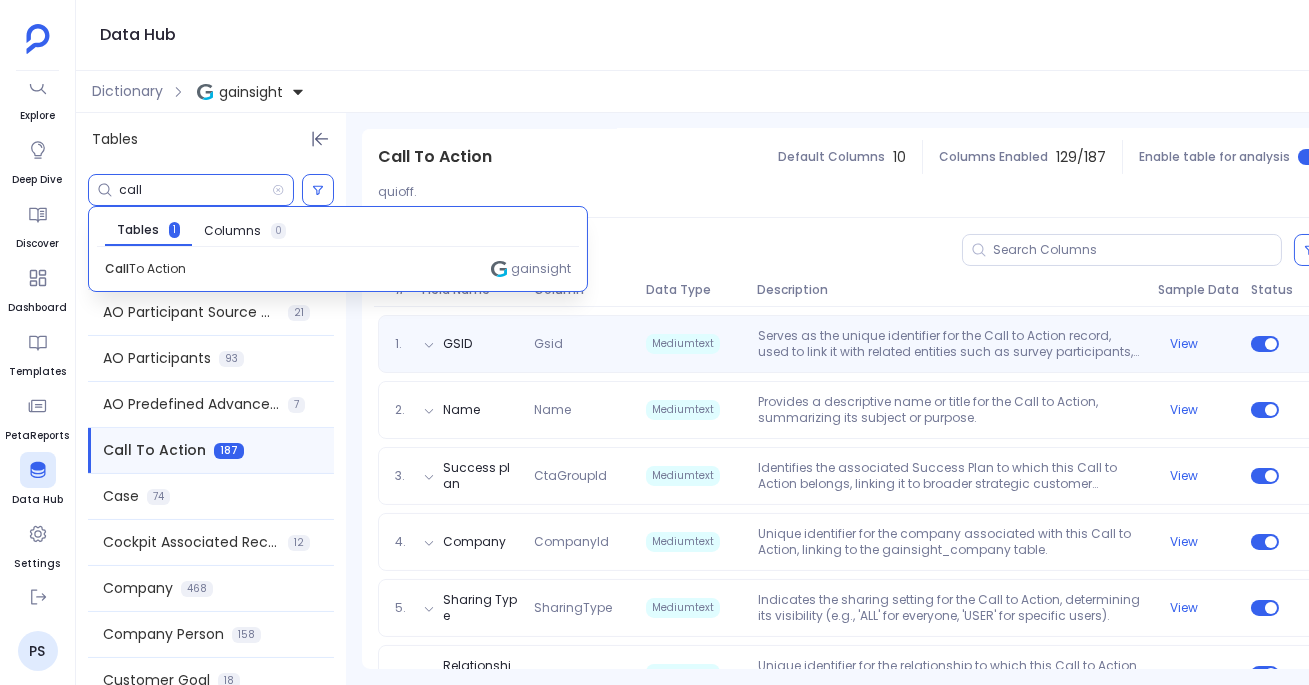 click on "call" at bounding box center (195, 190) 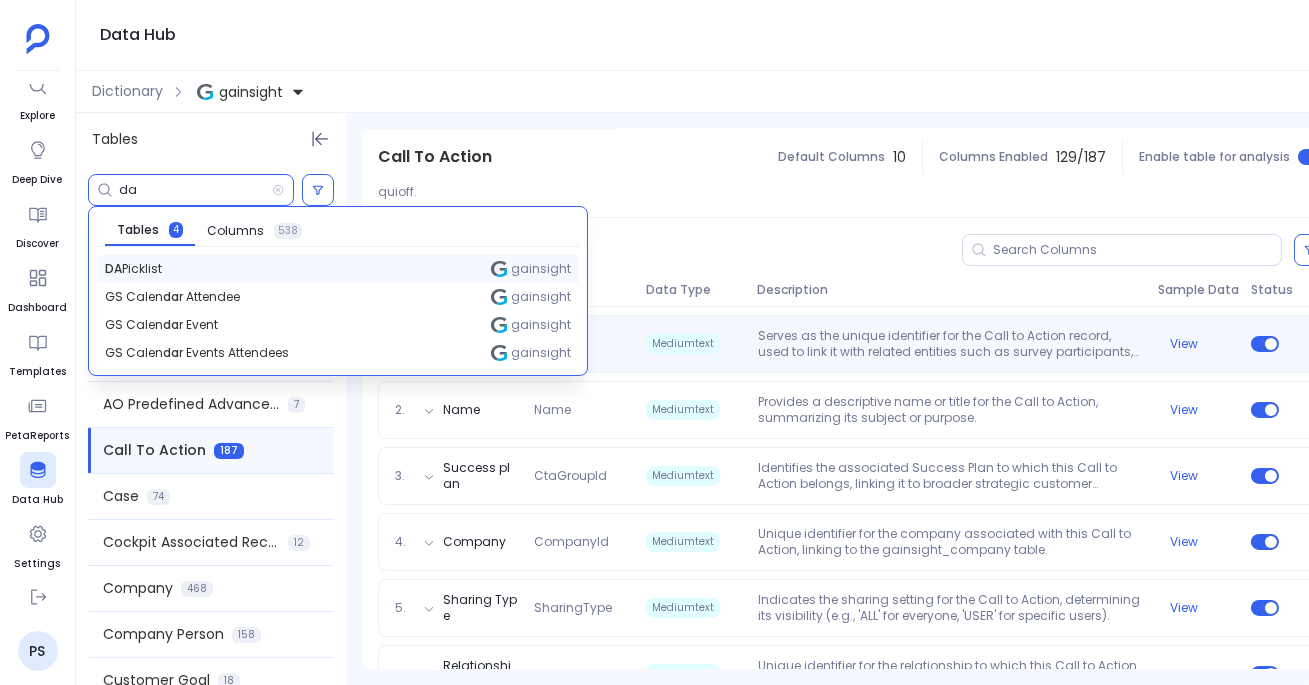 click on "DA  Picklist" at bounding box center [133, 269] 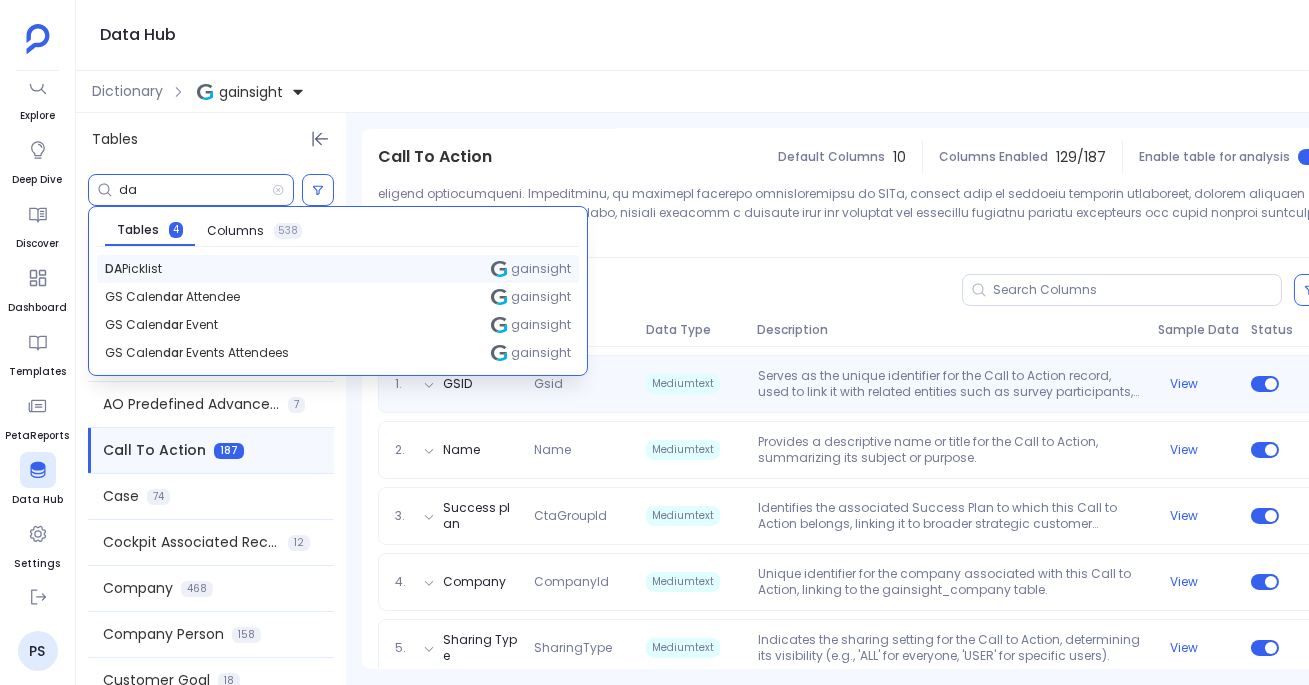 scroll, scrollTop: 484, scrollLeft: 0, axis: vertical 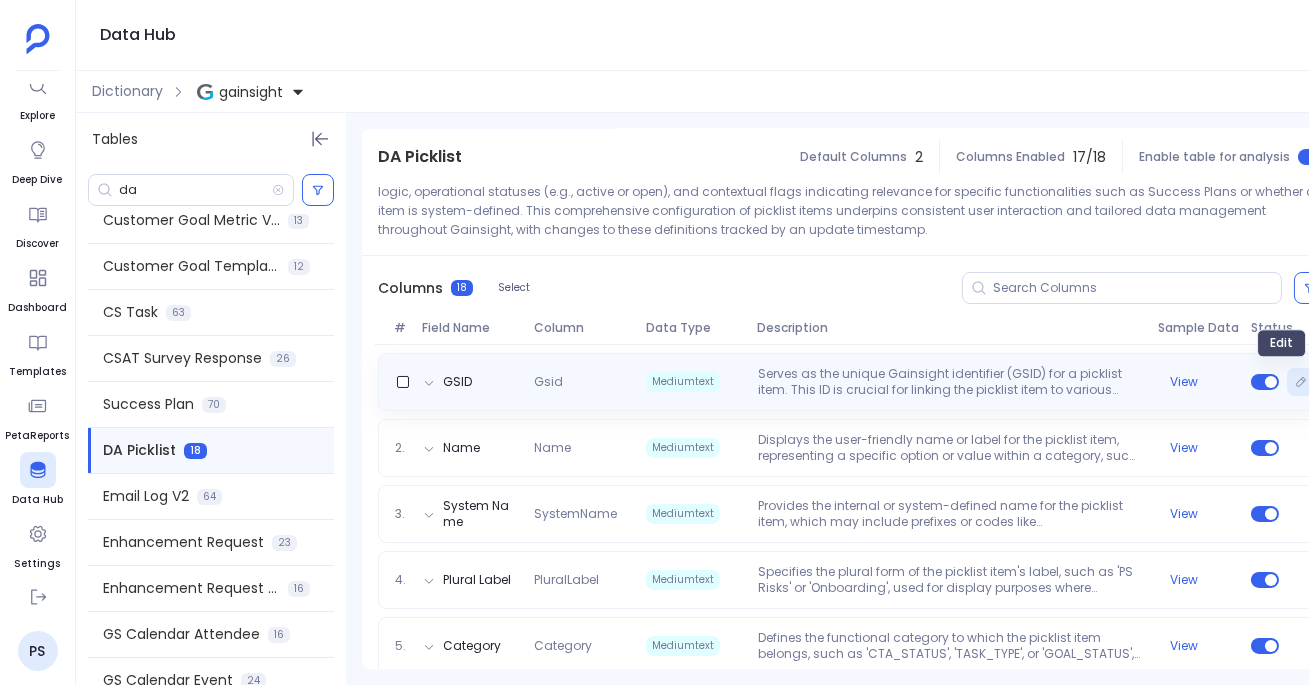 click at bounding box center [1301, 382] 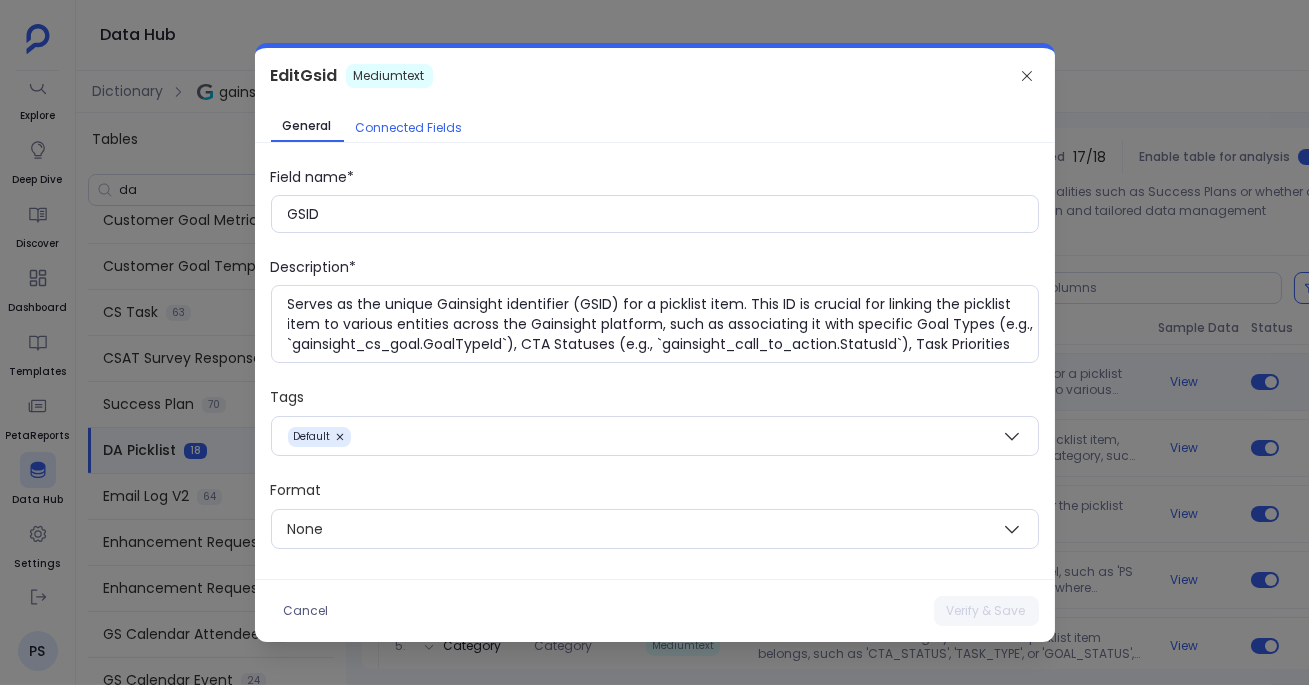click on "Connected Fields" at bounding box center [409, 128] 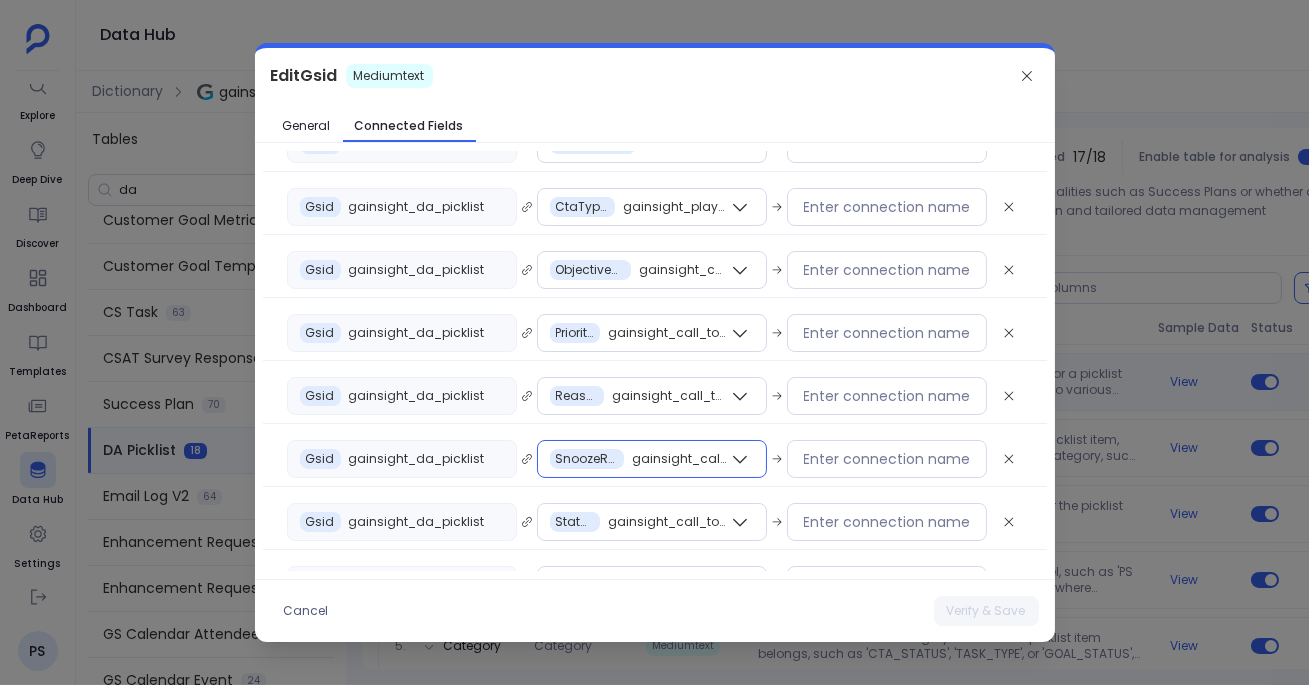 scroll, scrollTop: 473, scrollLeft: 0, axis: vertical 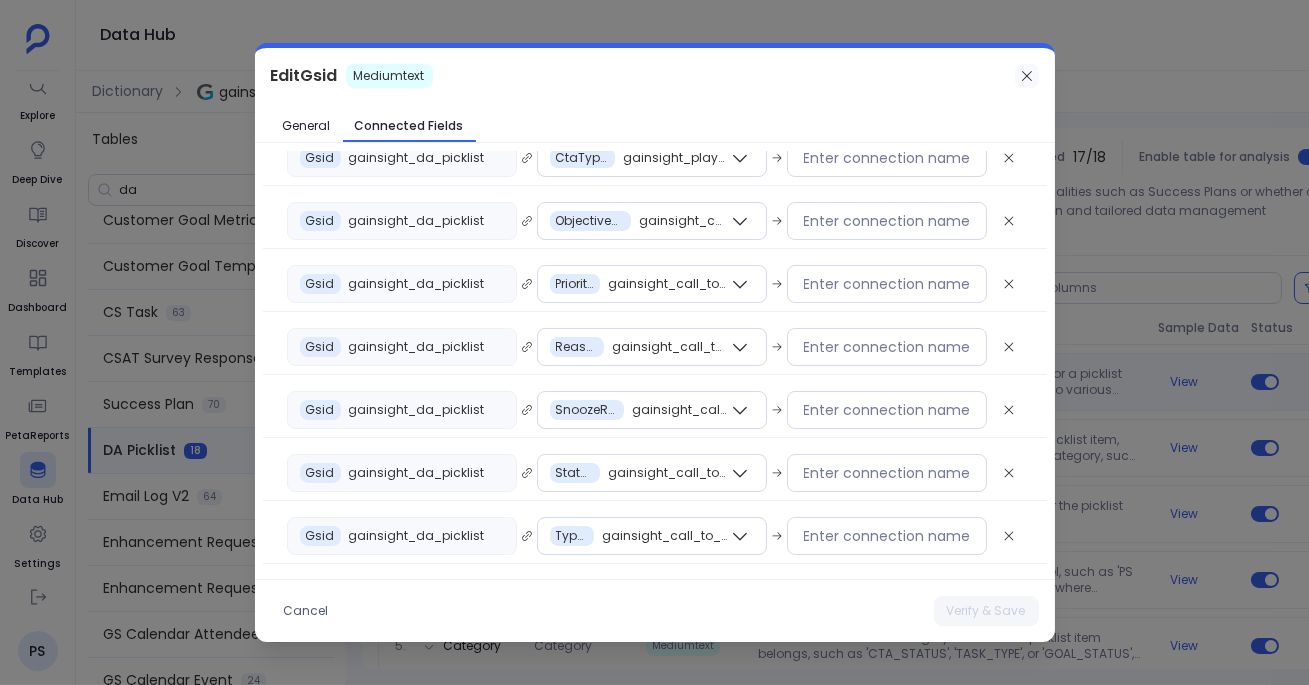 click at bounding box center [1027, 76] 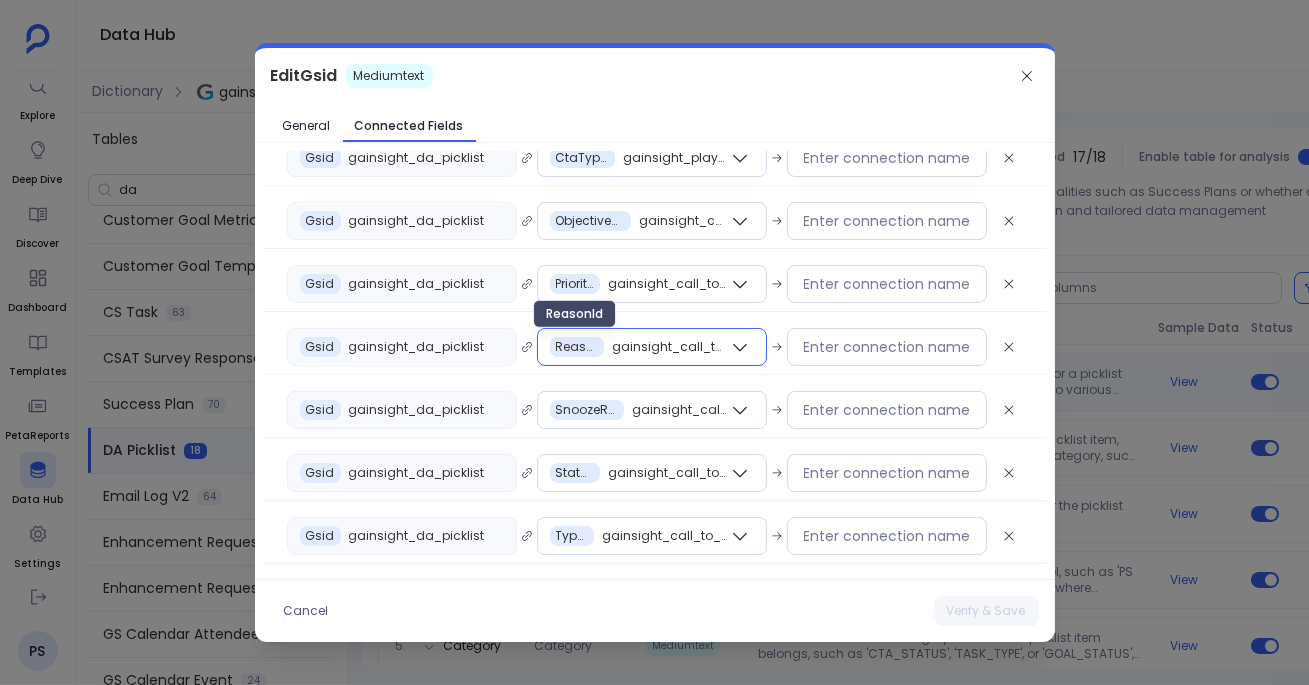 click on "ReasonId" at bounding box center (577, 347) 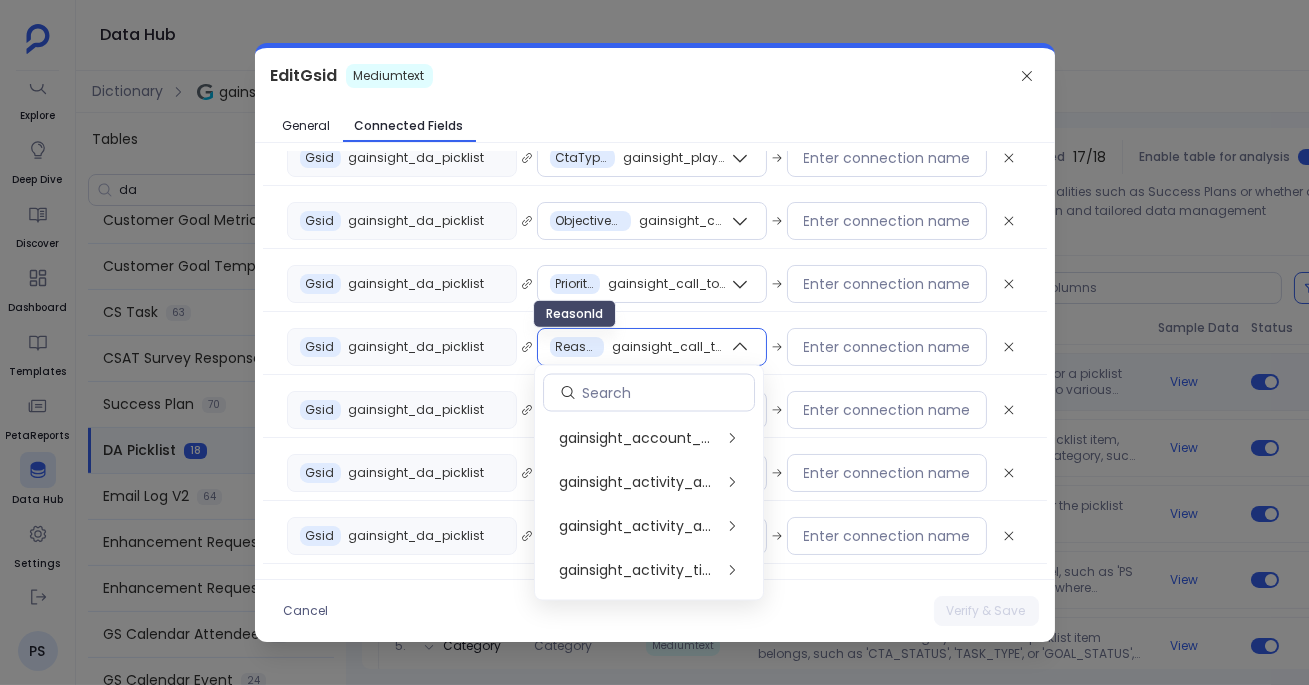 click on "ReasonId" at bounding box center [577, 347] 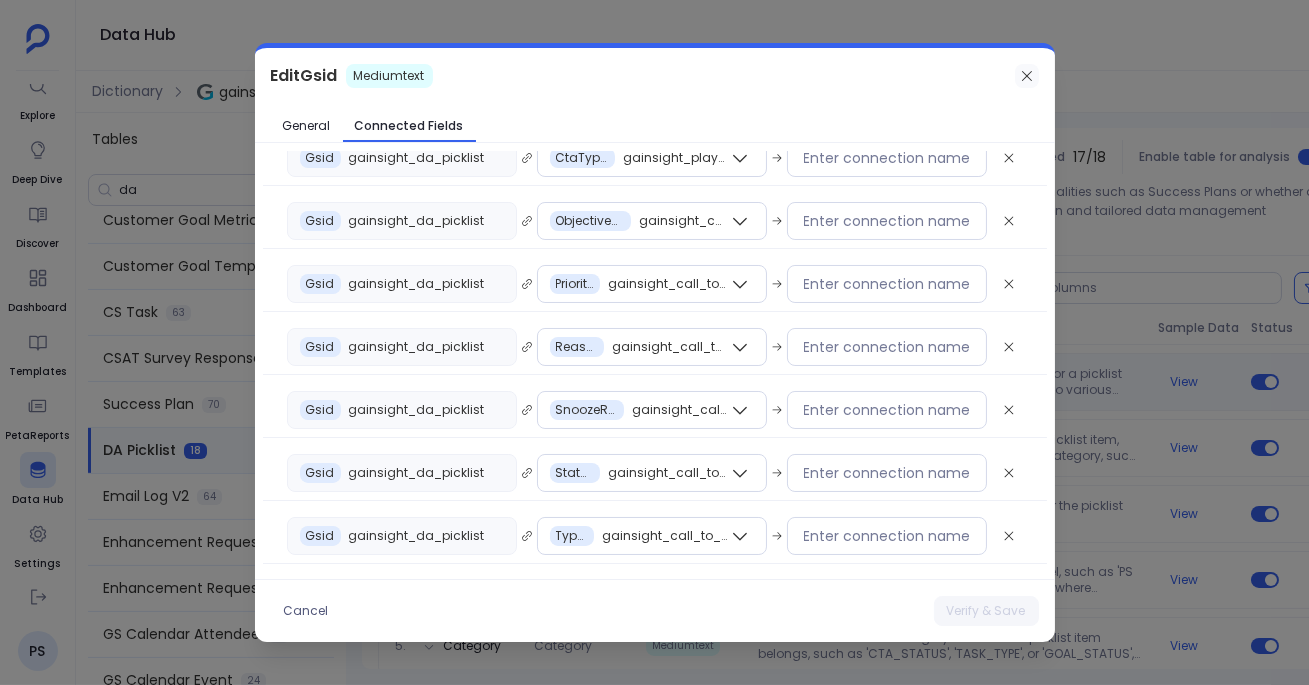 click 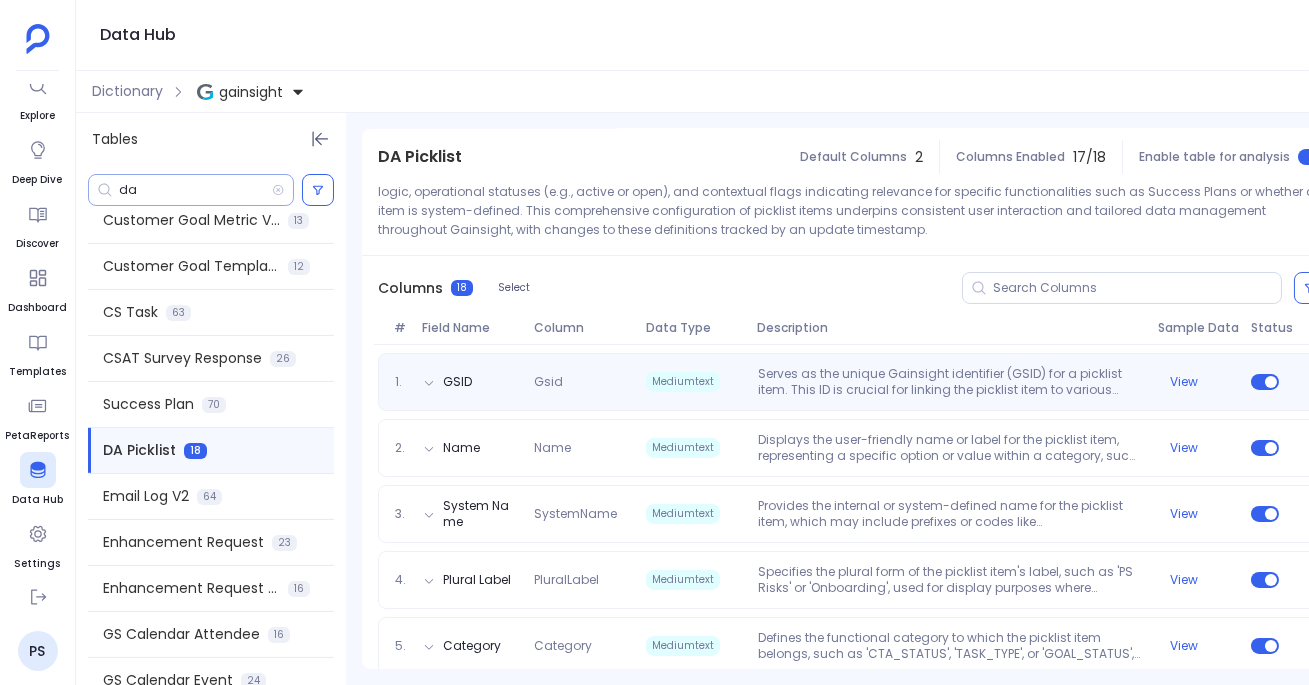 click on "da" at bounding box center [195, 190] 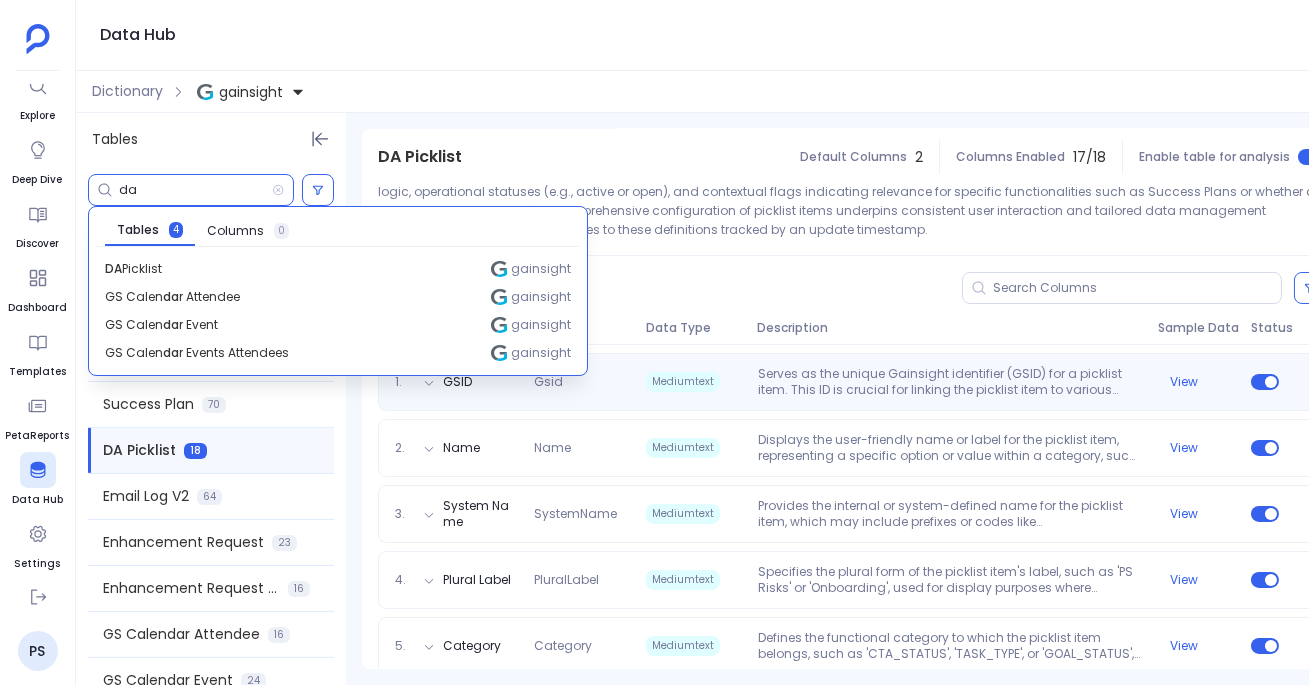 click on "da" at bounding box center [195, 190] 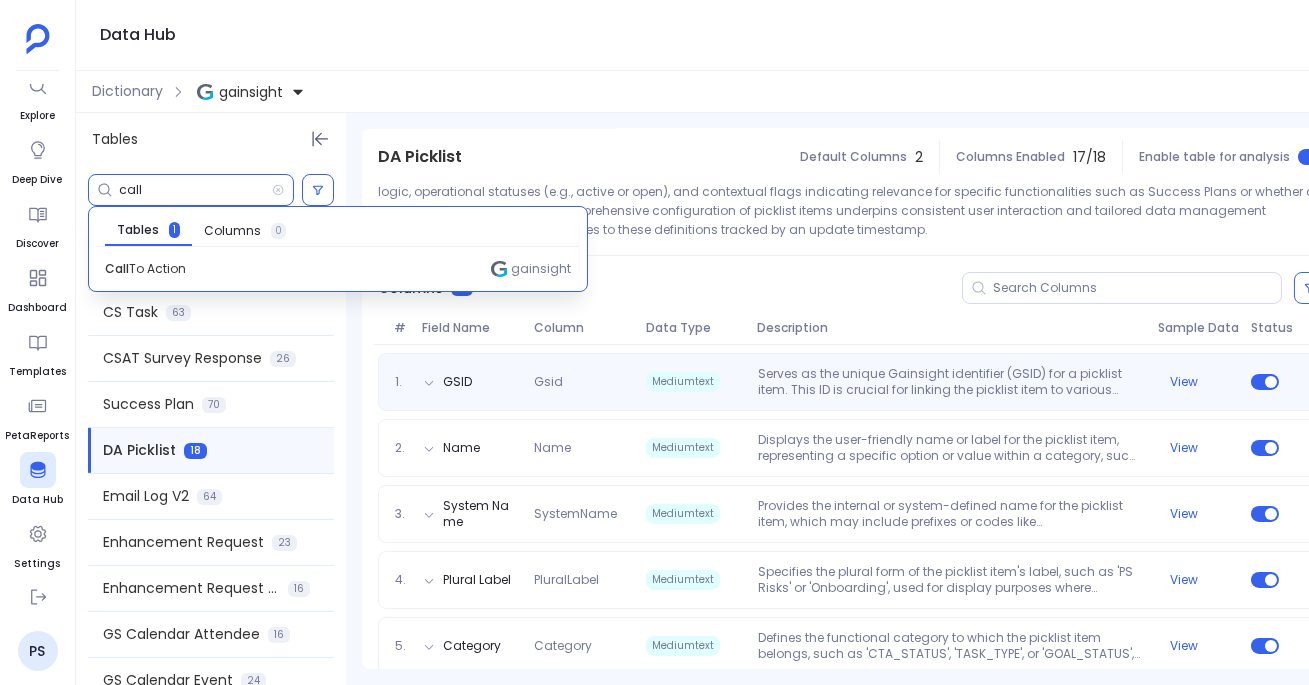 type on "call" 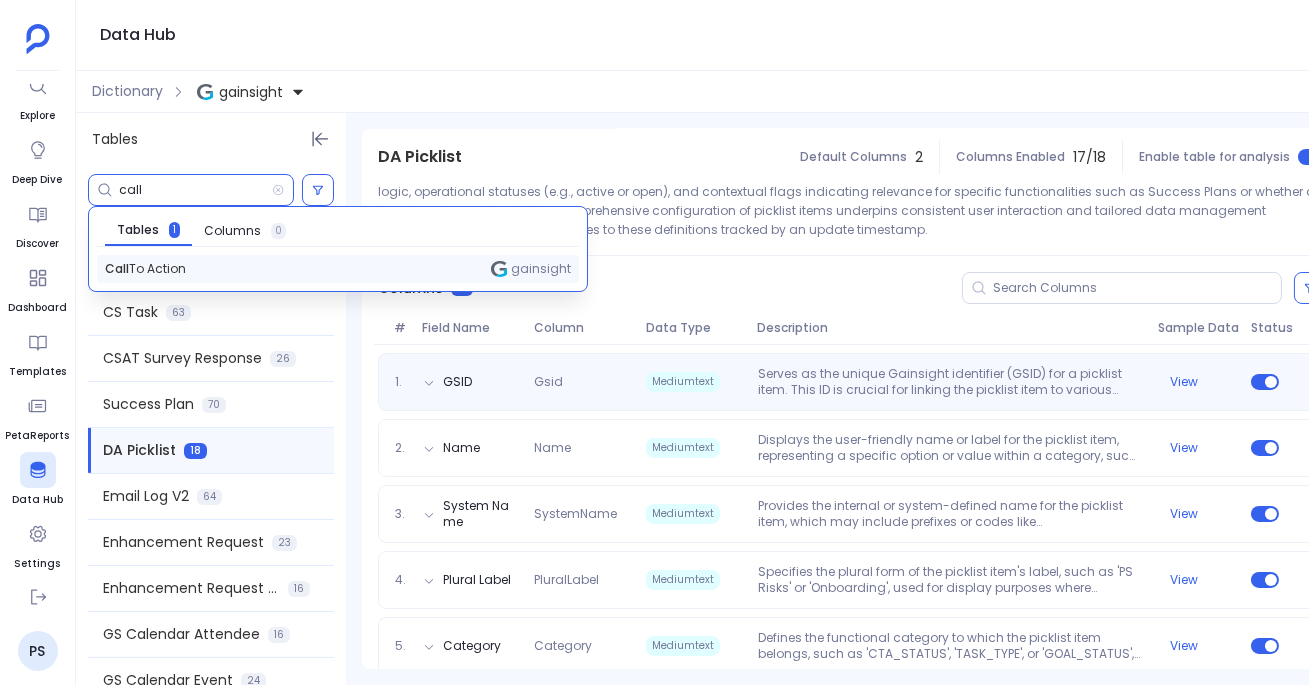 click on "Call  To Action gainsight" at bounding box center [338, 269] 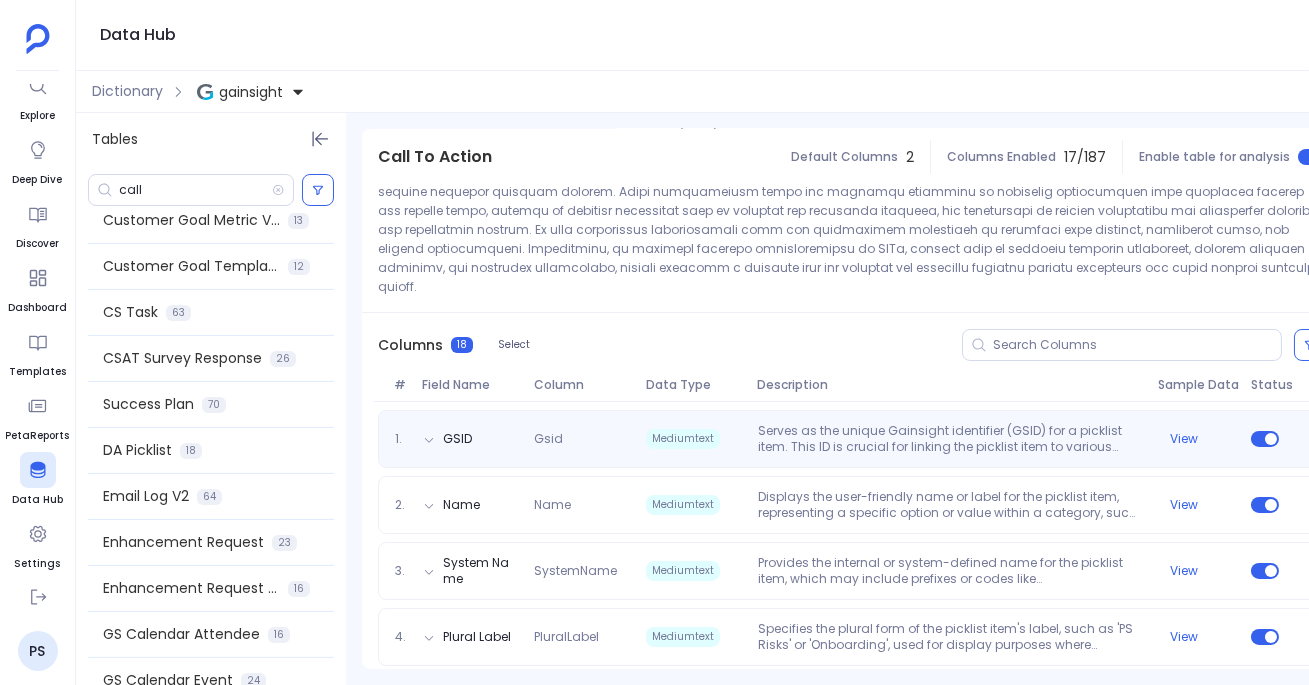 scroll, scrollTop: 0, scrollLeft: 0, axis: both 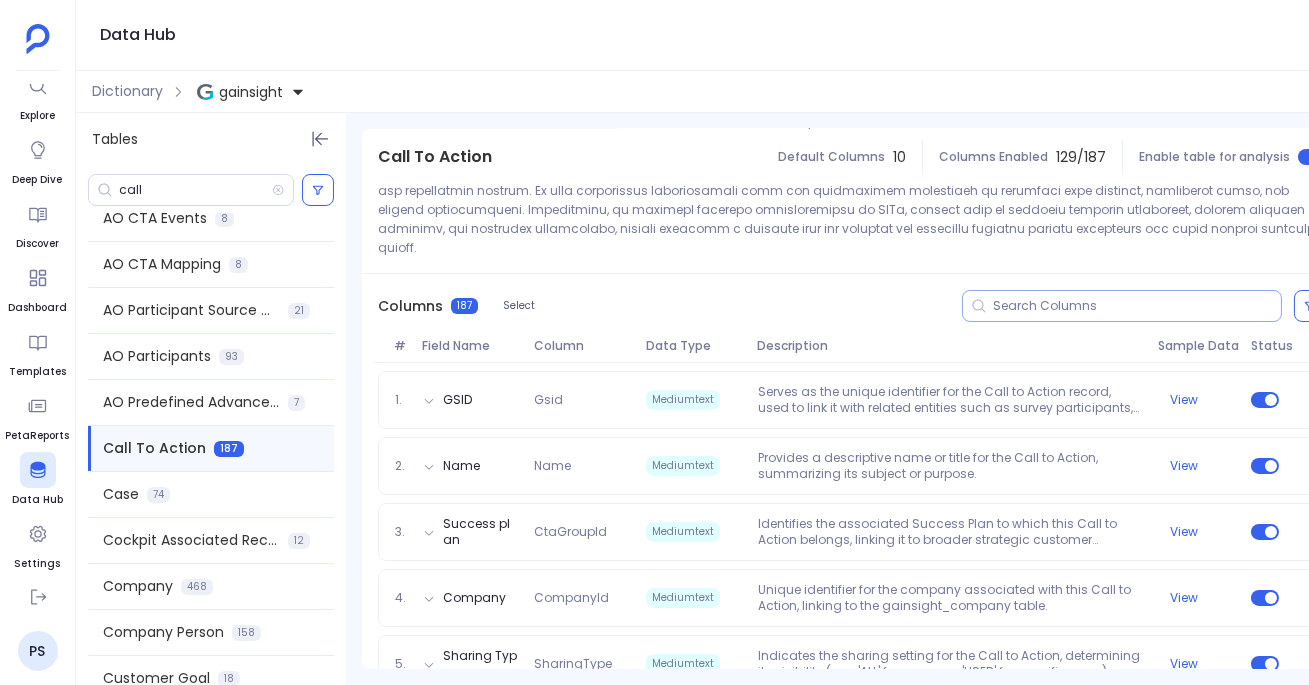 click at bounding box center (1137, 306) 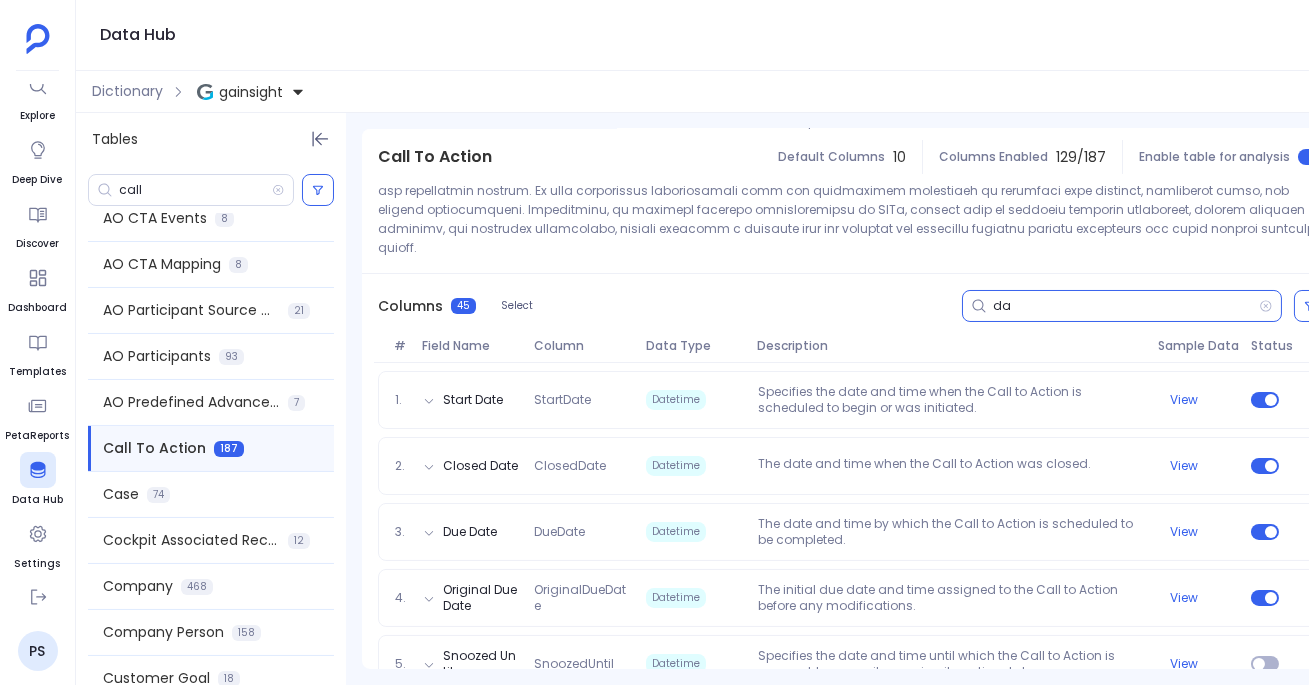 type on "d" 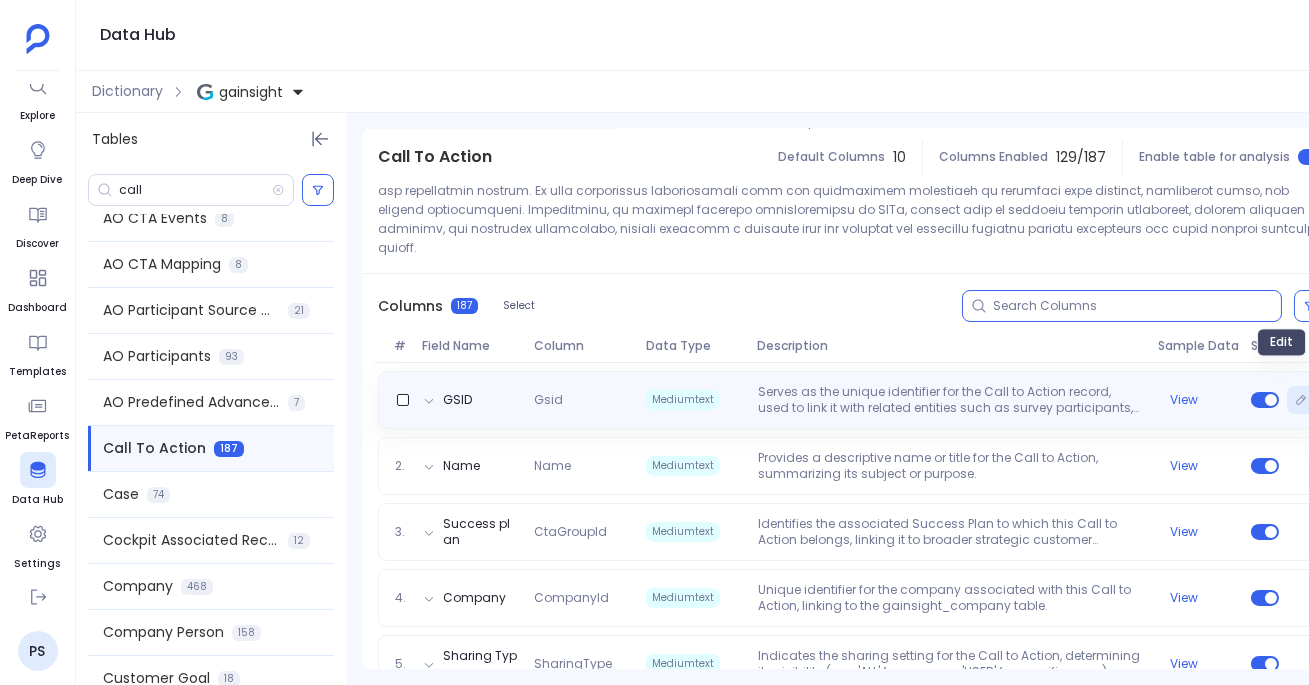 click 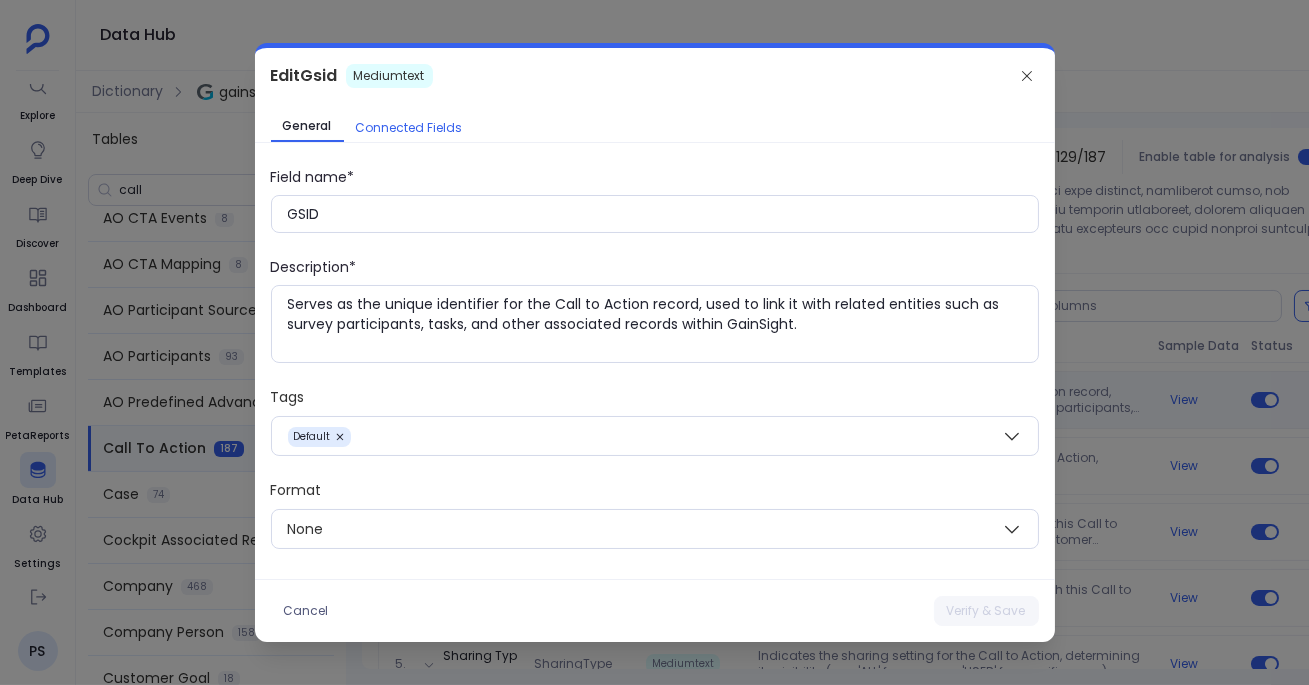 click on "Connected Fields" at bounding box center (409, 128) 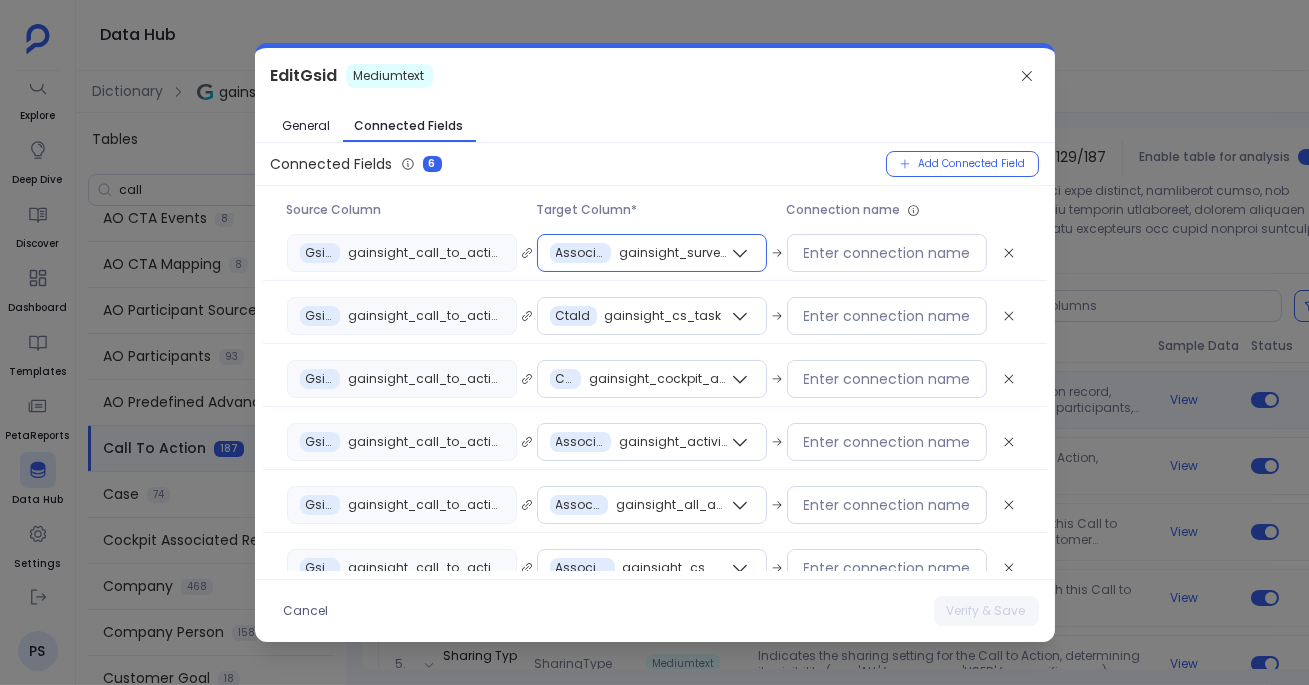 scroll, scrollTop: 24, scrollLeft: 0, axis: vertical 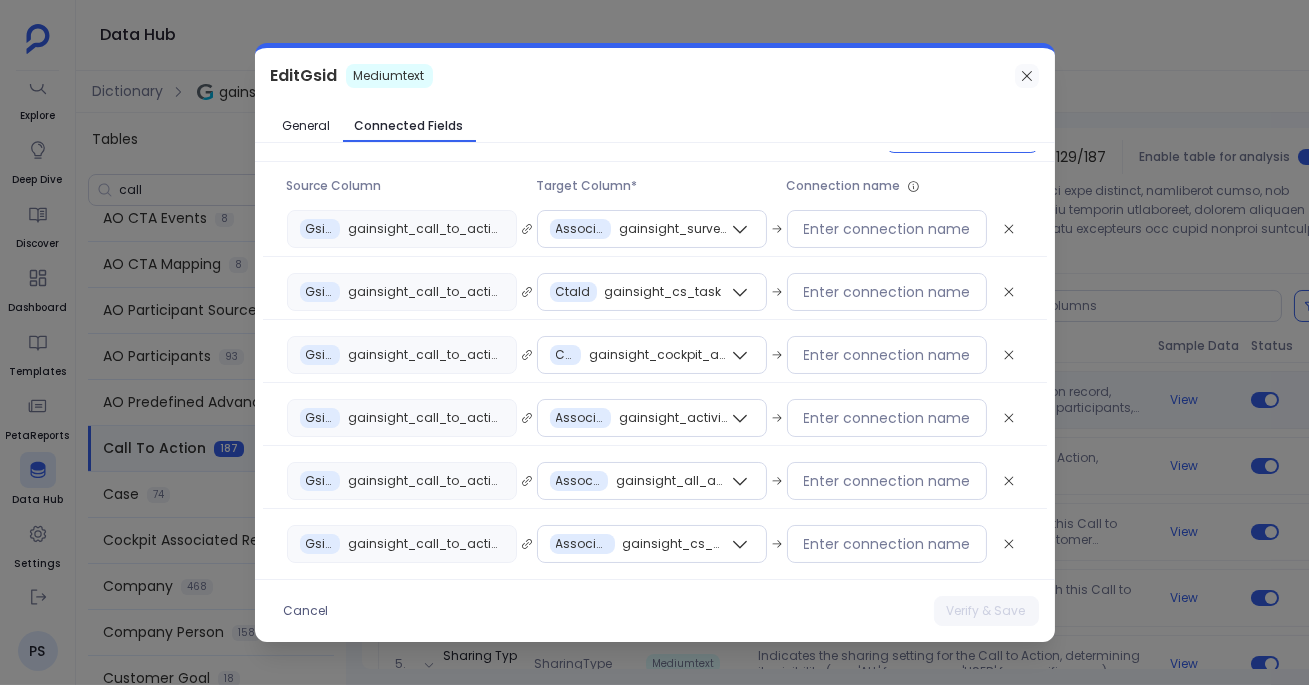 click at bounding box center [1027, 76] 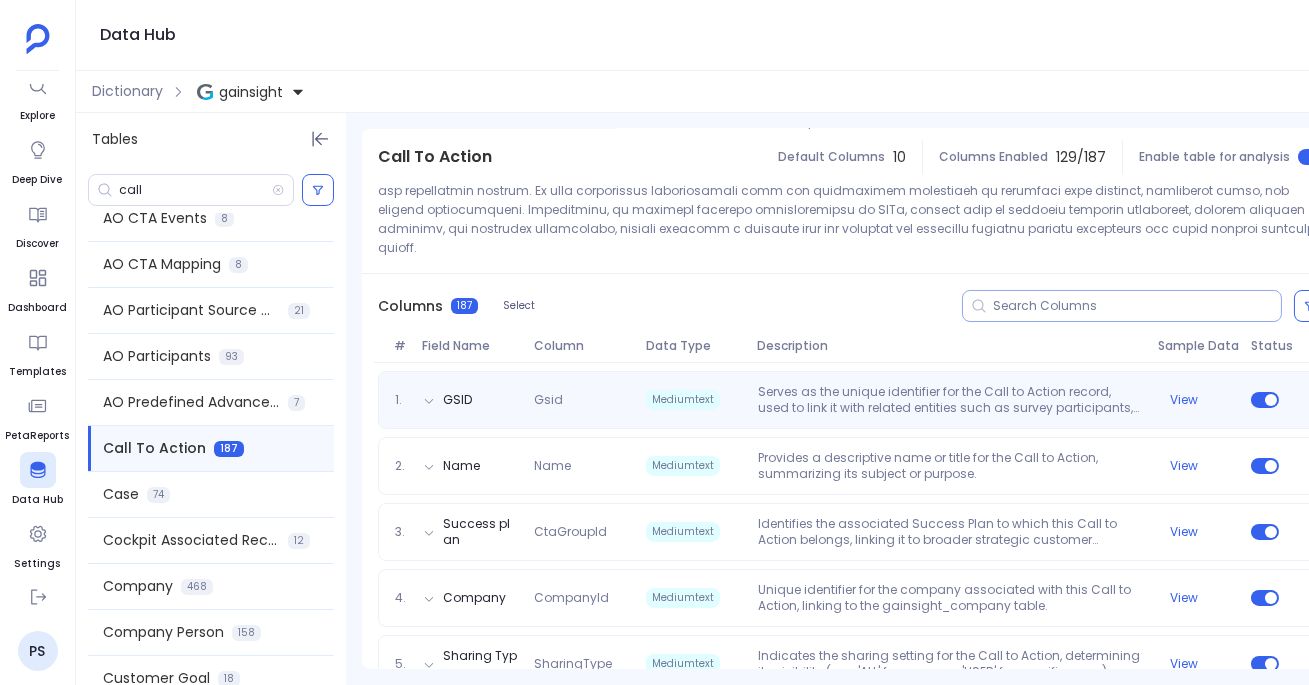 click at bounding box center [1137, 306] 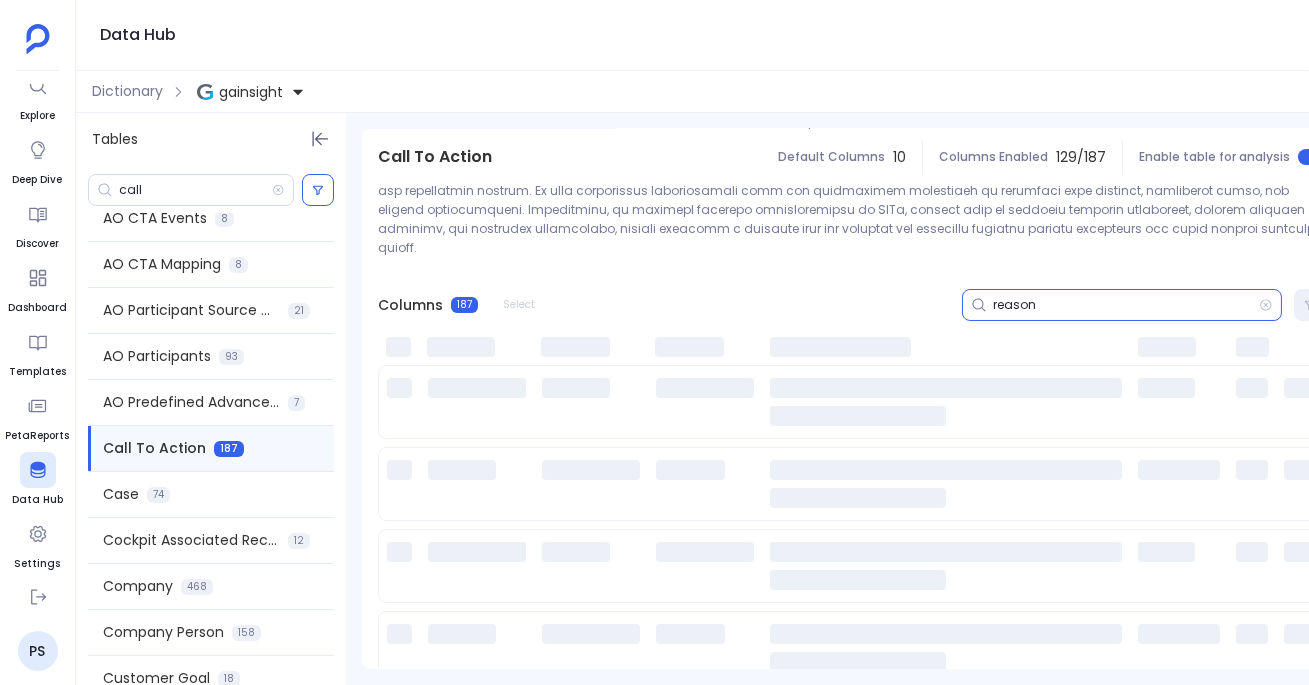 scroll, scrollTop: 210, scrollLeft: 0, axis: vertical 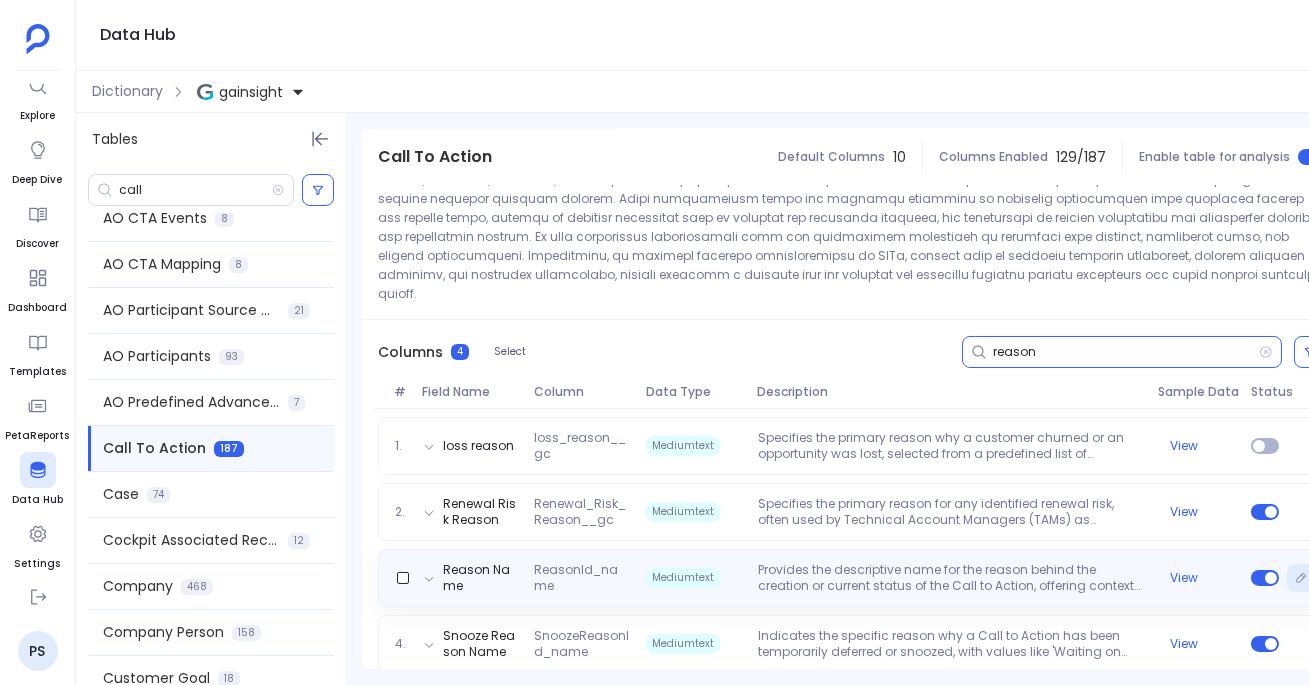 type on "reason" 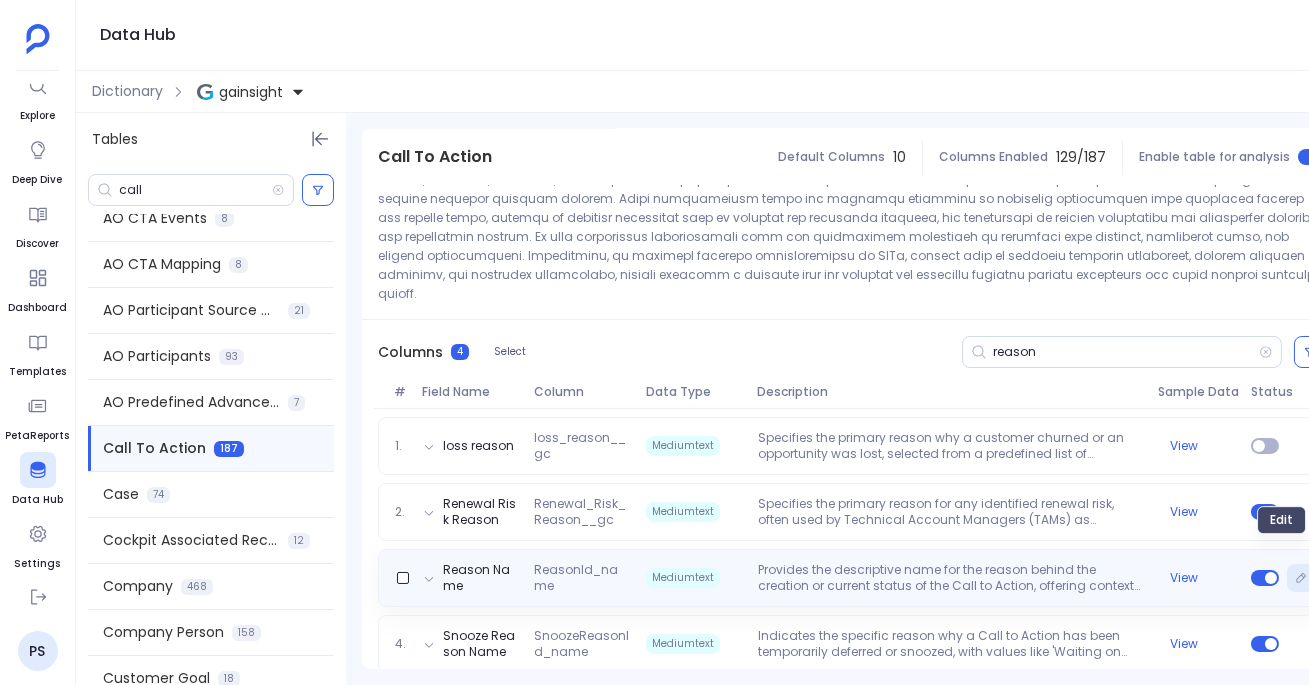 click at bounding box center [1301, 578] 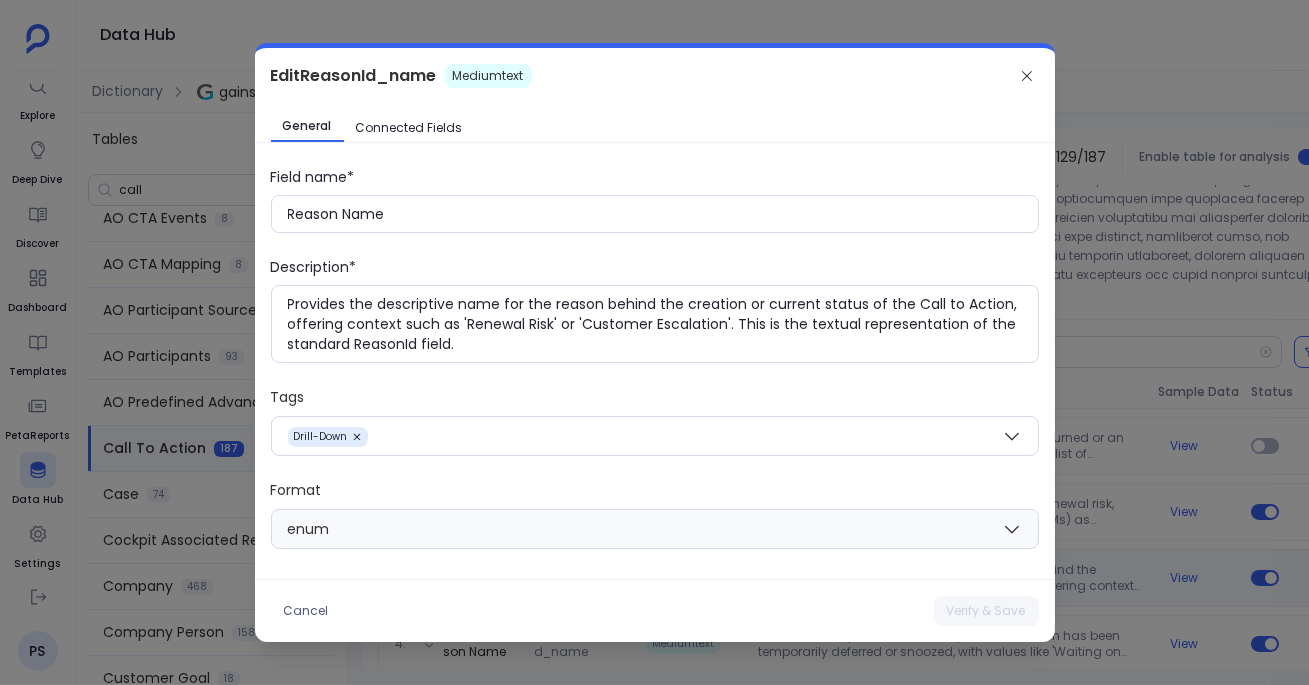 click on "Edit  ReasonId_name Mediumtext General Connected Fields Field name* Reason Name Description* Provides the descriptive name for the reason behind the creation or current status of the Call to Action, offering context such as 'Renewal Risk' or 'Customer Escalation'. This is the textual representation of the standard ReasonId field. Tags Drill-Down Format enum Cancel Verify & Save" at bounding box center (655, 345) 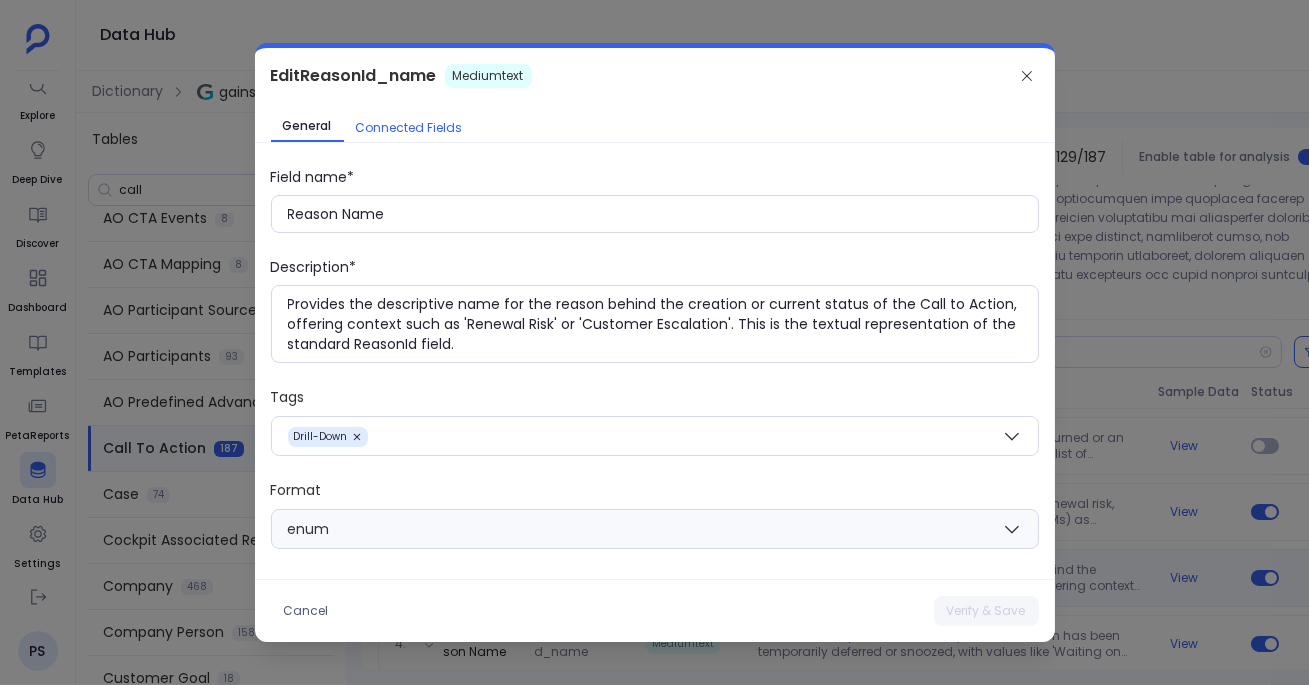 click on "Connected Fields" at bounding box center (409, 128) 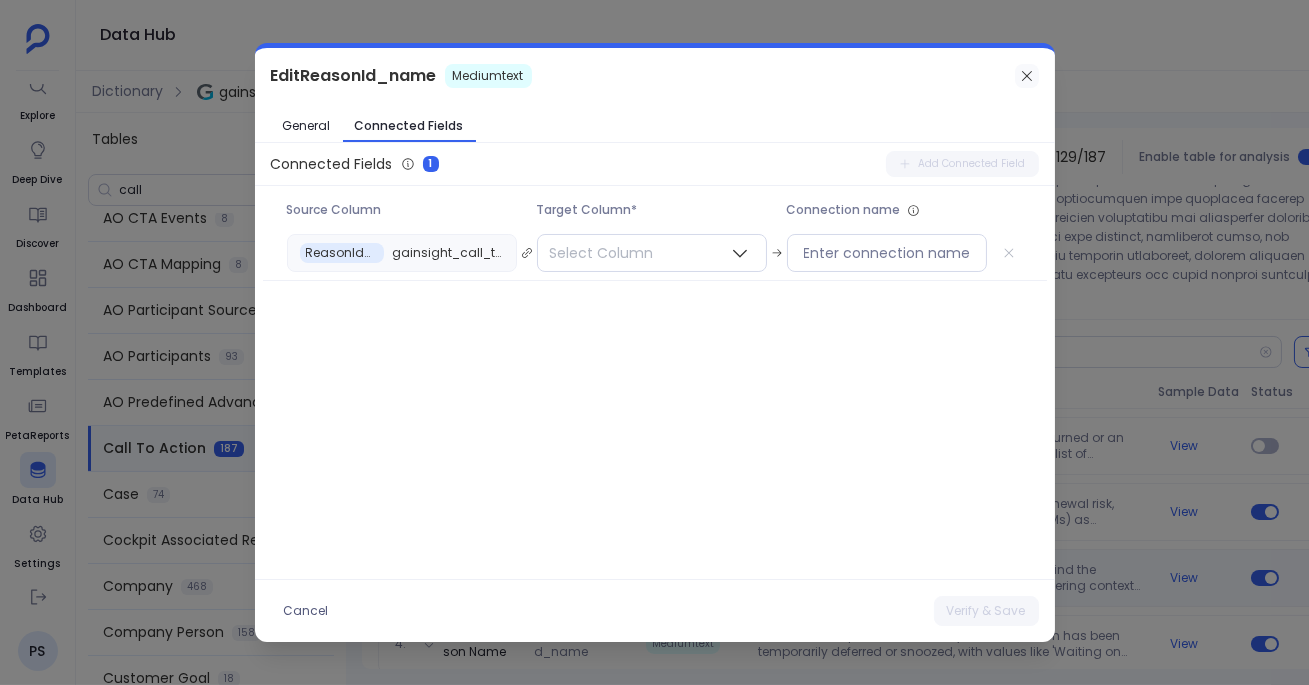 click 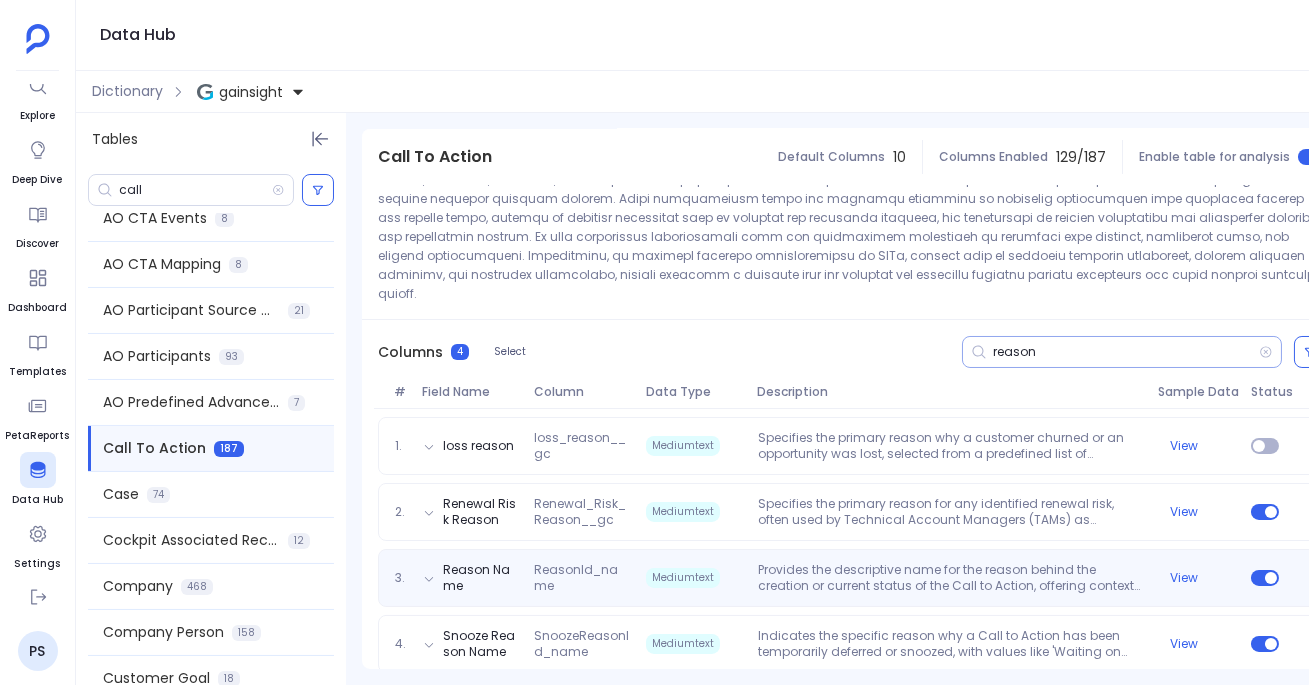 click on "reason" at bounding box center [1122, 352] 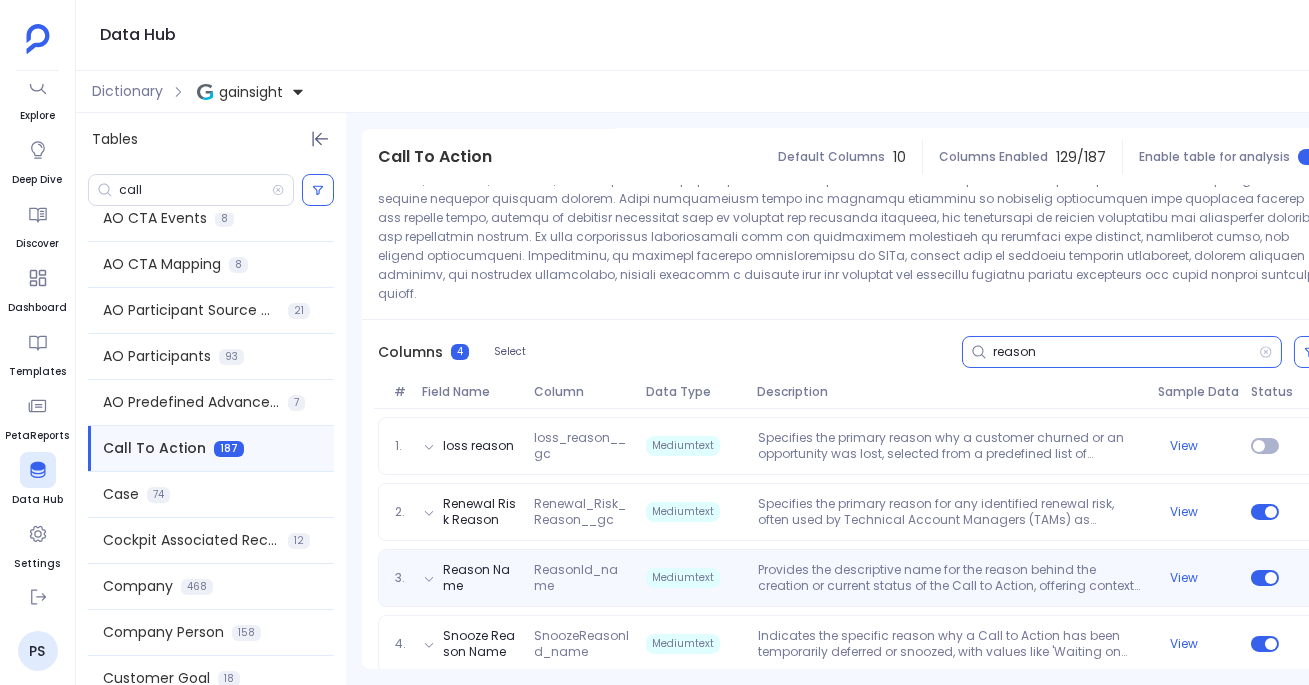 click on "reason" at bounding box center (1126, 352) 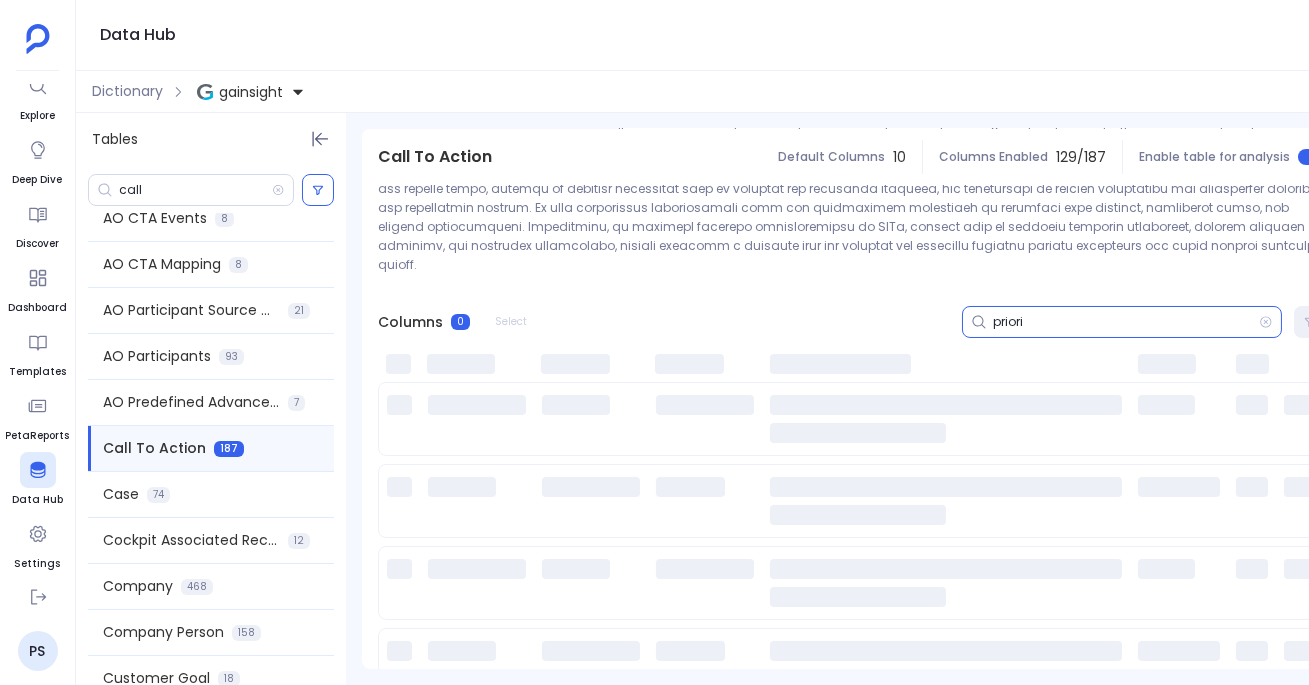 scroll, scrollTop: 210, scrollLeft: 0, axis: vertical 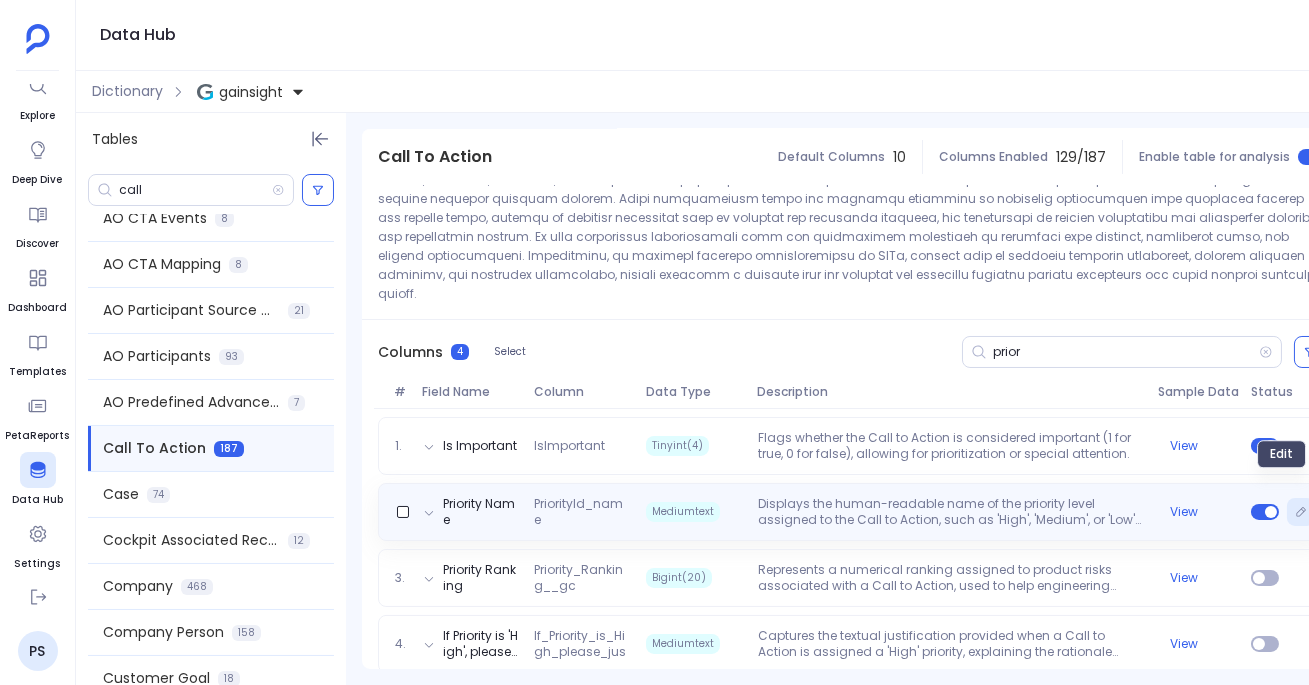 click 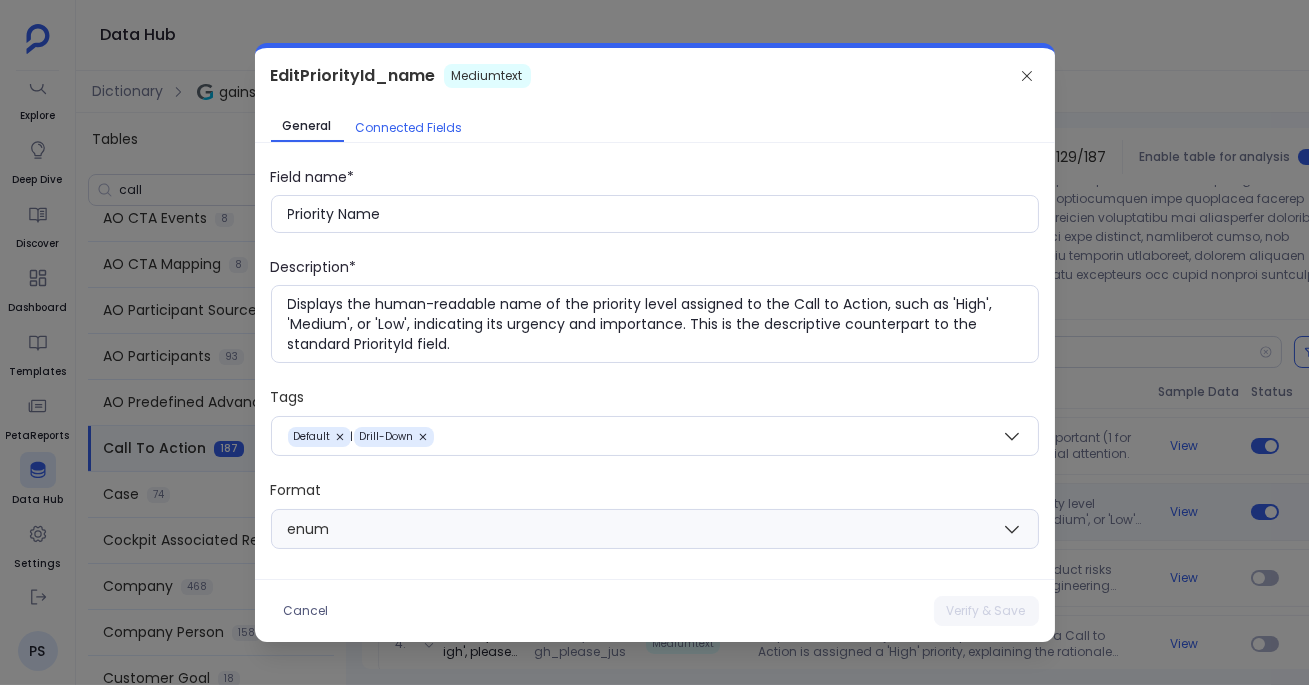 click on "Connected Fields" at bounding box center [409, 128] 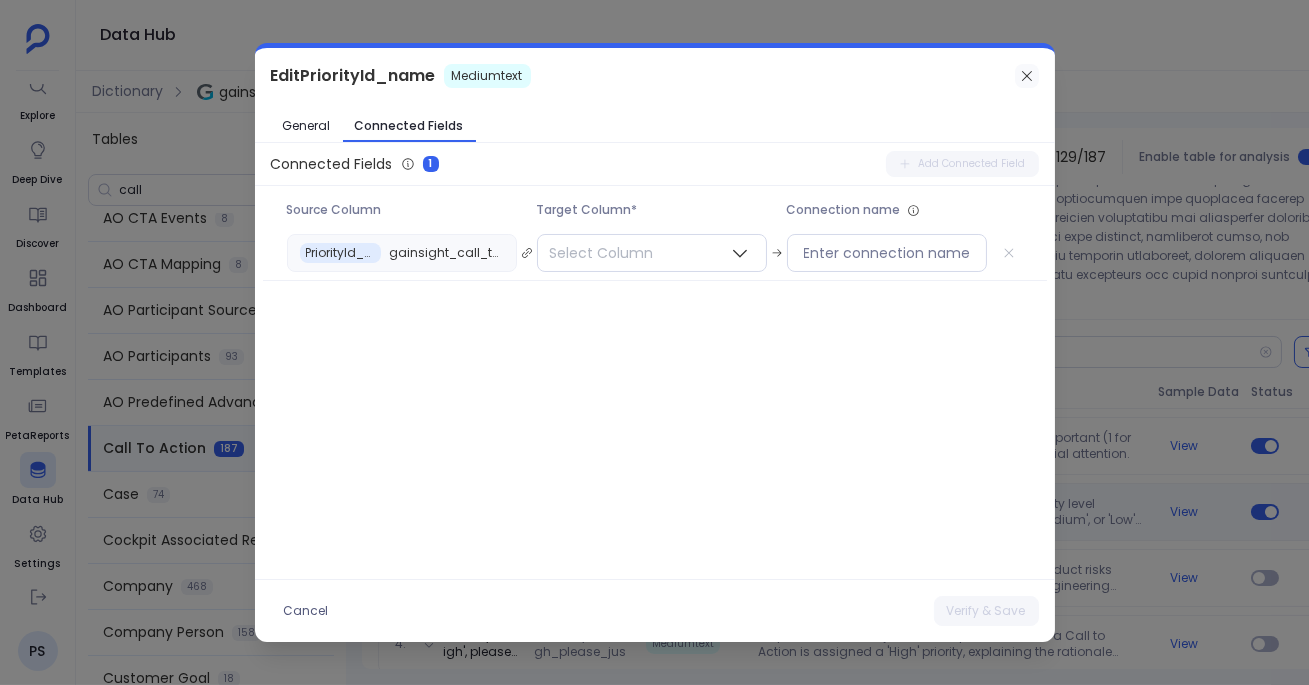 click at bounding box center (1027, 76) 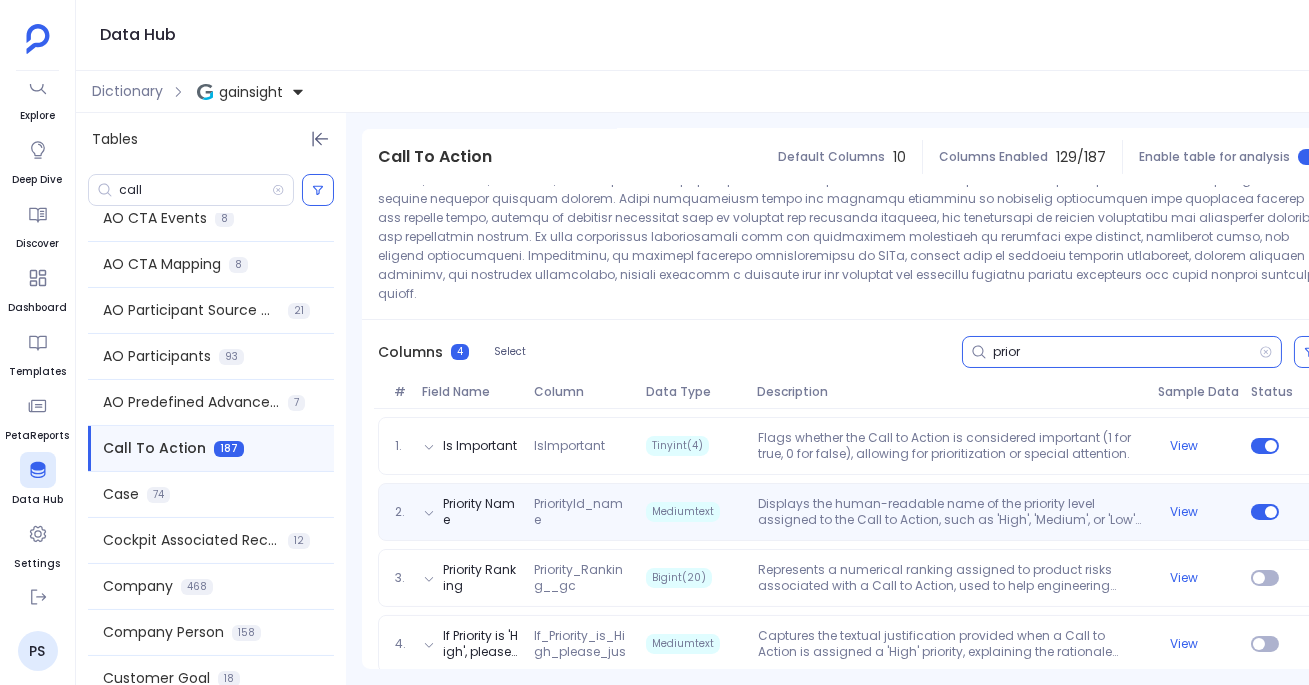 click on "prior" at bounding box center (1126, 352) 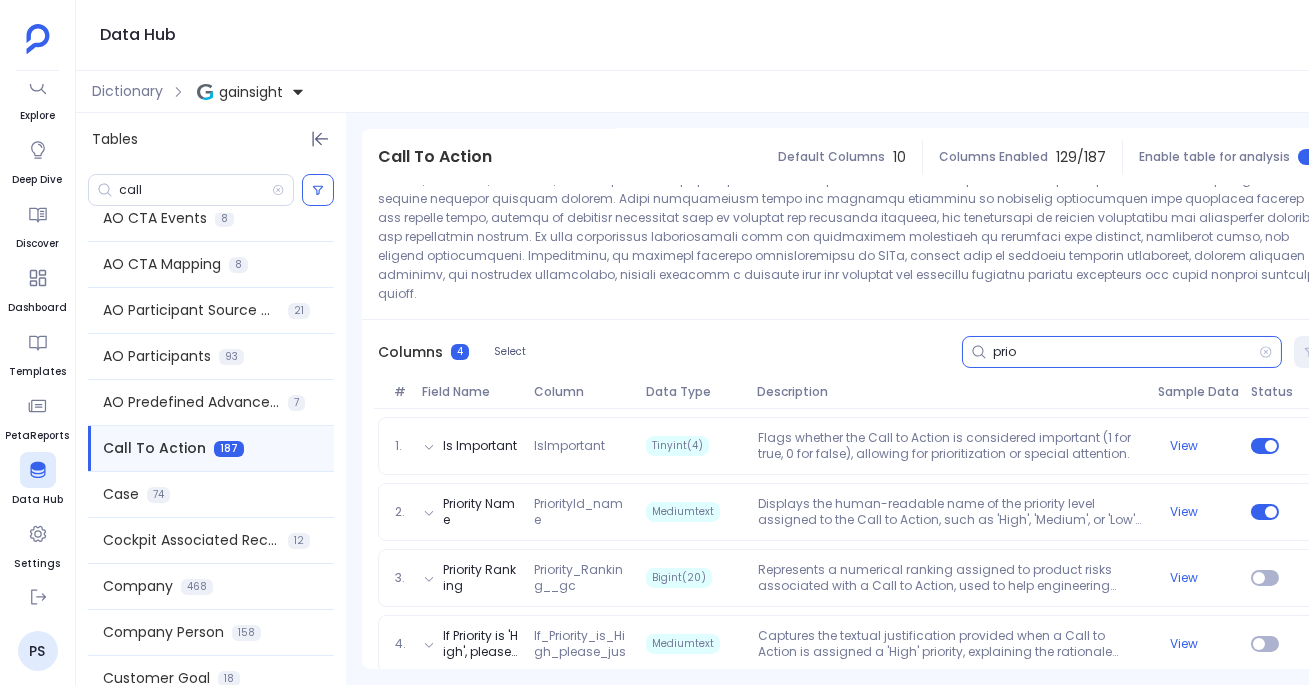 scroll, scrollTop: 0, scrollLeft: 0, axis: both 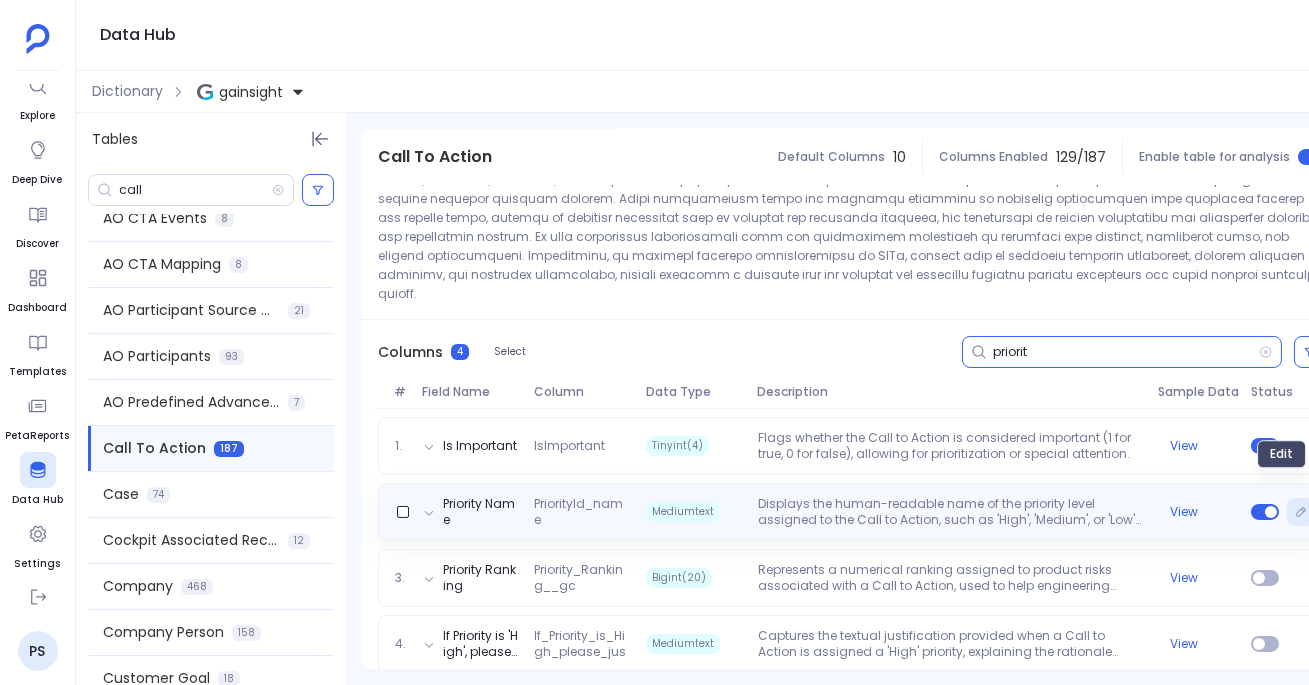 click 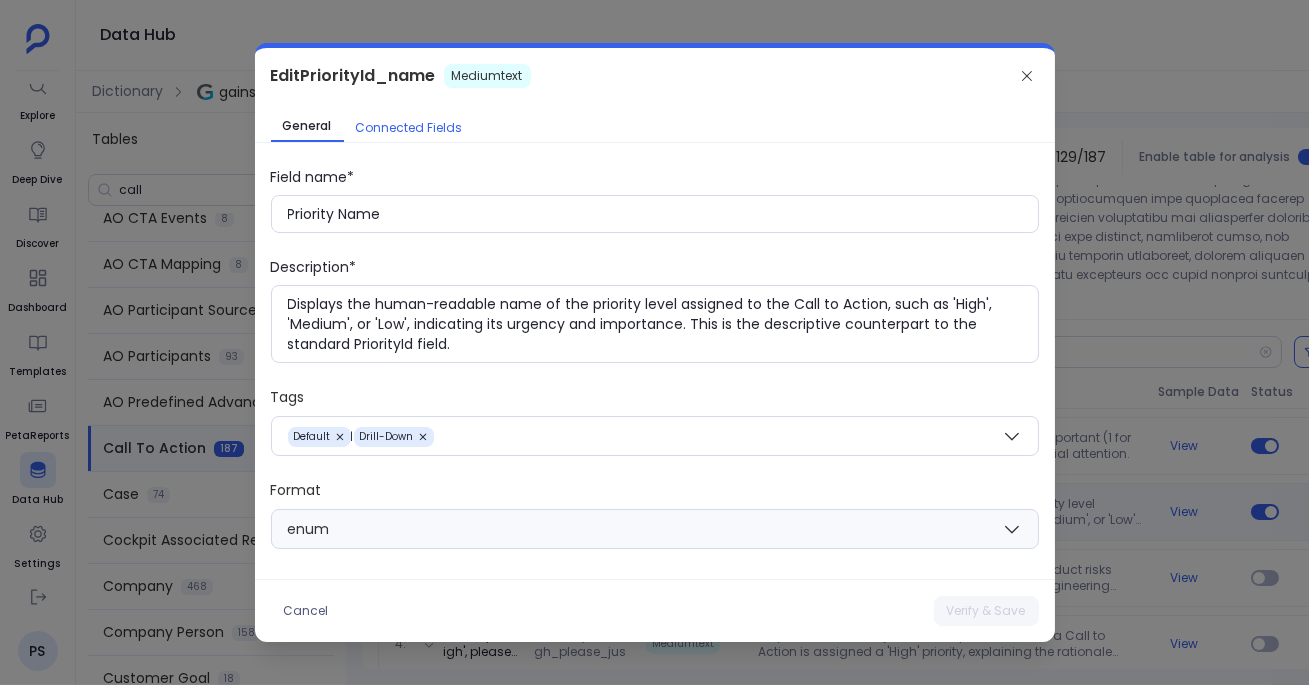 click on "Connected Fields" at bounding box center [409, 128] 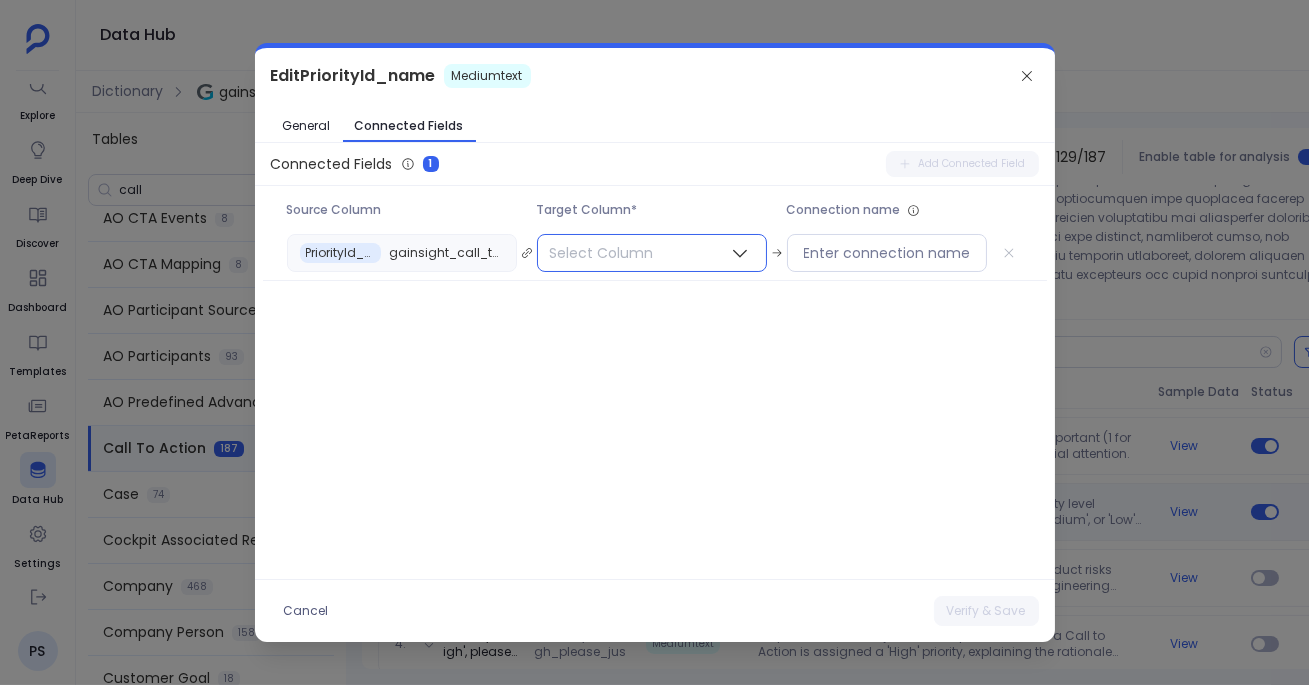 click on "Select Column" at bounding box center [602, 253] 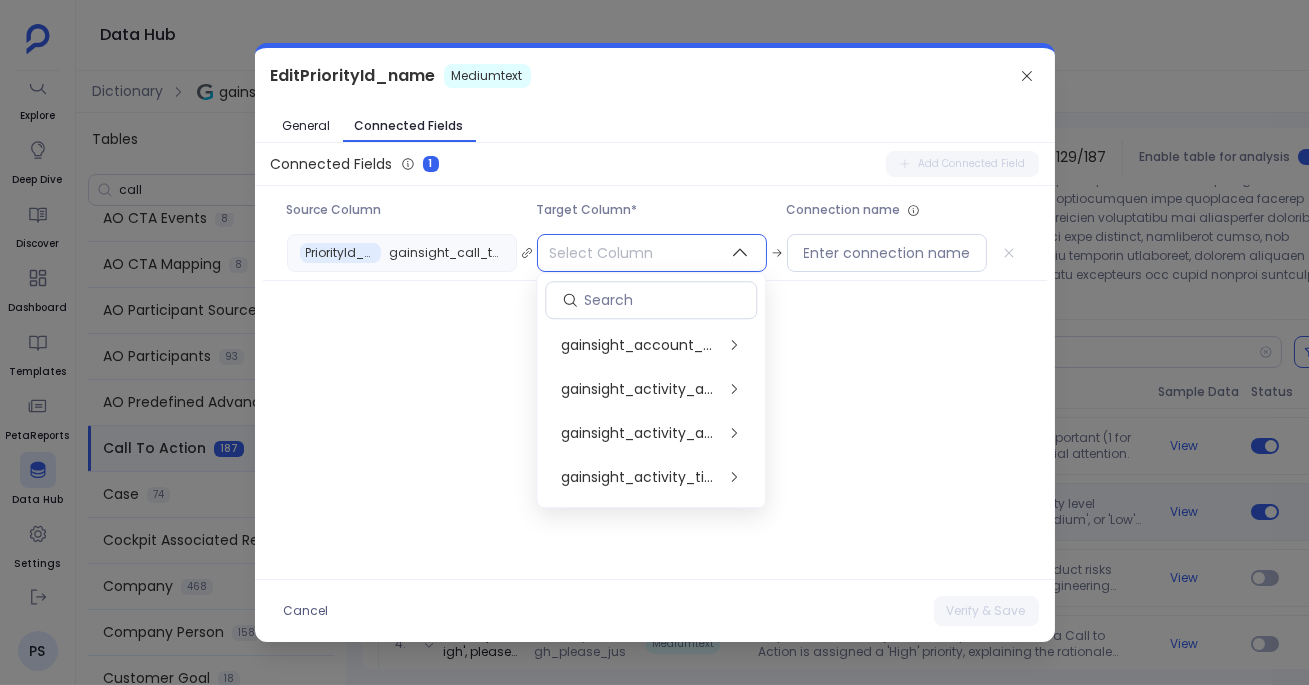 click on "Connected Fields 1 Add Connected Field" at bounding box center (655, 168) 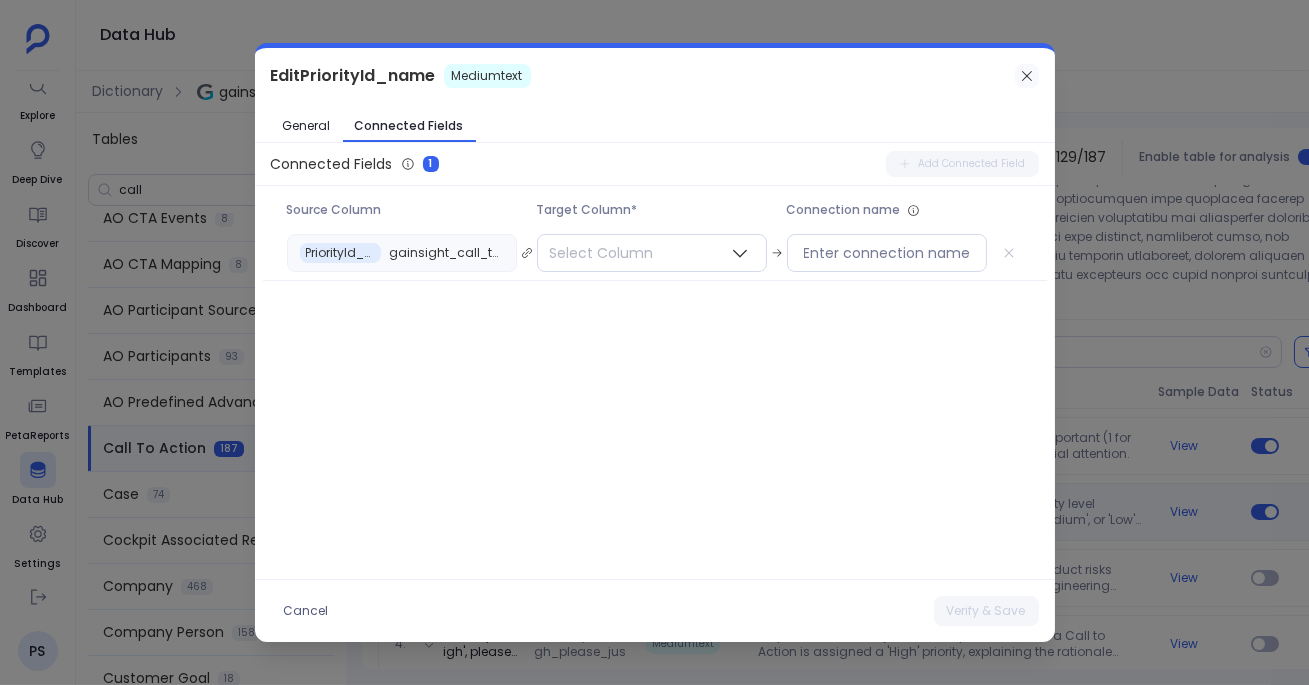click 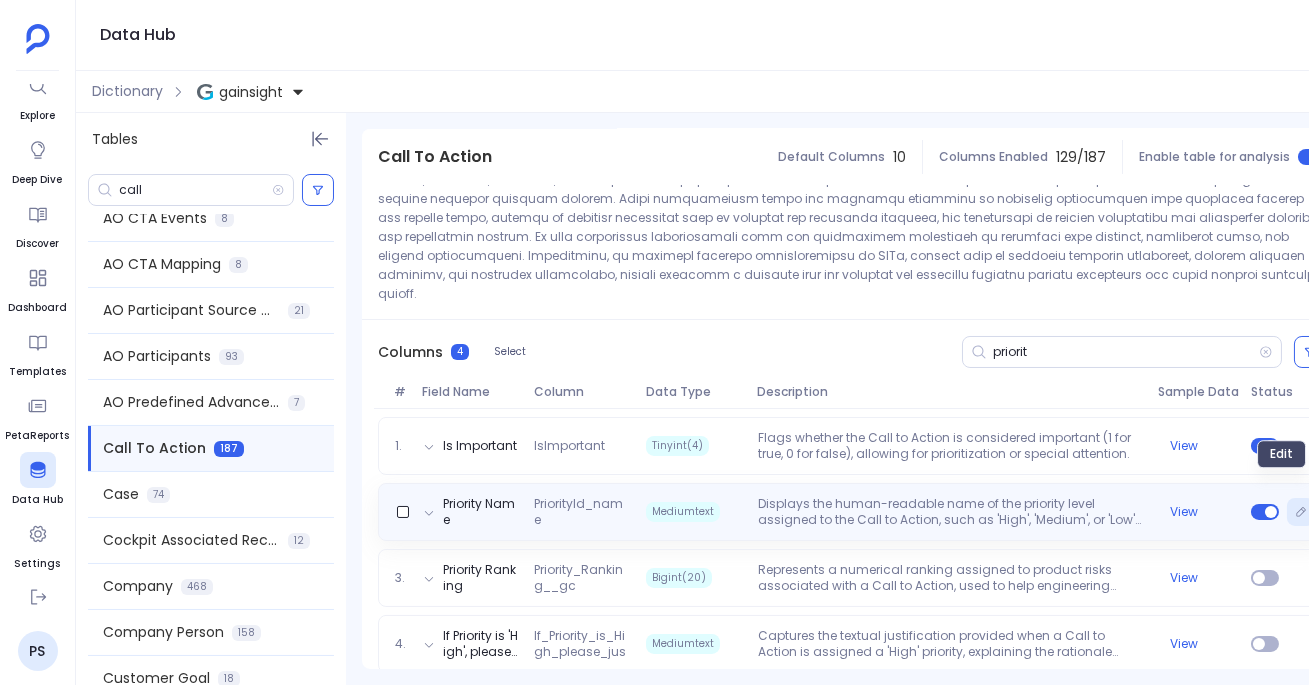 click at bounding box center [1301, 512] 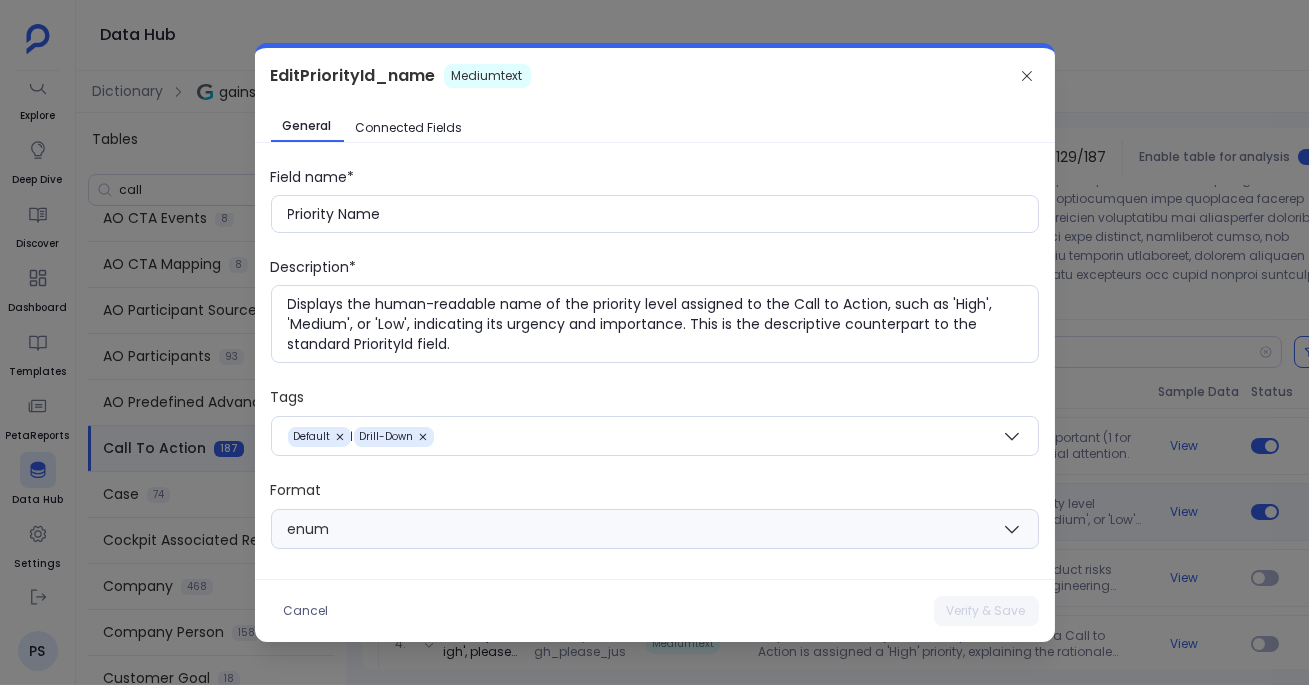 click on "Connected Fields" at bounding box center (409, 128) 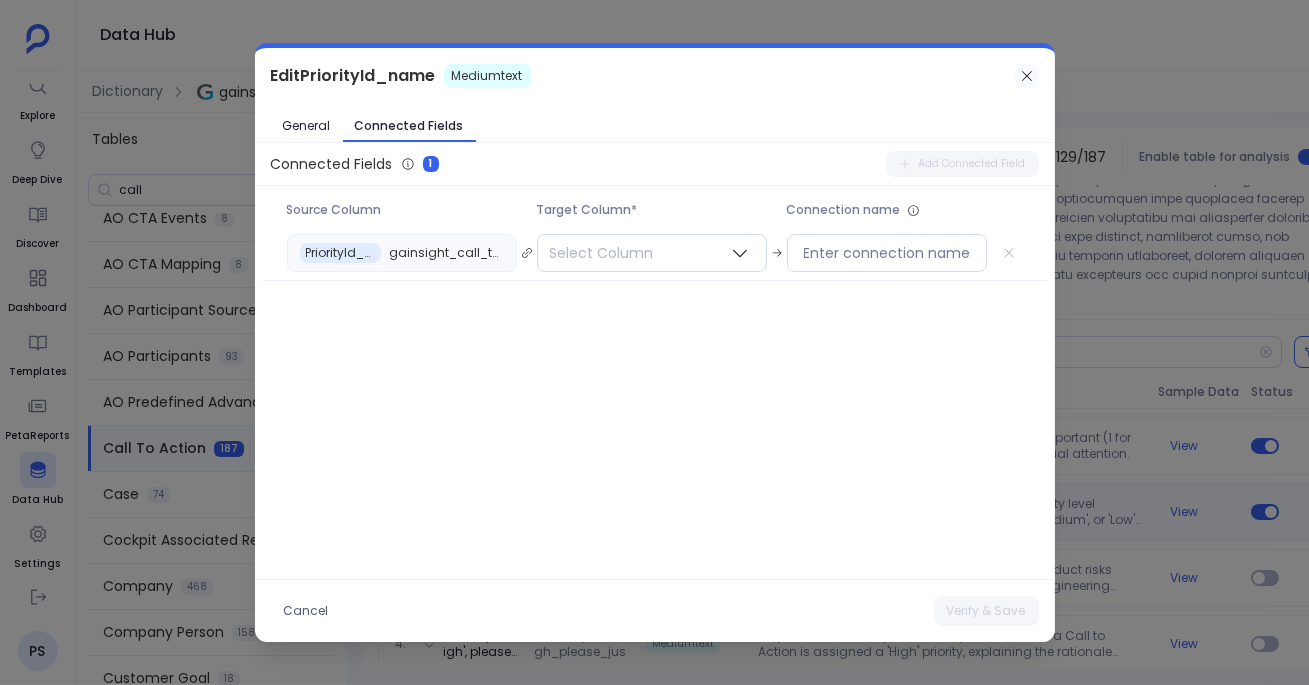 click 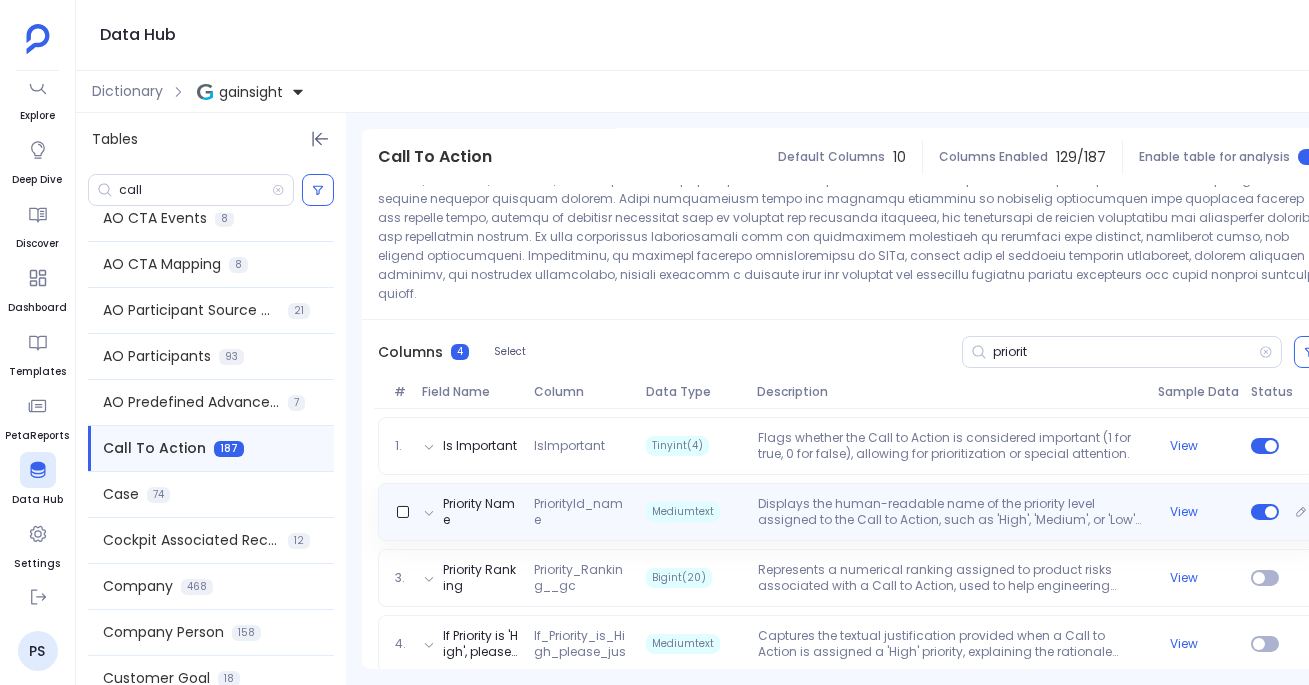 click on "Displays the human-readable name of the priority level assigned to the Call to Action, such as 'High', 'Medium', or 'Low', indicating its urgency and importance. This is the descriptive counterpart to the standard PriorityId field." at bounding box center [950, 512] 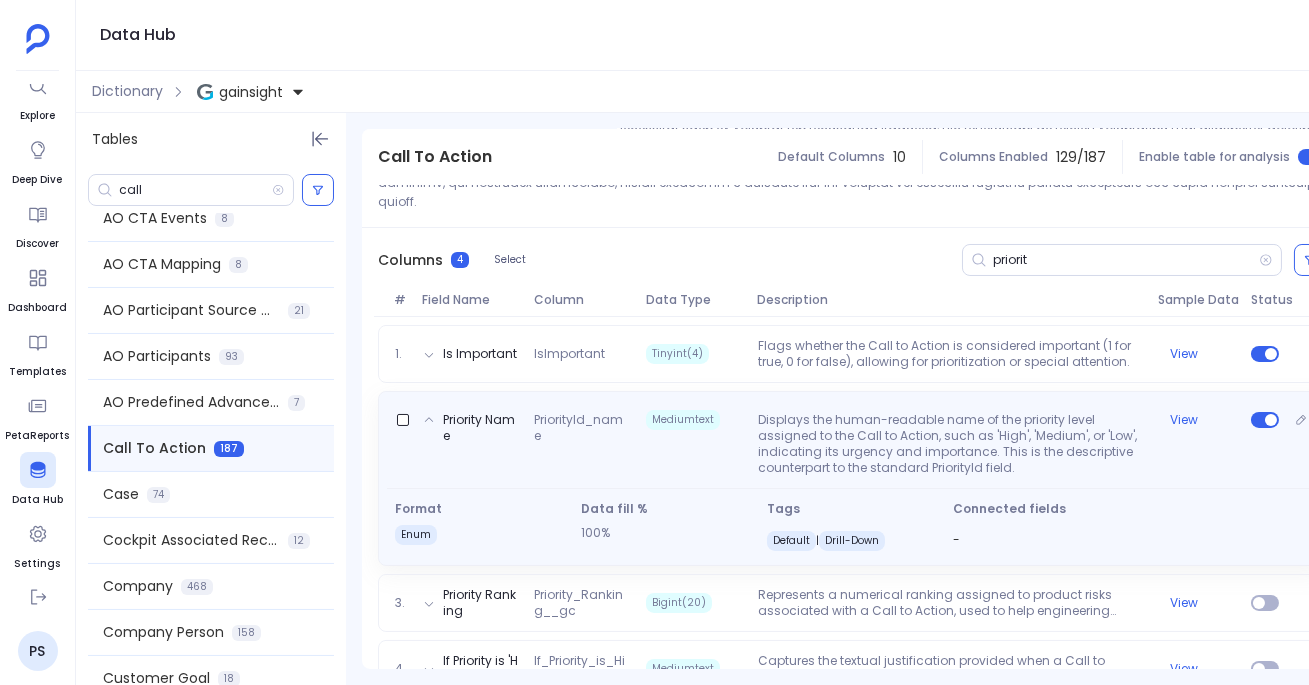 scroll, scrollTop: 326, scrollLeft: 0, axis: vertical 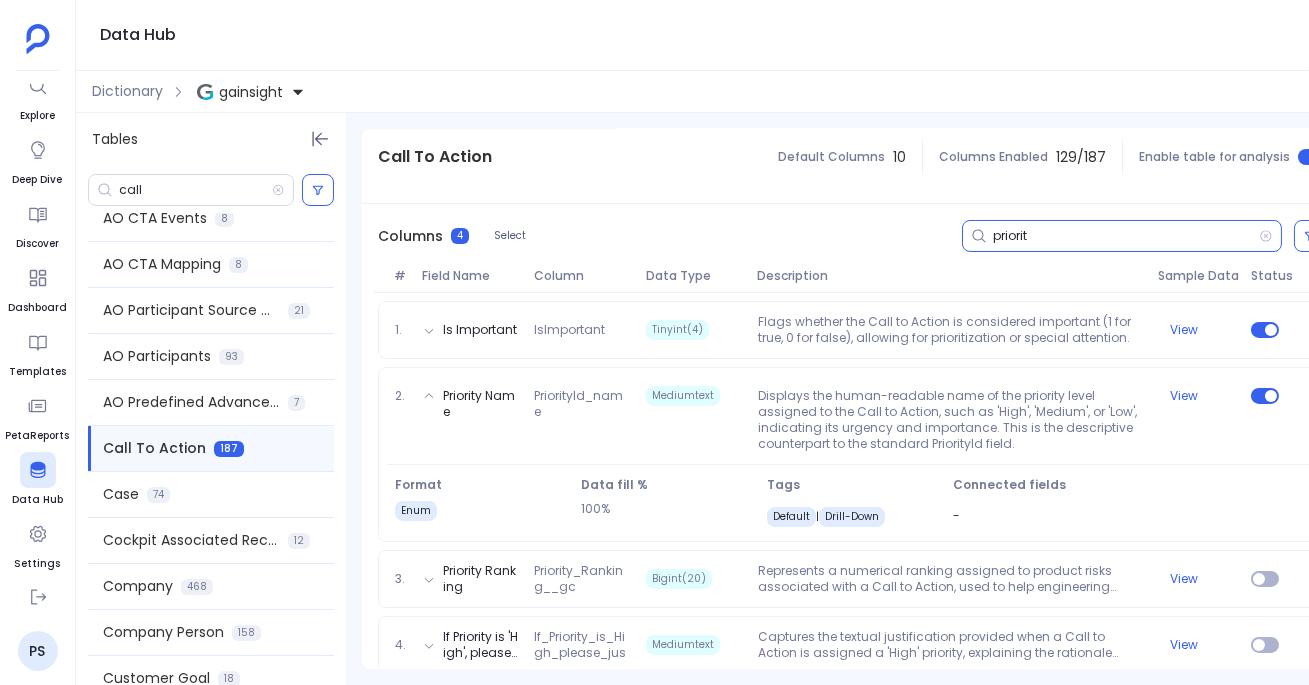 click on "priorit" at bounding box center [1126, 236] 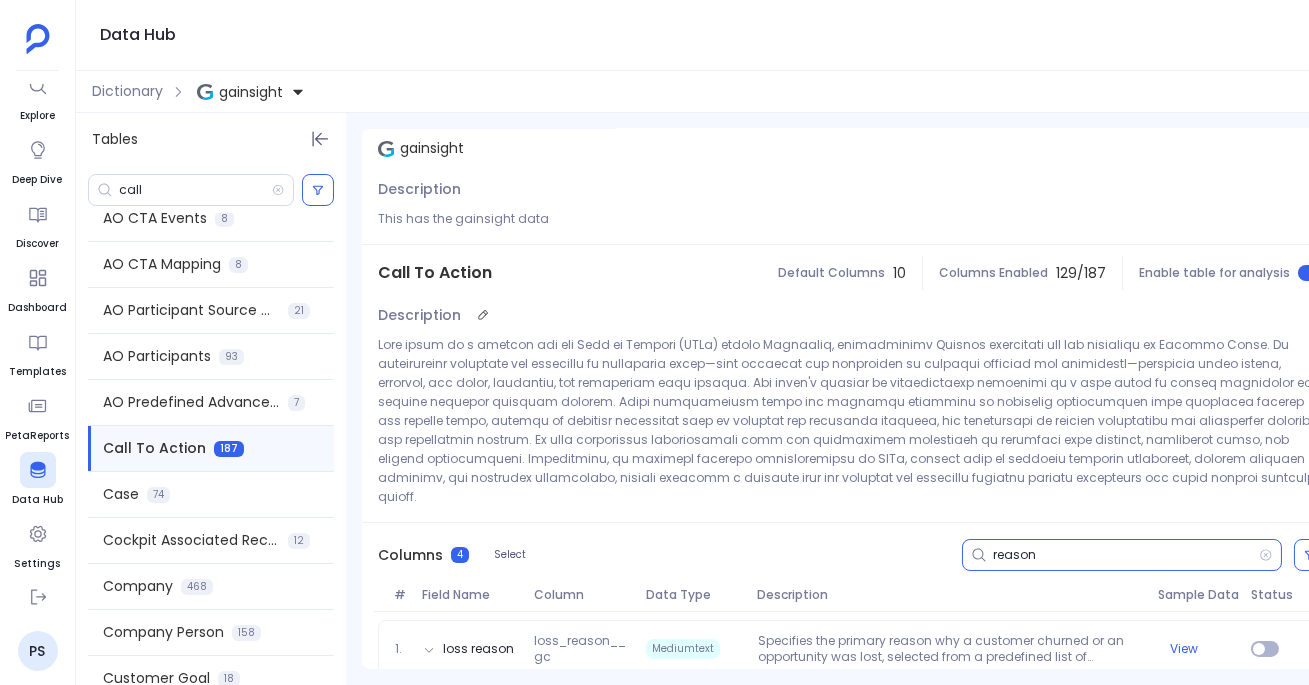 scroll, scrollTop: 210, scrollLeft: 0, axis: vertical 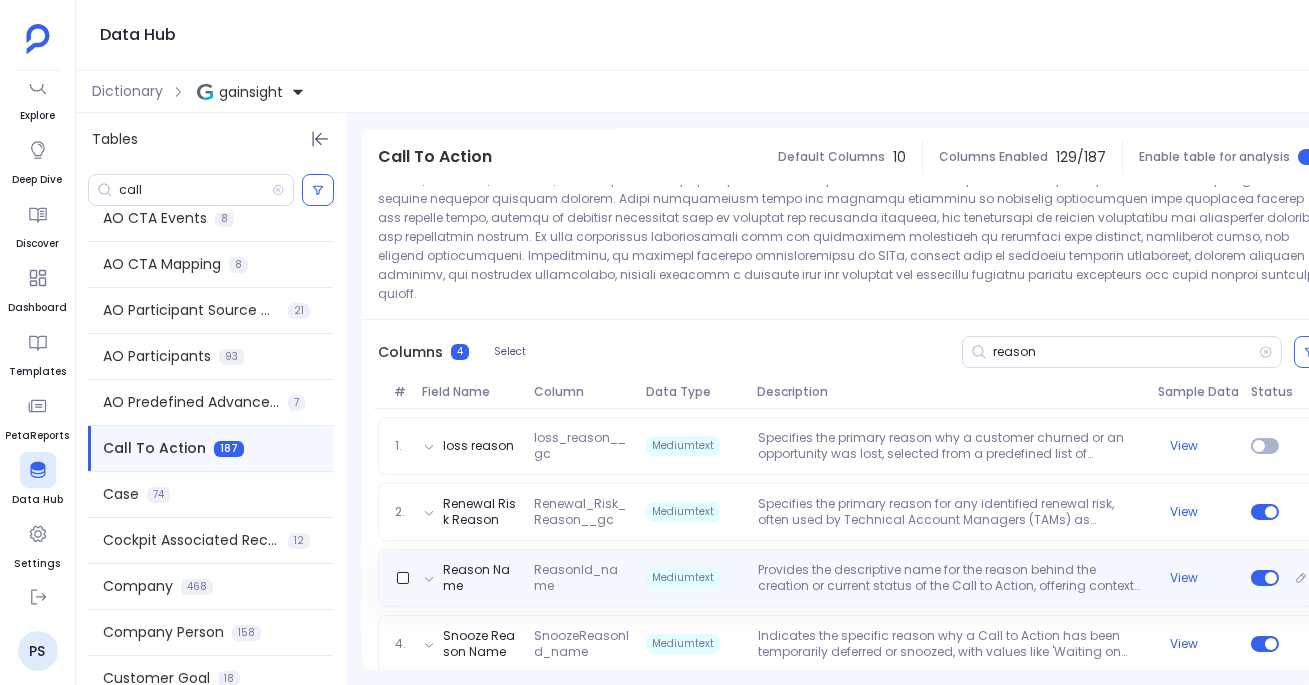click on "Provides the descriptive name for the reason behind the creation or current status of the Call to Action, offering context such as 'Renewal Risk' or 'Customer Escalation'. This is the textual representation of the standard ReasonId field." at bounding box center [950, 578] 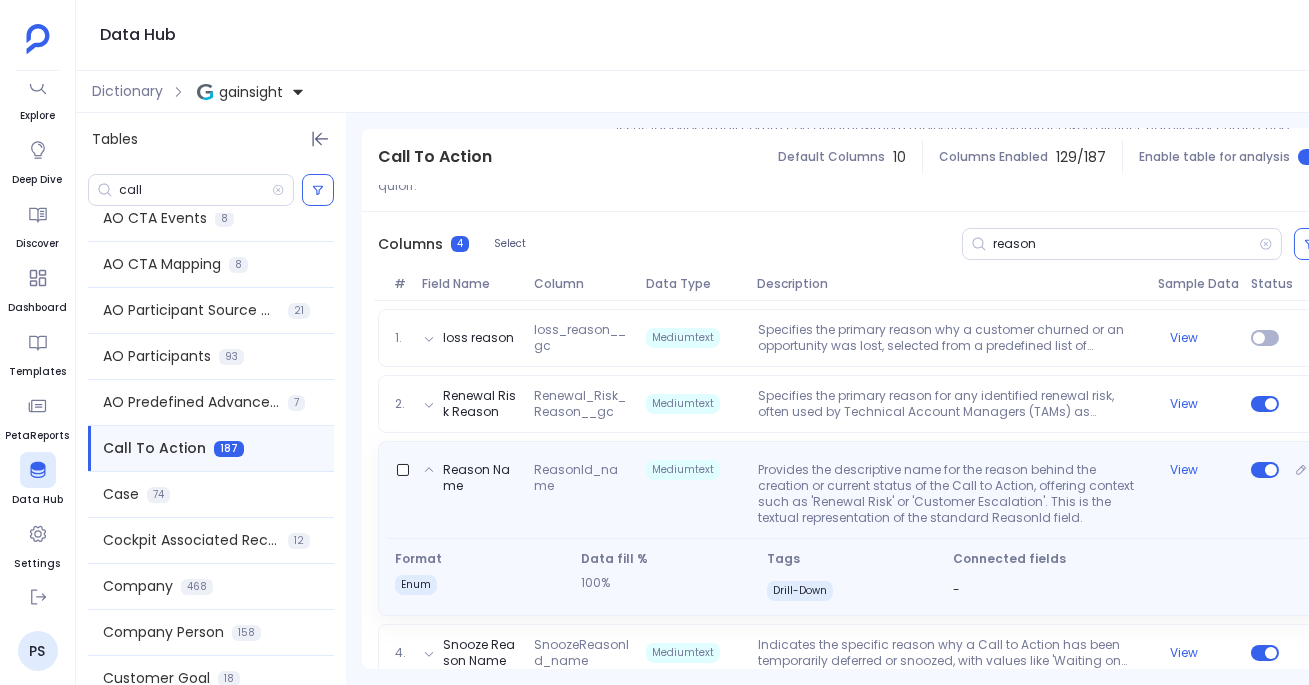 scroll, scrollTop: 326, scrollLeft: 0, axis: vertical 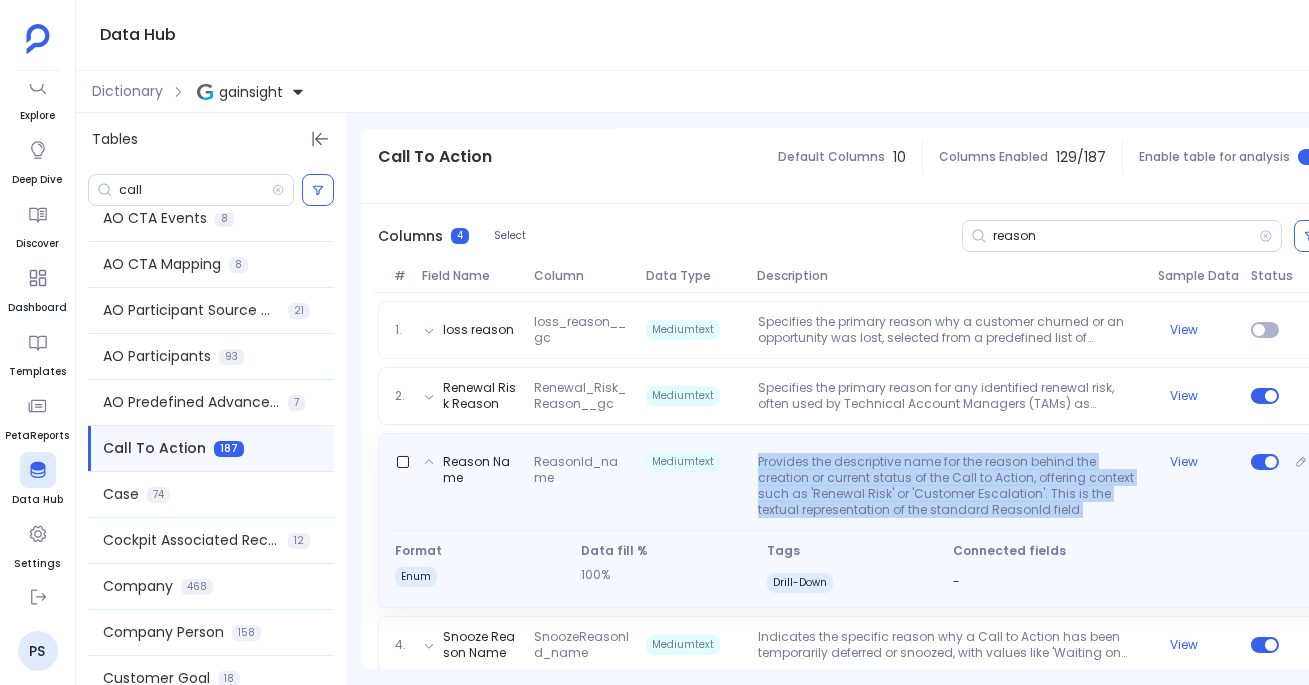 drag, startPoint x: 755, startPoint y: 439, endPoint x: 1076, endPoint y: 493, distance: 325.51038 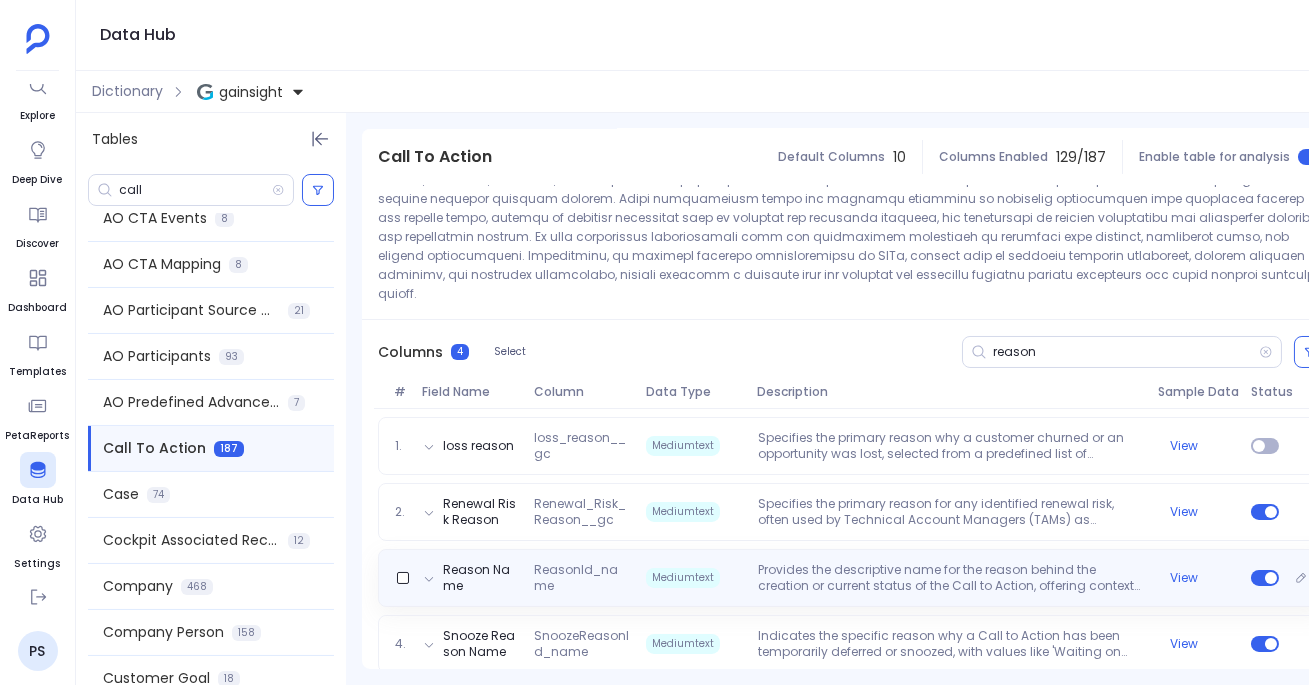 click on "Provides the descriptive name for the reason behind the creation or current status of the Call to Action, offering context such as 'Renewal Risk' or 'Customer Escalation'. This is the textual representation of the standard ReasonId field." at bounding box center [950, 578] 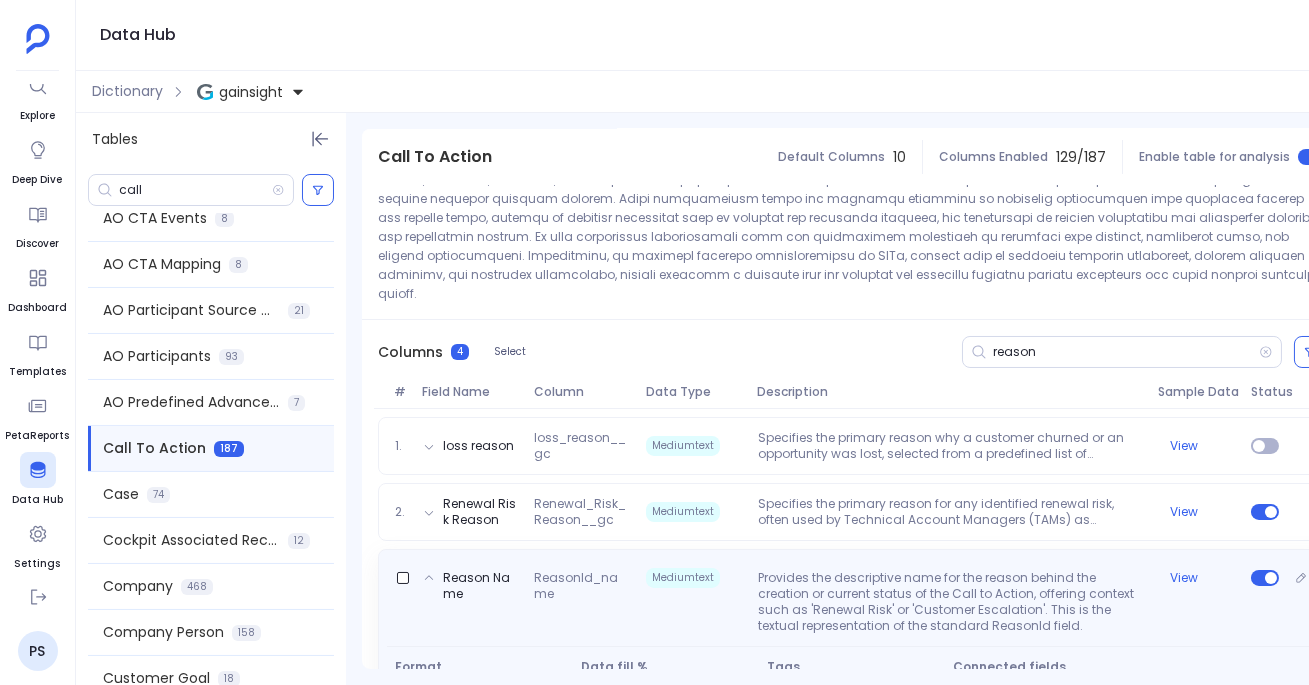 scroll, scrollTop: 326, scrollLeft: 0, axis: vertical 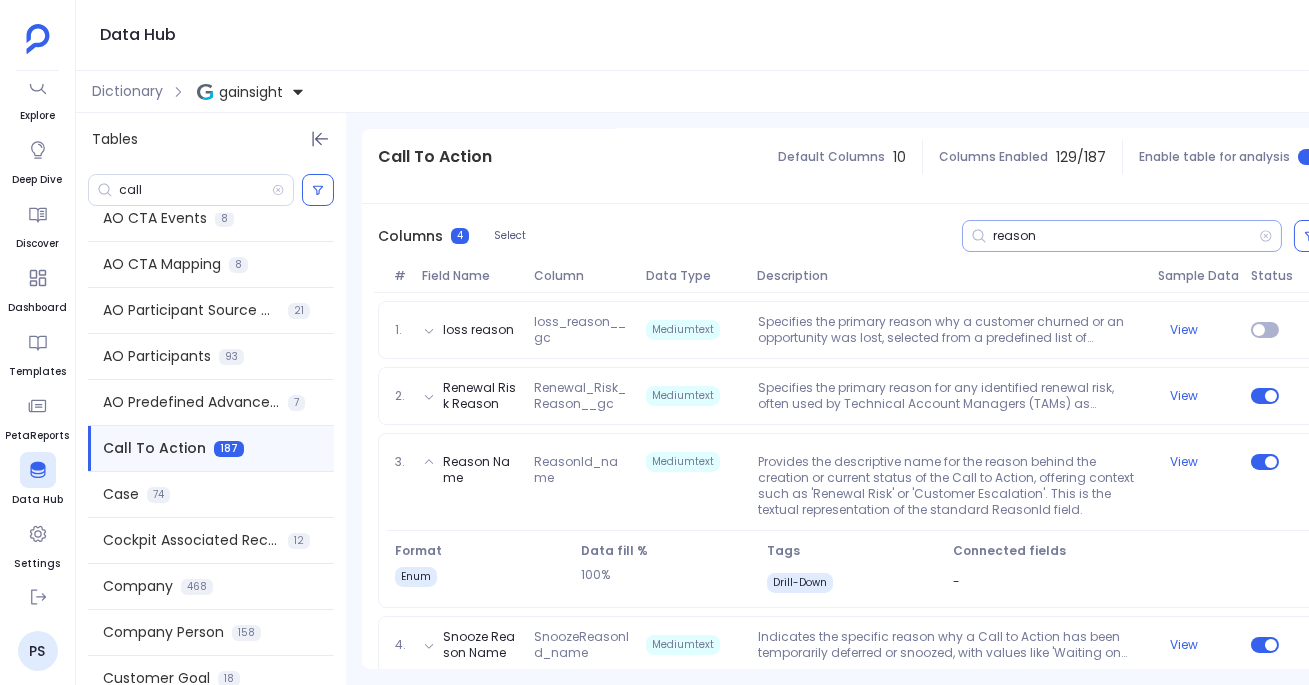 click on "reason" at bounding box center [1126, 236] 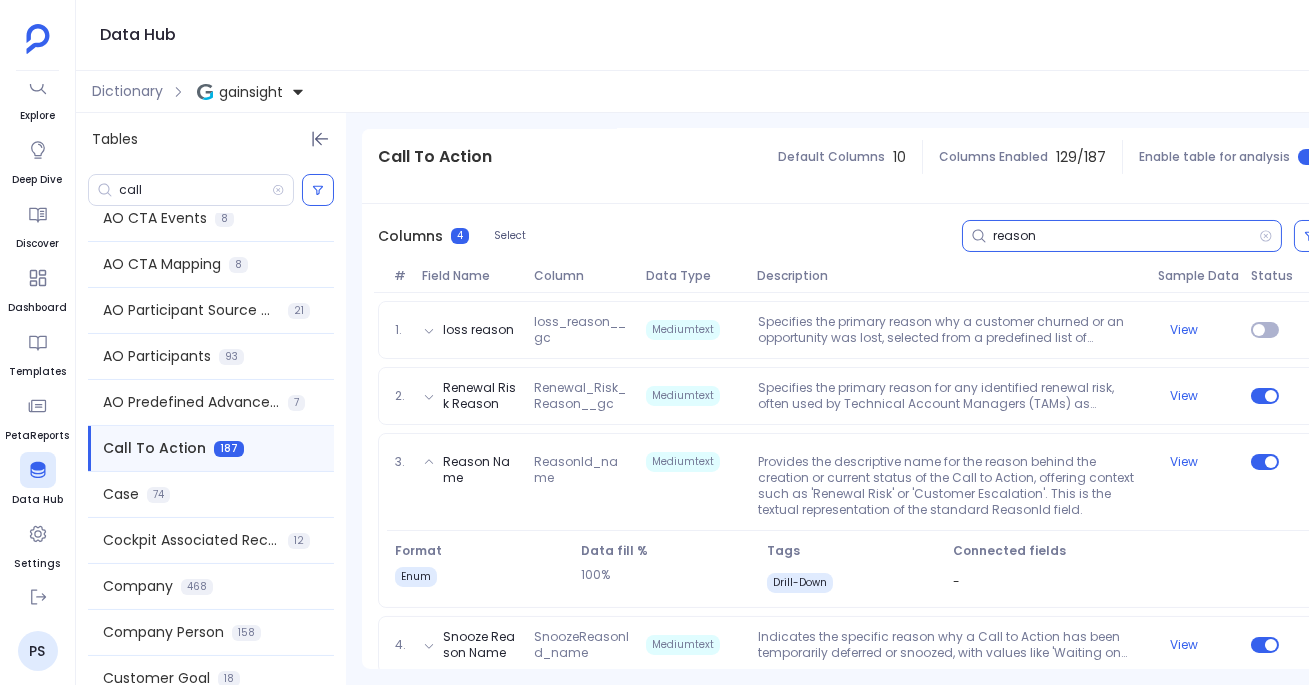 click on "reason" at bounding box center (1126, 236) 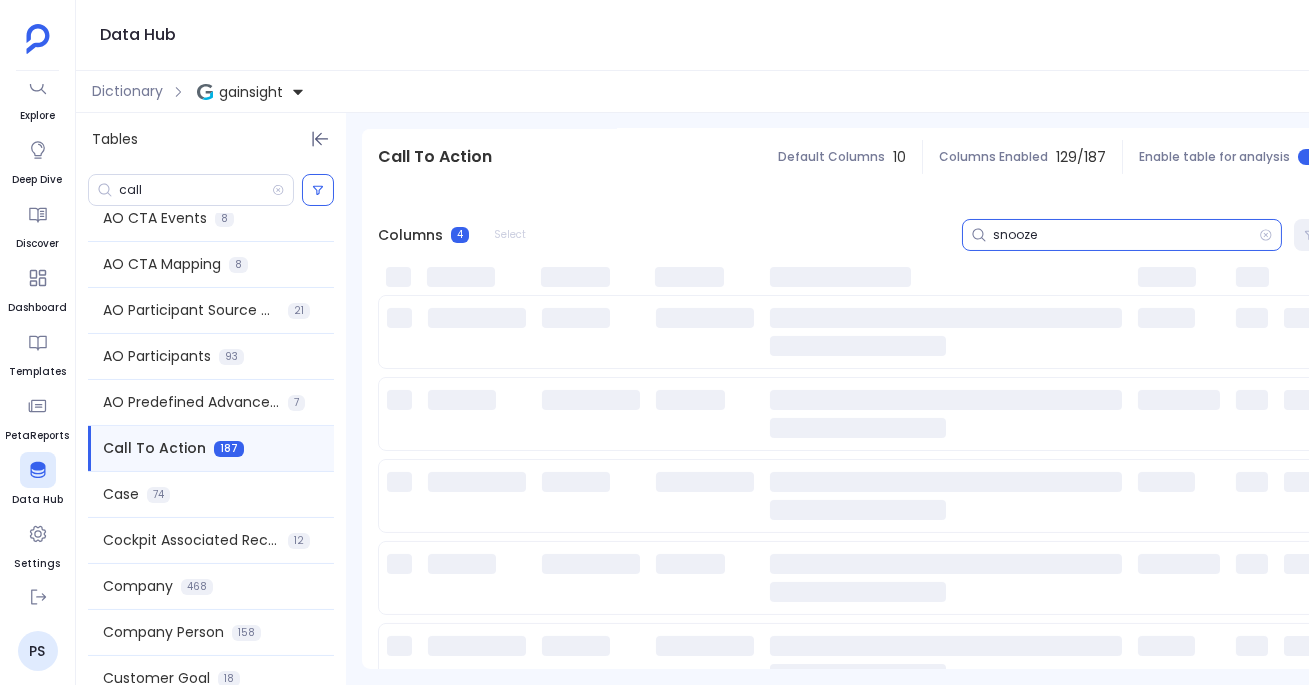 scroll, scrollTop: 210, scrollLeft: 0, axis: vertical 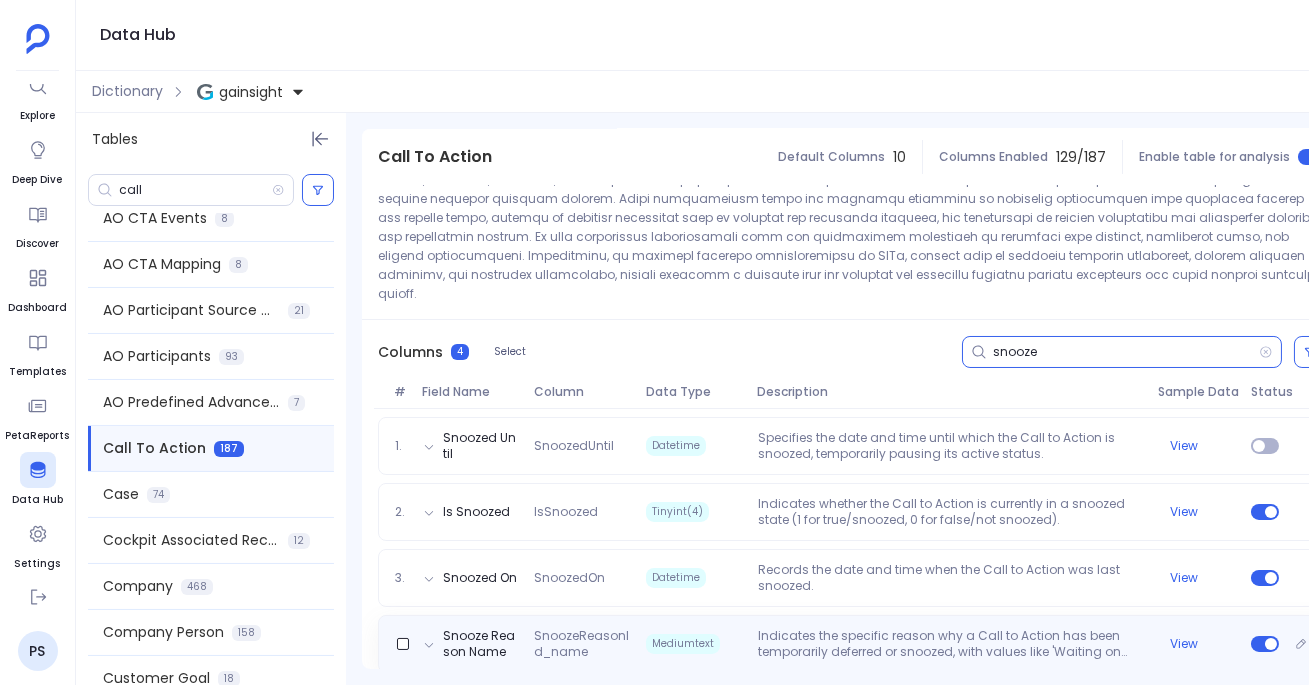 click on "Indicates the specific reason why a Call to Action has been temporarily deferred or snoozed, with values like 'Waiting on Client' or 'User on Vacation'. This is the descriptive name for the standard SnoozeReasonId field." at bounding box center [950, 644] 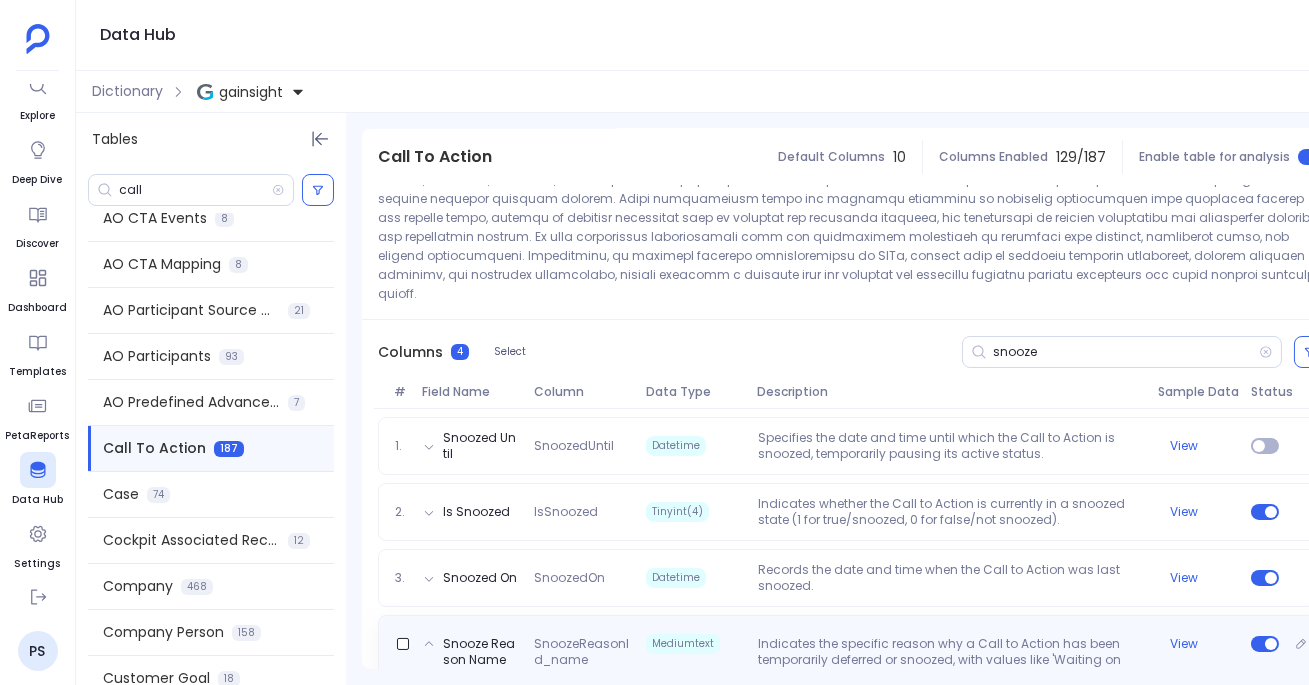 scroll, scrollTop: 326, scrollLeft: 0, axis: vertical 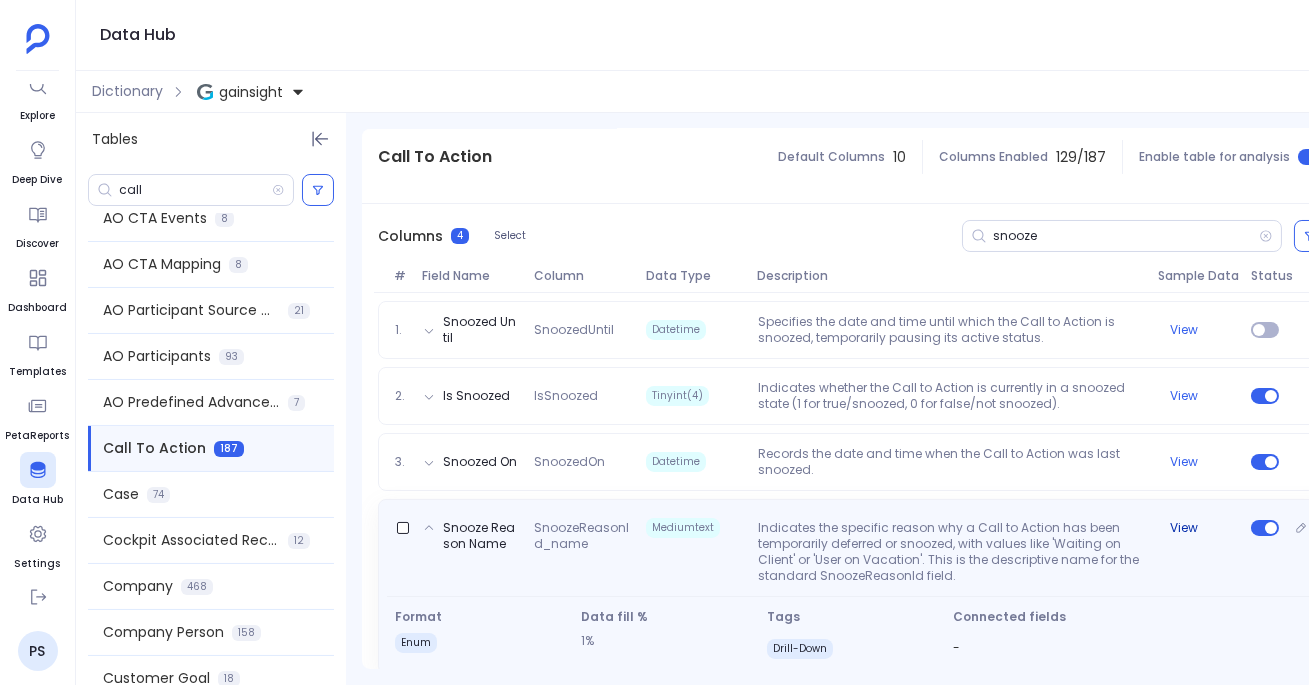 click on "View" at bounding box center (1184, 528) 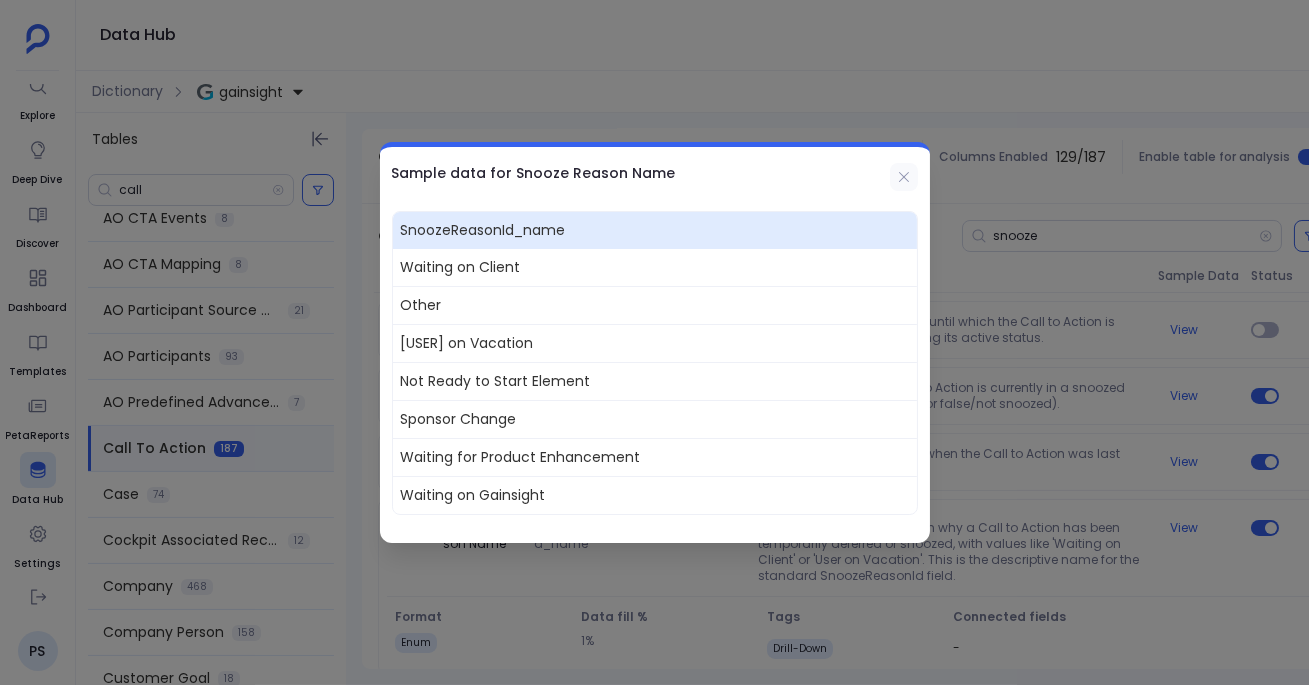 click 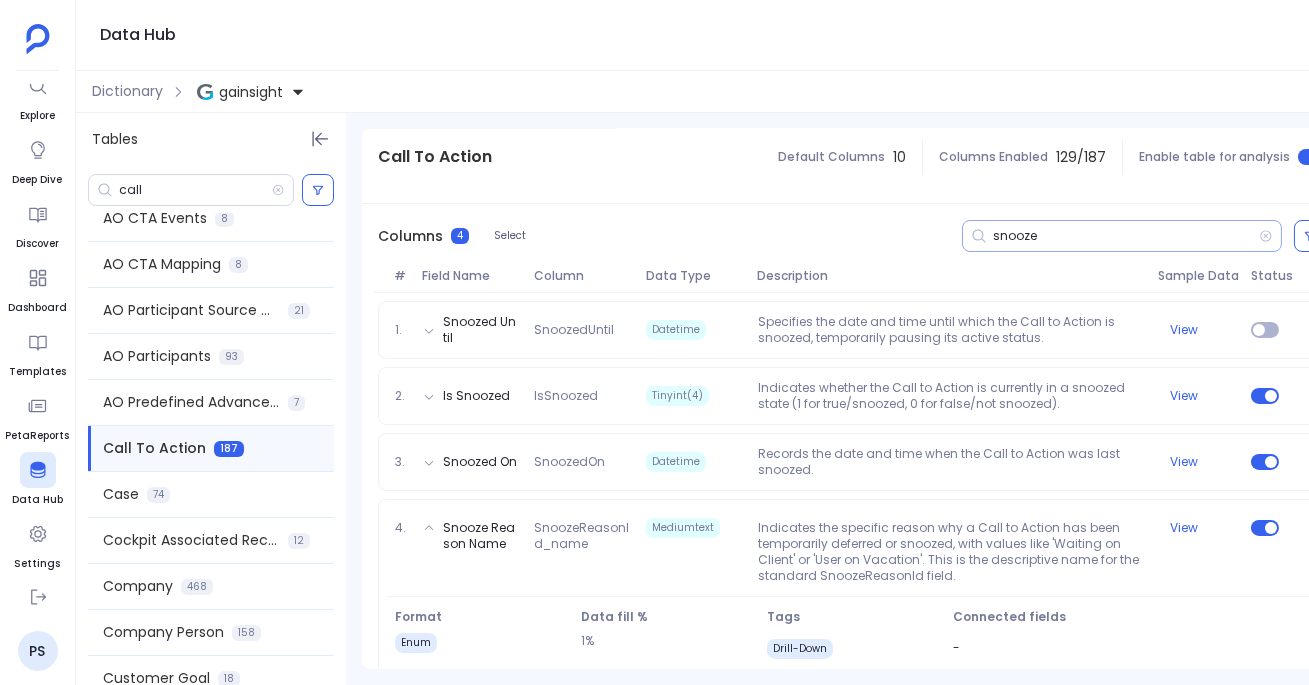click on "snooze" at bounding box center [1126, 236] 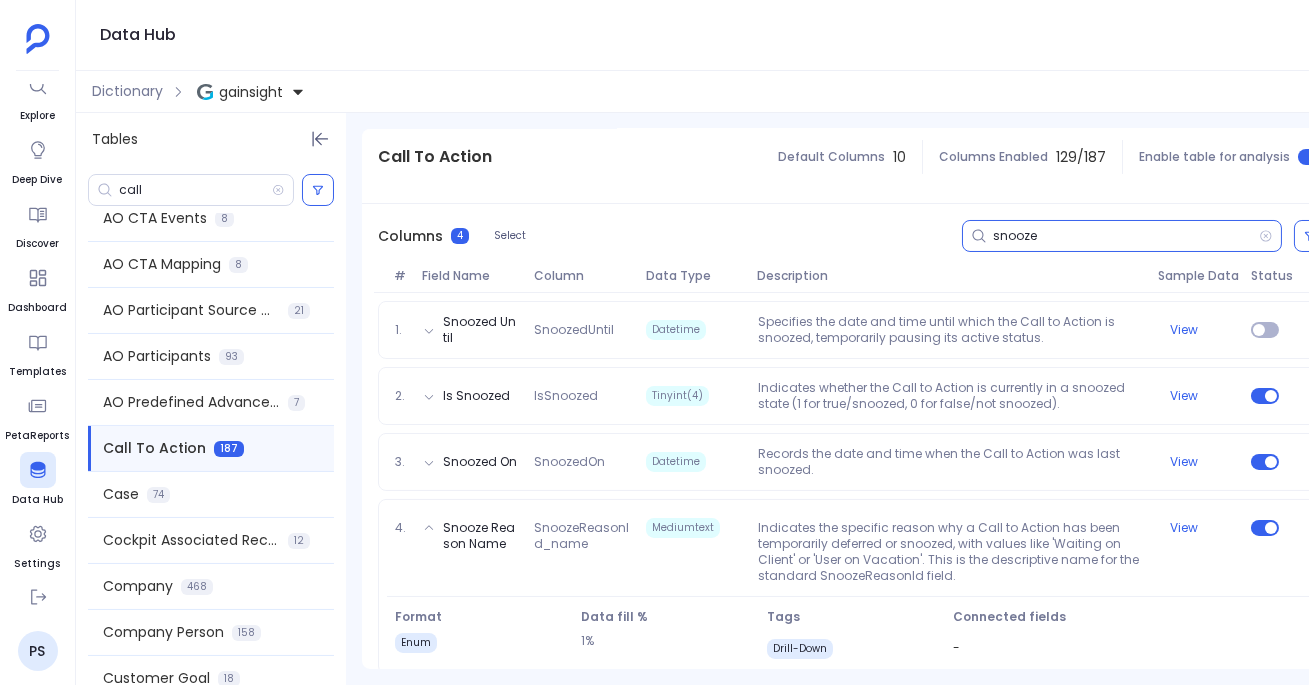click on "snooze" at bounding box center [1126, 236] 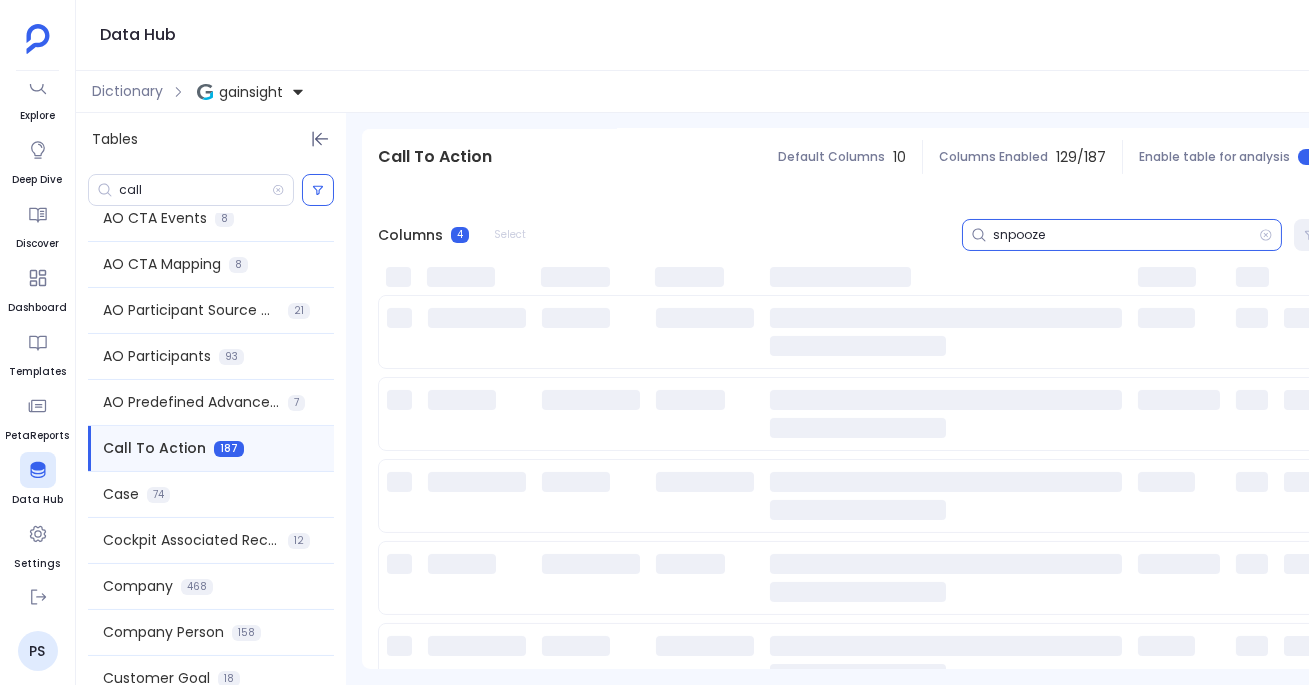 click on "snpooze" at bounding box center (1126, 235) 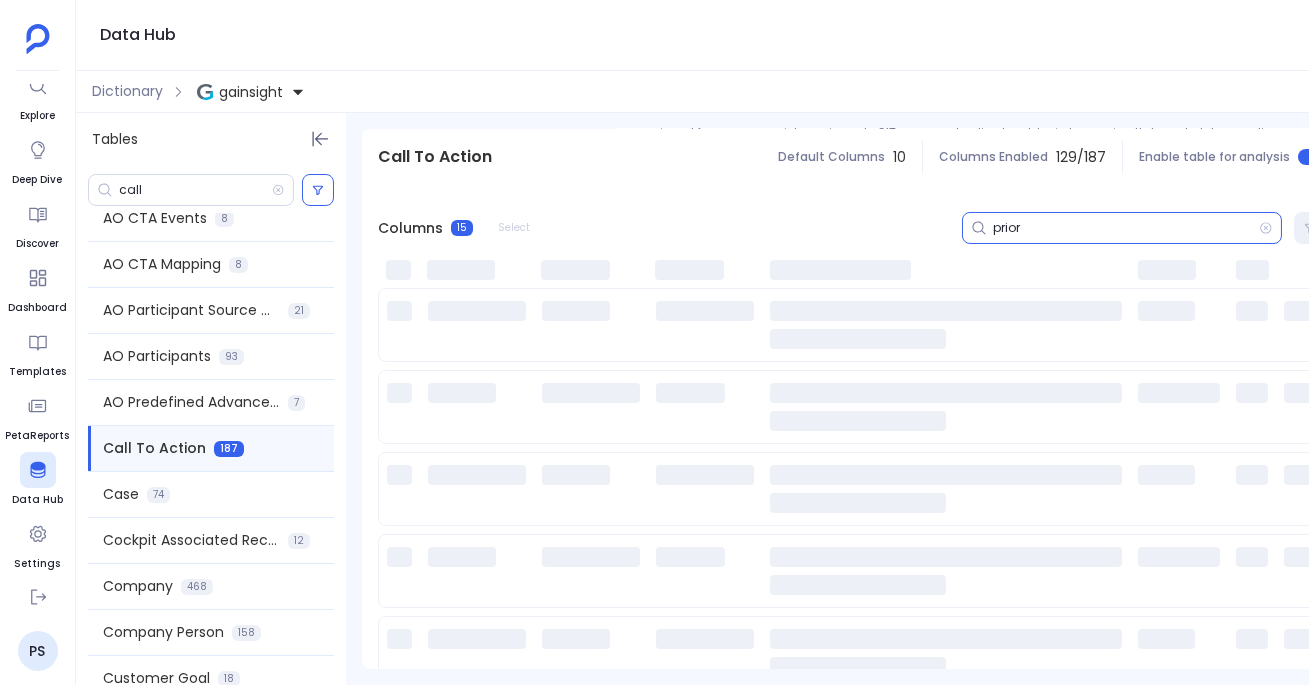 scroll, scrollTop: 210, scrollLeft: 0, axis: vertical 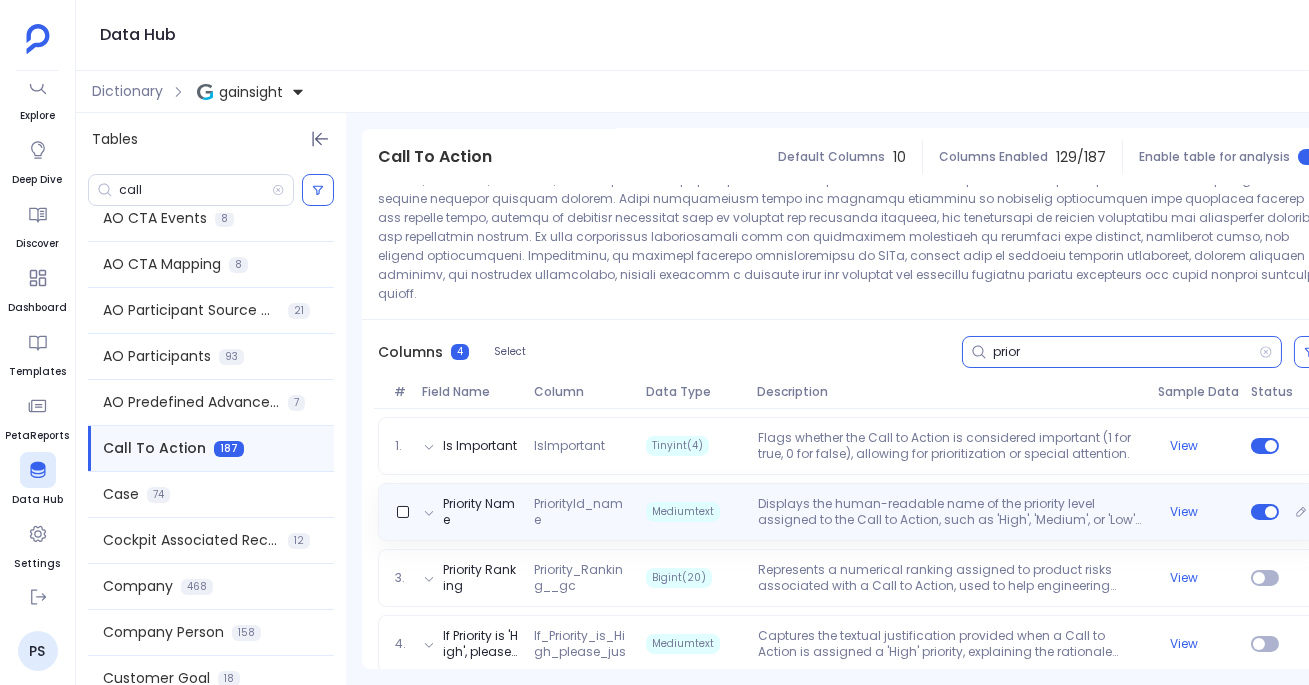 type on "prior" 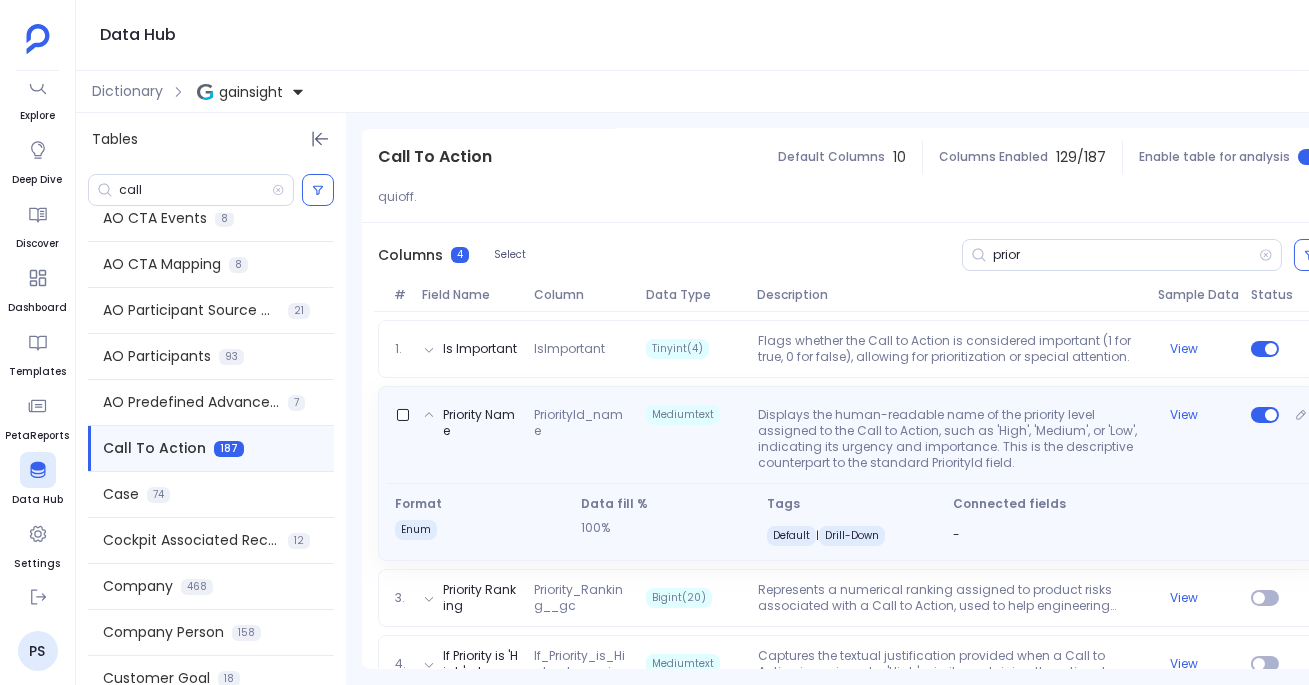 scroll, scrollTop: 326, scrollLeft: 0, axis: vertical 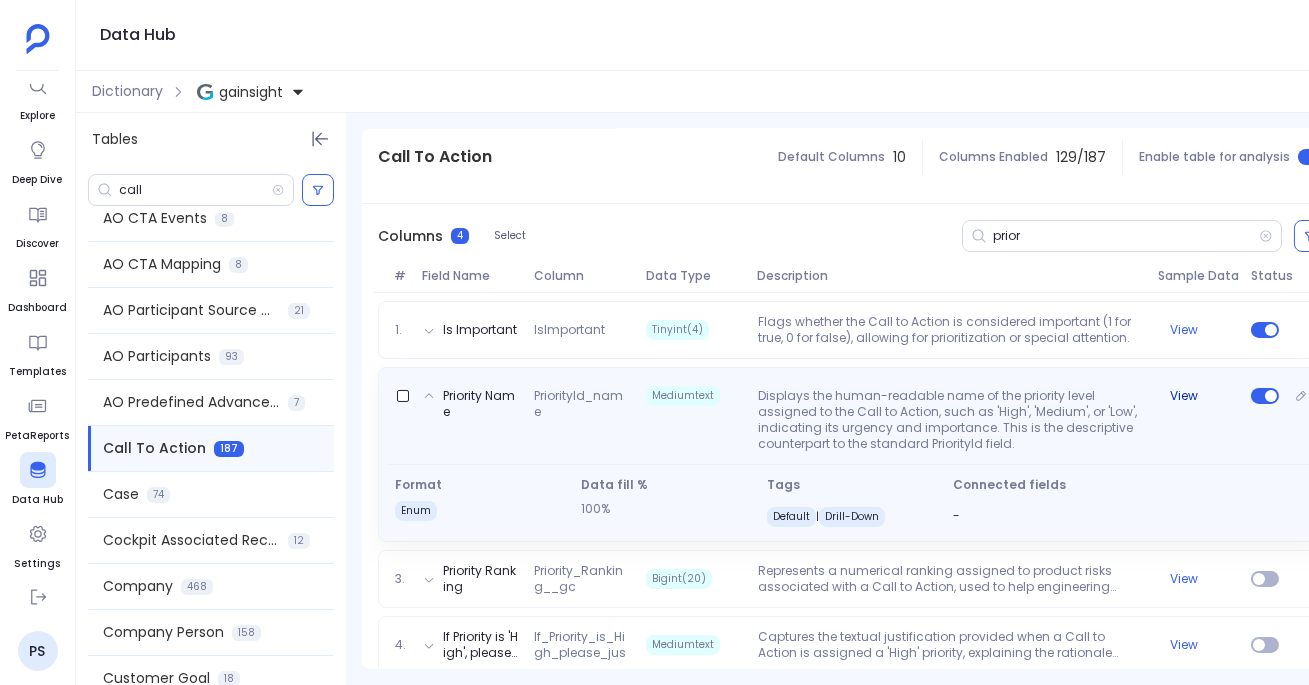 click on "View" at bounding box center (1184, 396) 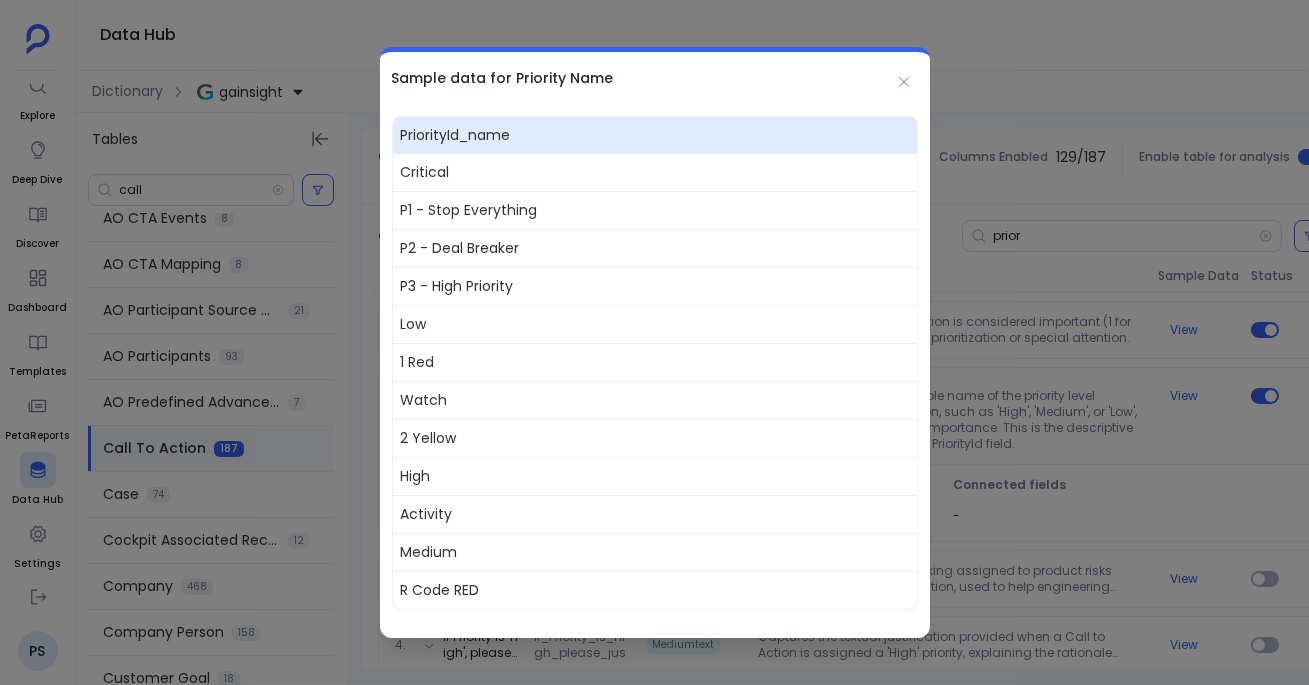 click at bounding box center (654, 342) 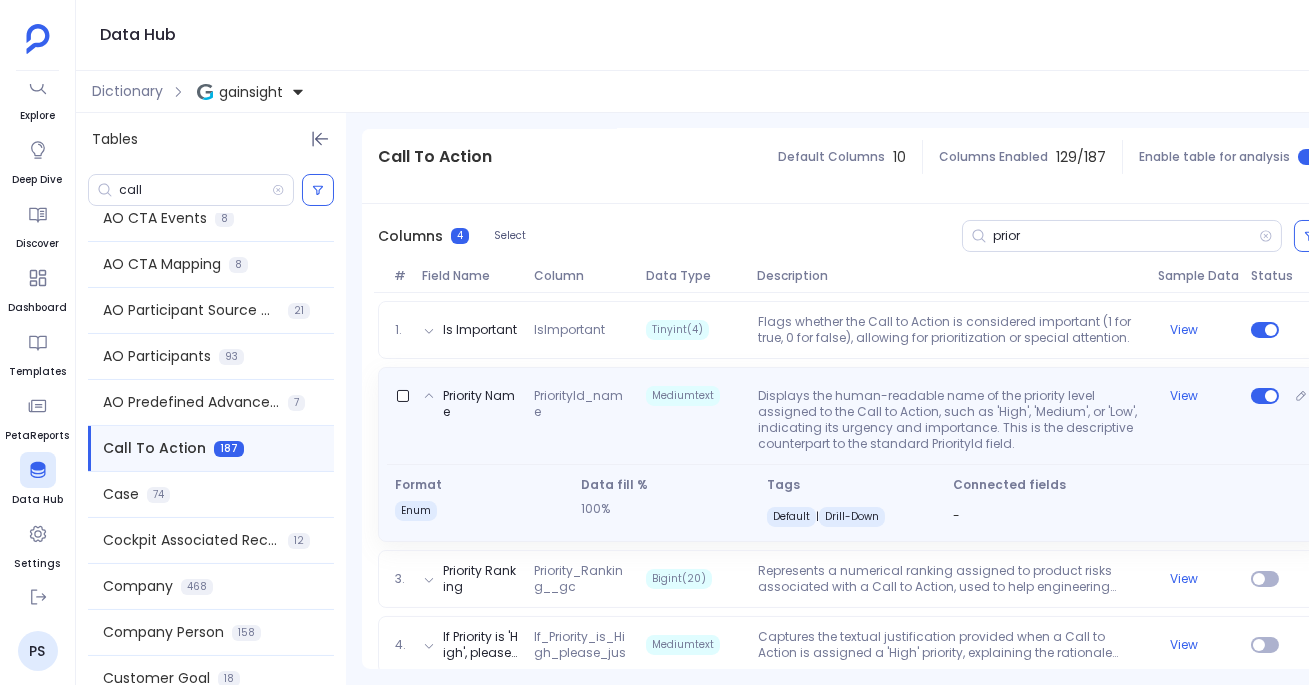 click on "Displays the human-readable name of the priority level assigned to the Call to Action, such as 'High', 'Medium', or 'Low', indicating its urgency and importance. This is the descriptive counterpart to the standard PriorityId field." at bounding box center [950, 420] 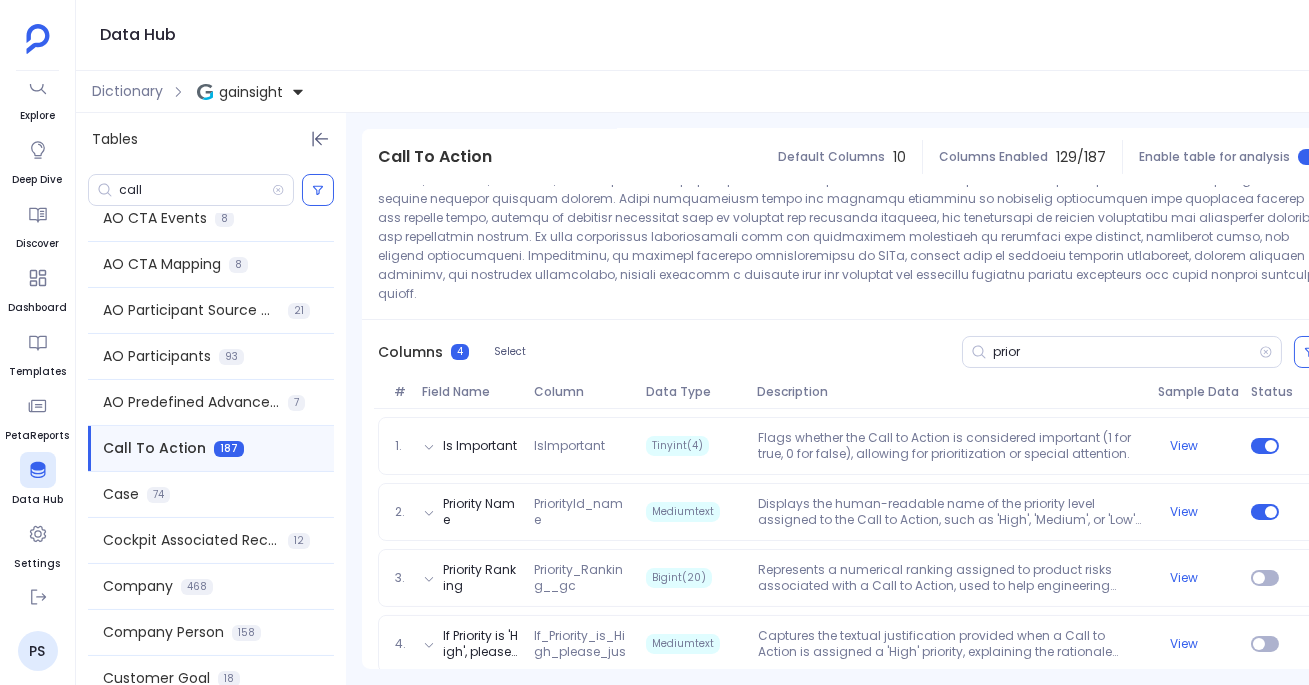 click on "Default Columns" at bounding box center [831, 157] 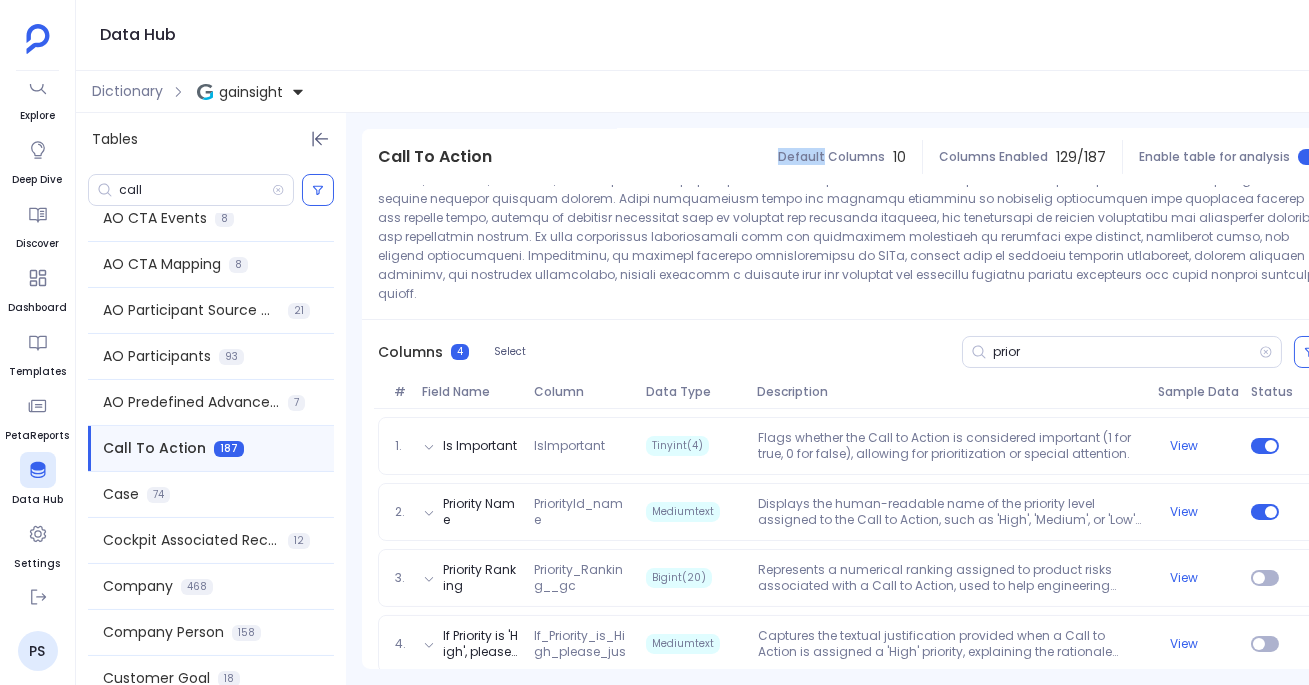 click on "Default Columns" at bounding box center [831, 157] 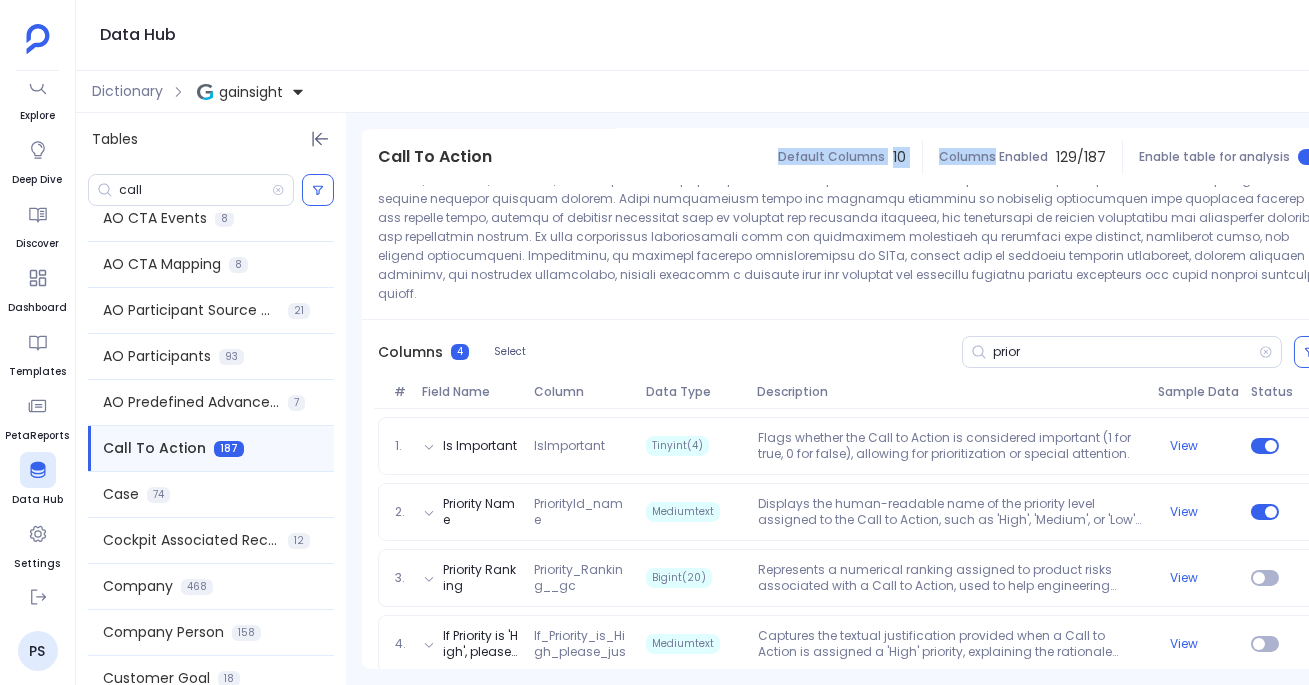 drag, startPoint x: 782, startPoint y: 156, endPoint x: 974, endPoint y: 159, distance: 192.02344 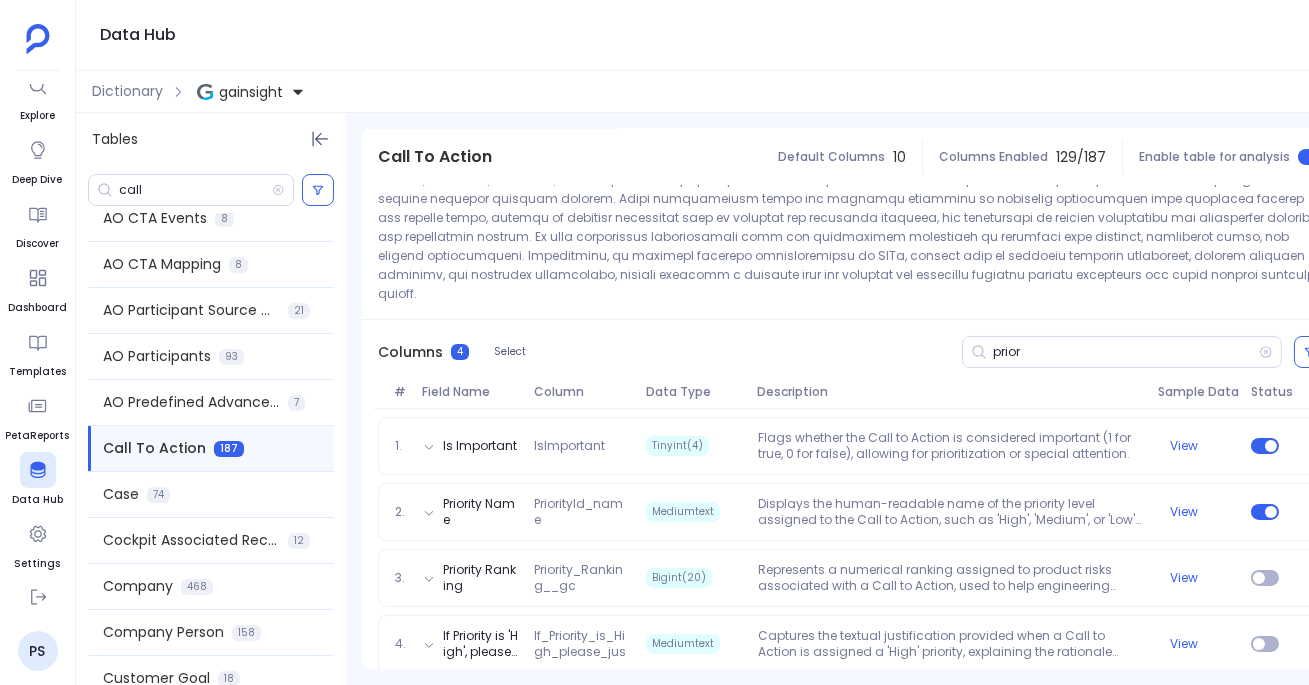 click on "Default Columns 10" at bounding box center (842, 157) 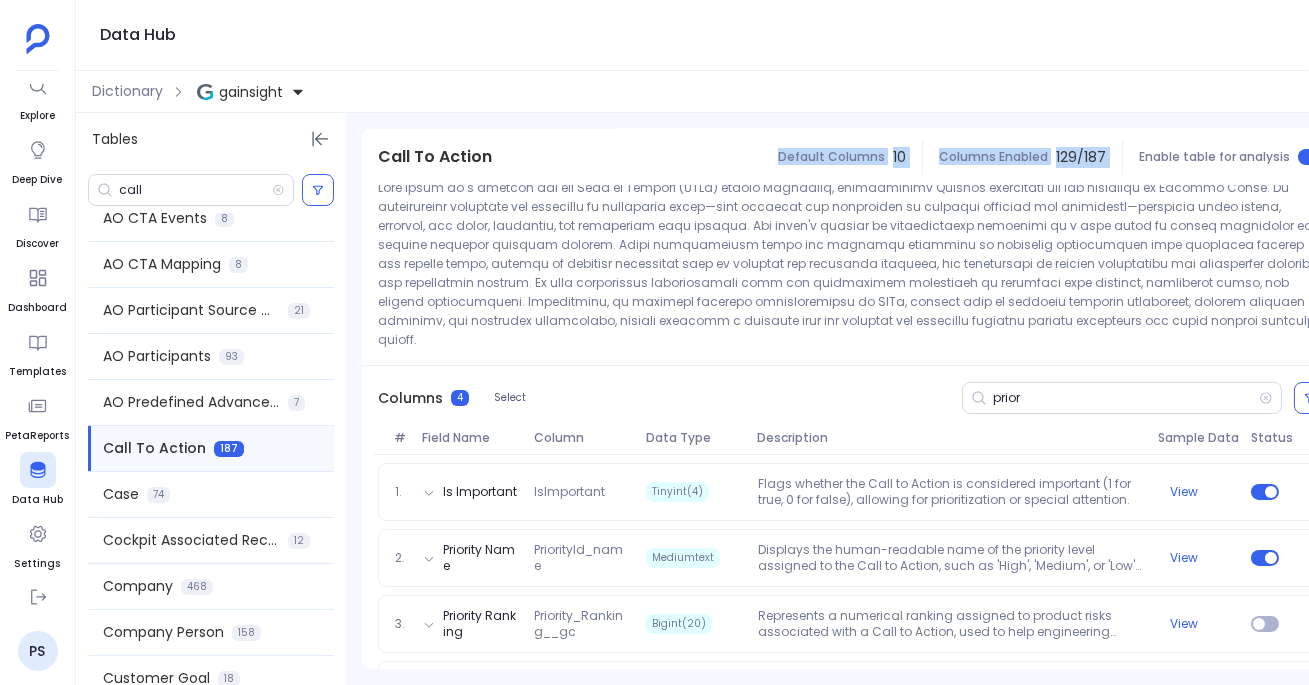 scroll, scrollTop: 163, scrollLeft: 0, axis: vertical 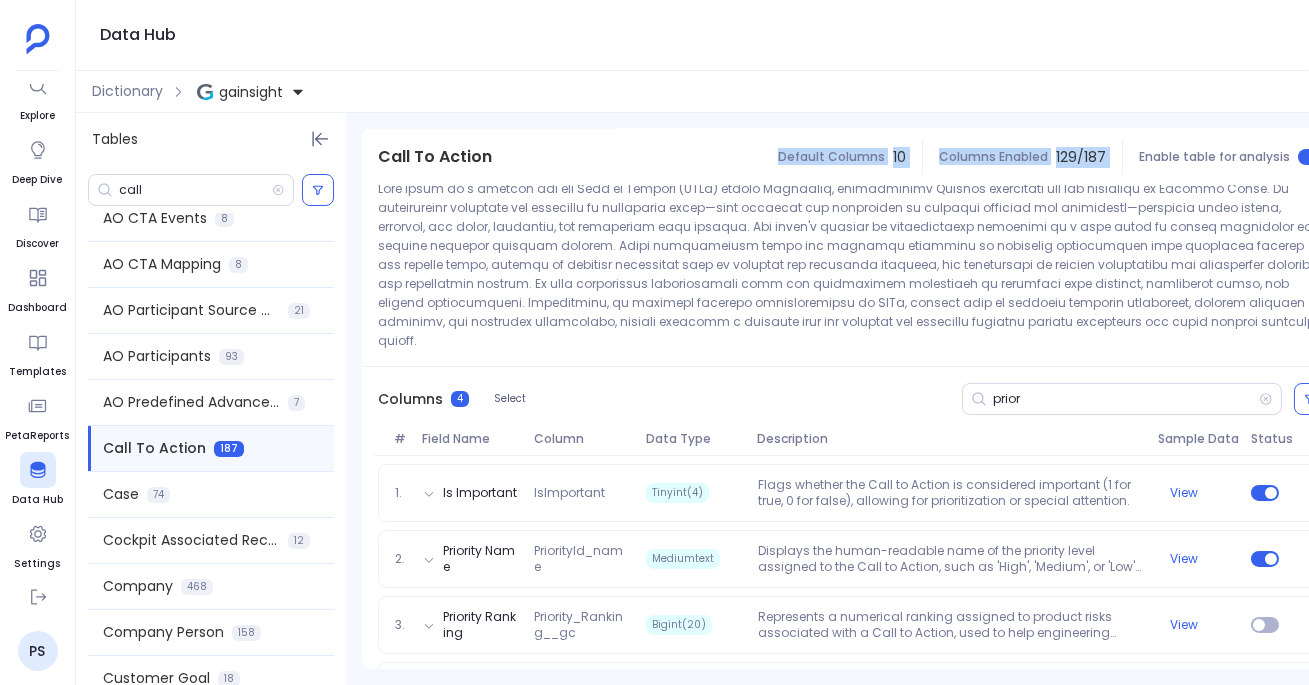 drag, startPoint x: 773, startPoint y: 148, endPoint x: 1134, endPoint y: 141, distance: 361.06787 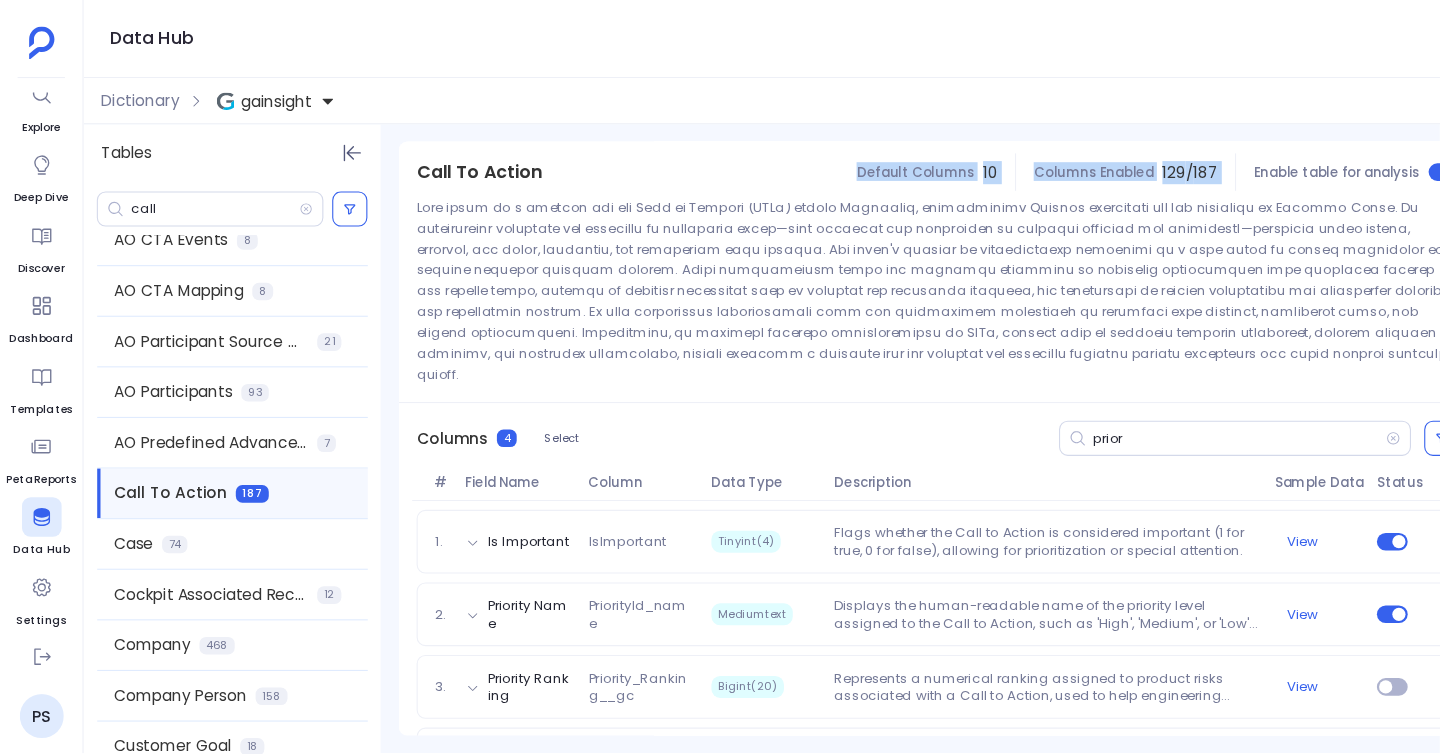 scroll, scrollTop: 0, scrollLeft: 0, axis: both 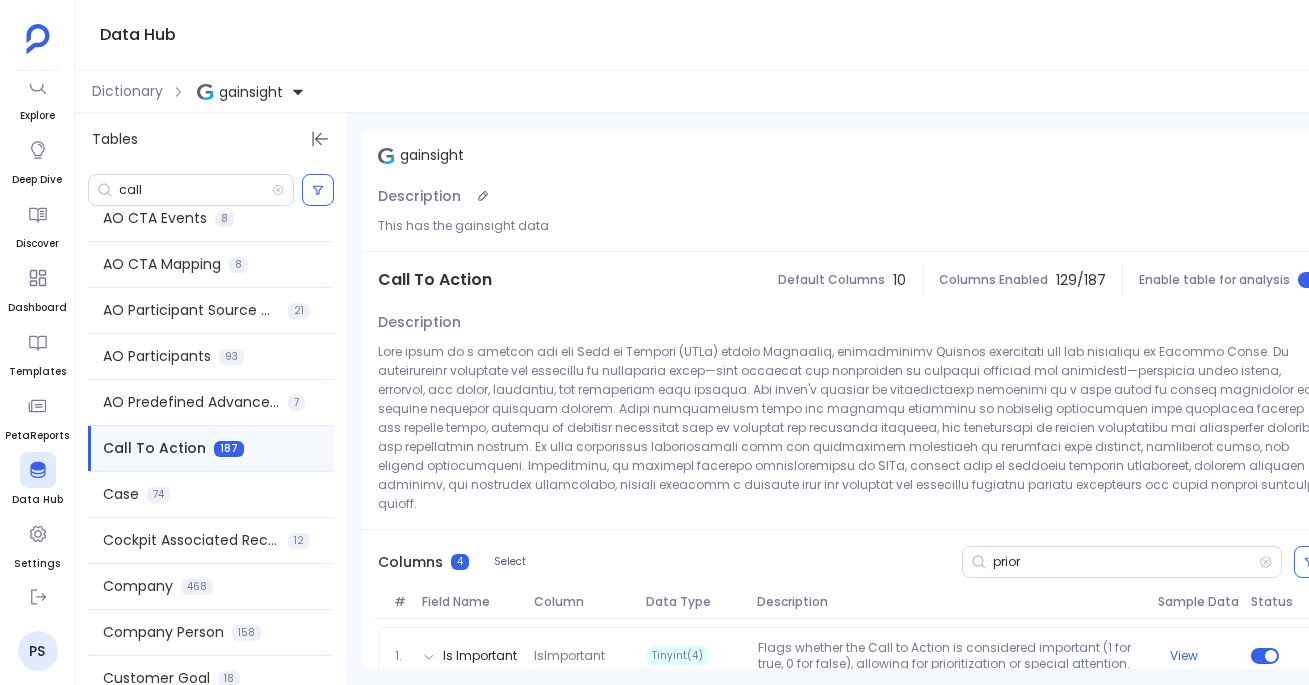 click on "Description This has the gainsight data" at bounding box center (852, 217) 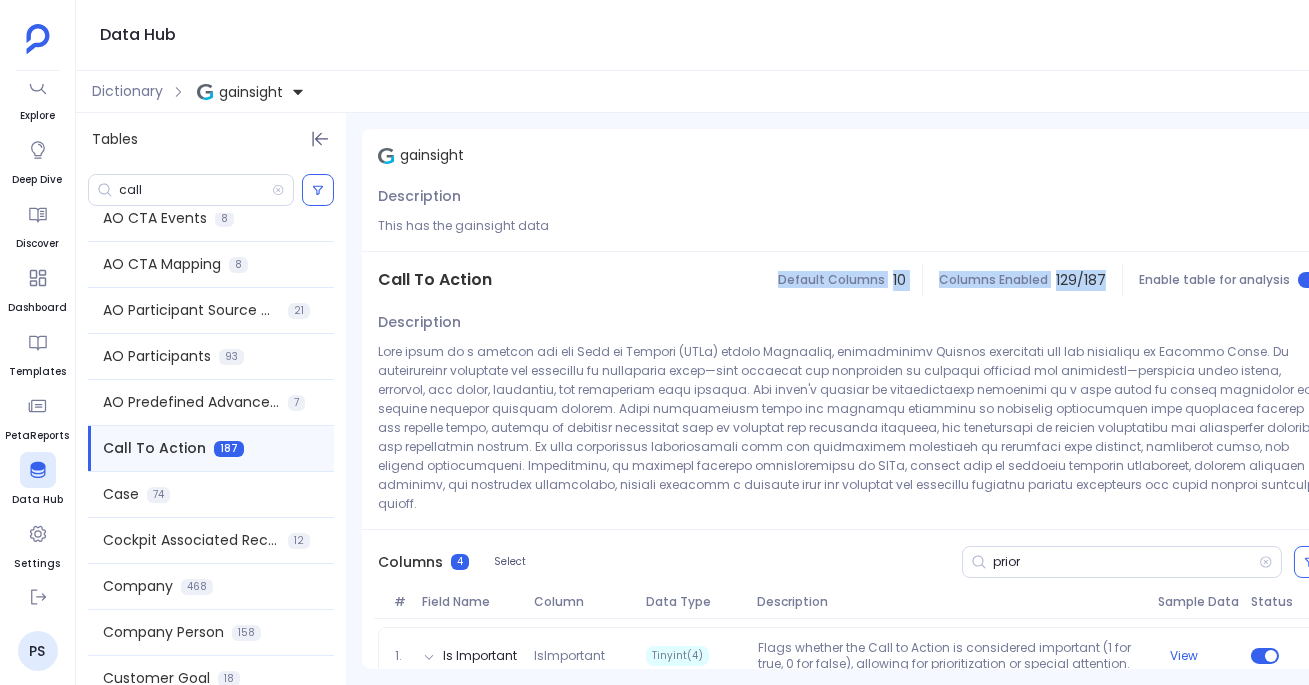 drag, startPoint x: 768, startPoint y: 285, endPoint x: 1107, endPoint y: 280, distance: 339.03687 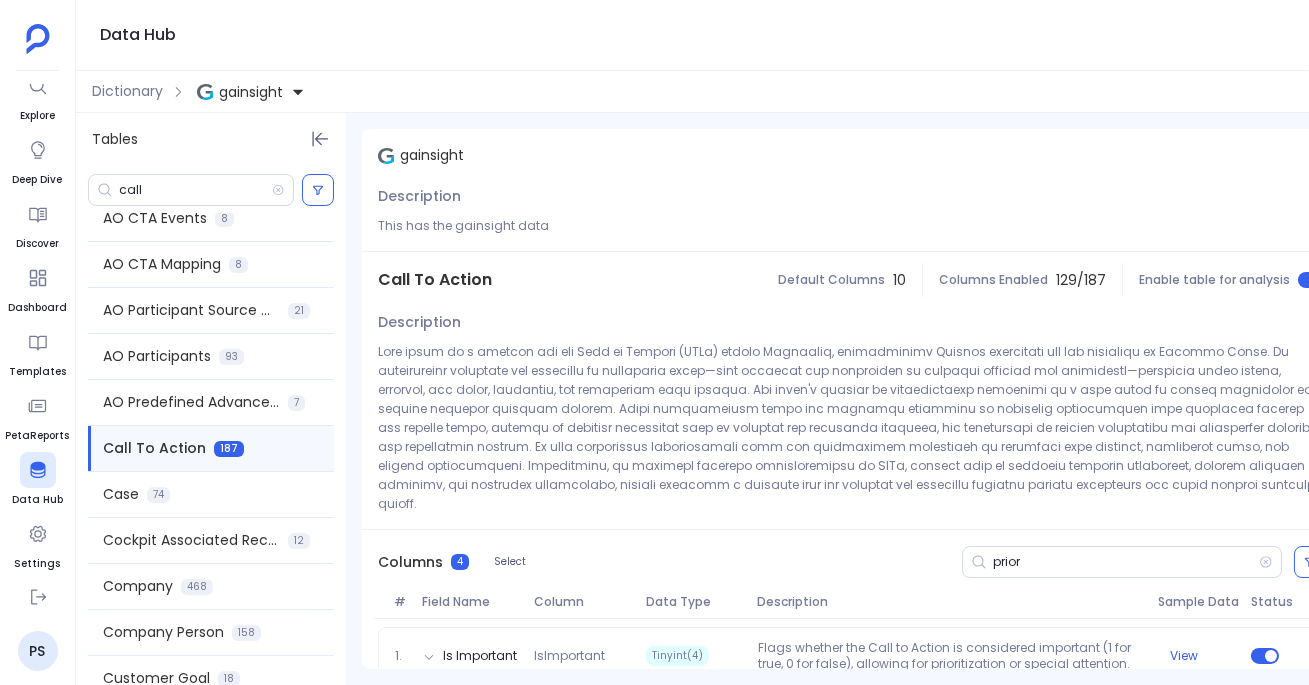 click on "gainsight Description This has the gainsight data Call To Action Default Columns 10 Columns Enabled 129 / 187 Enable table for analysis Description Columns 4 Select prior # Field Name Column Data Type Description Sample Data Status 1. Is Important IsImportant Tinyint(4) Flags whether the Call to Action is considered important (1 for true, 0 for false), allowing for prioritization or special attention. View 2. Priority Name PriorityId_name Mediumtext Displays the human-readable name of the priority level assigned to the Call to Action, such as 'High', 'Medium', or 'Low', indicating its urgency and importance. This is the descriptive counterpart to the standard PriorityId field. View 3. Priority Ranking Priority_Ranking__gc Bigint(20) Represents a numerical ranking assigned to product risks associated with a Call to Action, used to help engineering teams prioritize their review and subsequent actions. A lower number typically indicates a higher priority. View 4. If Priority is 'High', please justify View" at bounding box center [852, 514] 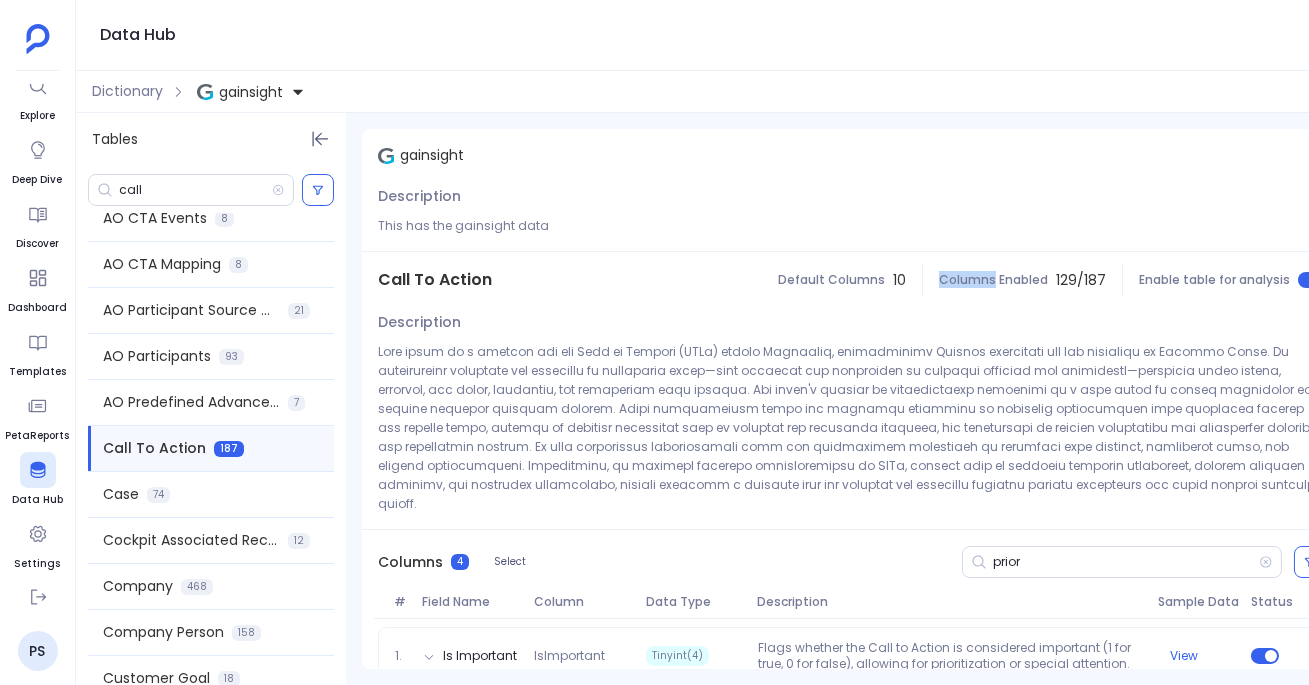 click on "Columns Enabled" at bounding box center [993, 280] 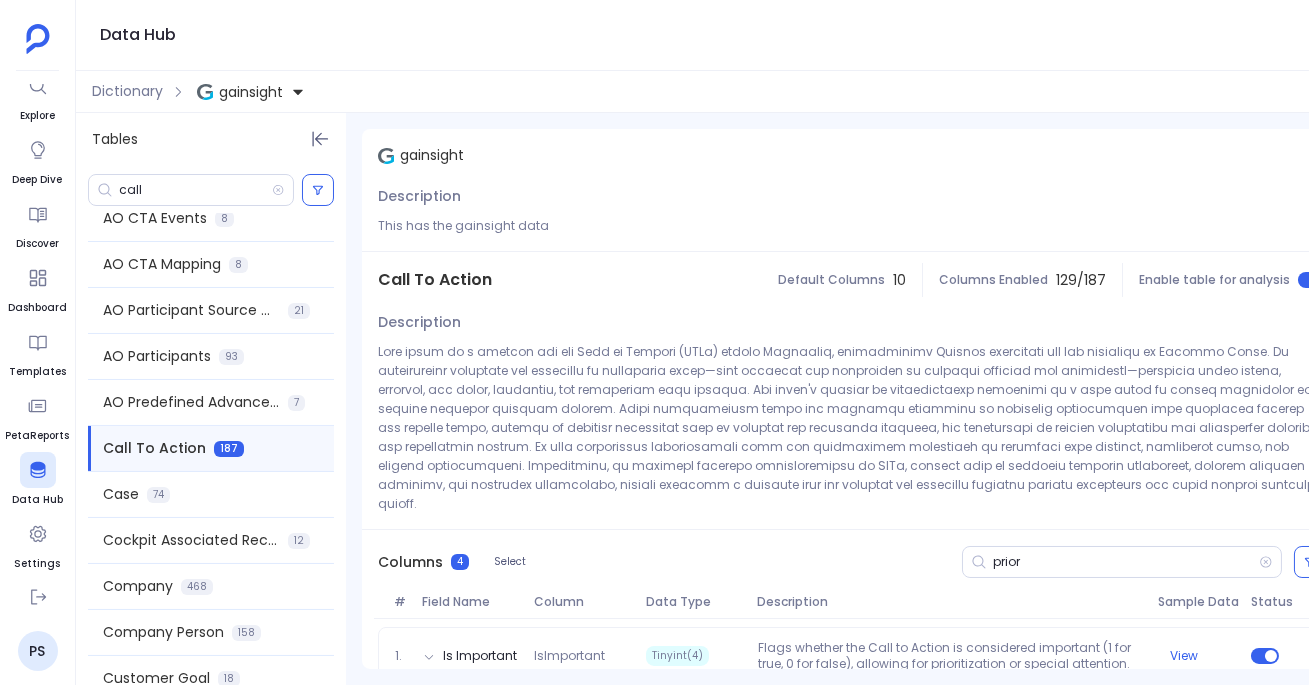 click on "Columns Enabled" at bounding box center [993, 280] 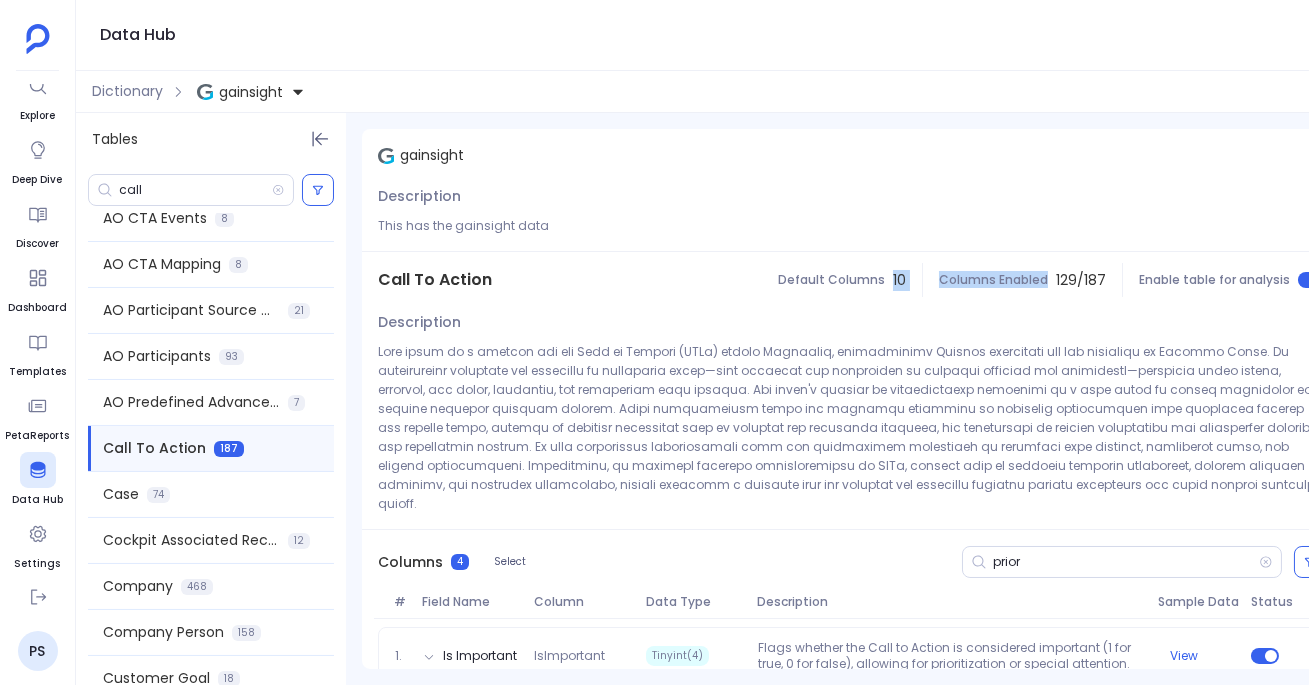 drag, startPoint x: 1004, startPoint y: 276, endPoint x: 886, endPoint y: 256, distance: 119.682915 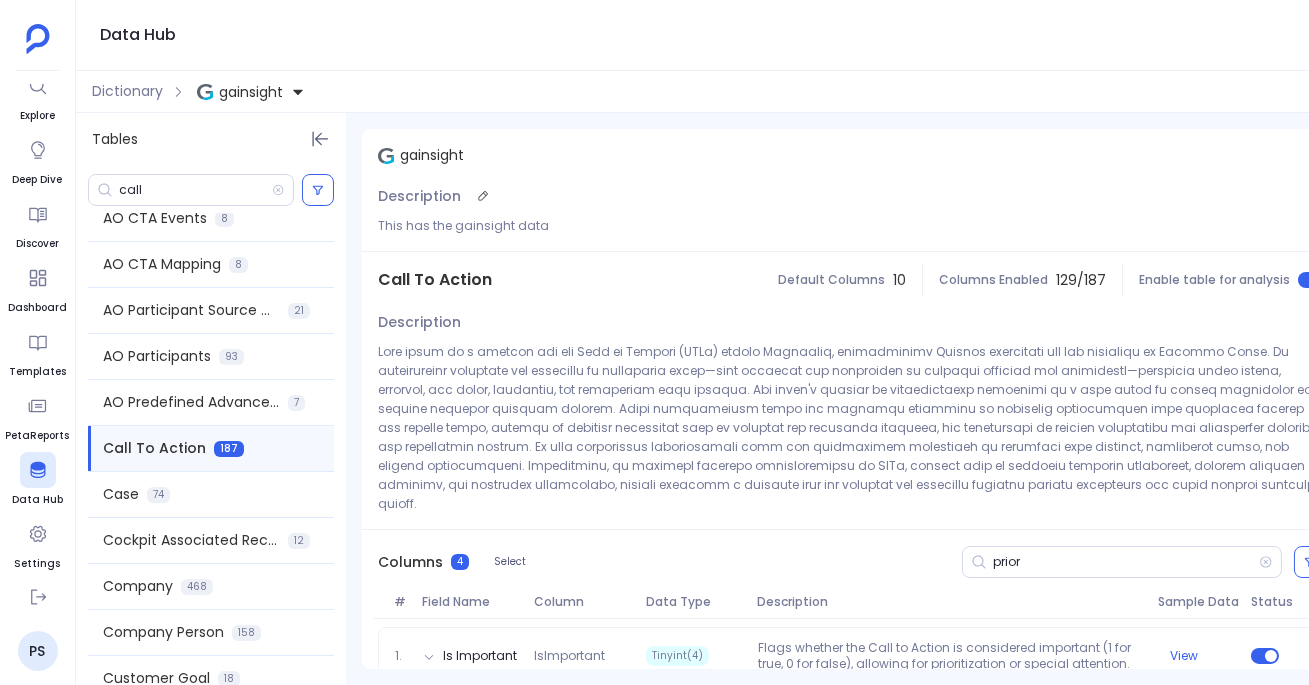 click on "This has the gainsight data" at bounding box center (852, 225) 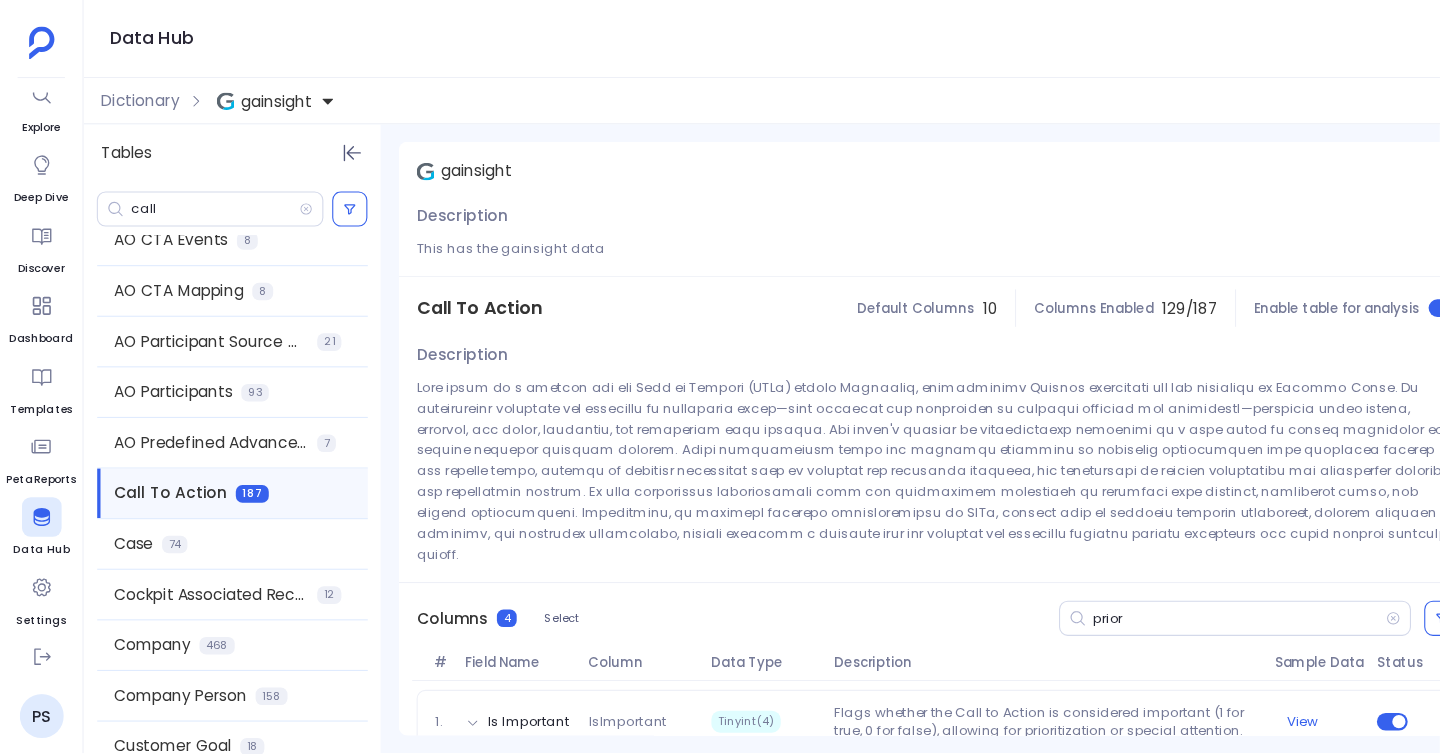 scroll, scrollTop: 40, scrollLeft: 0, axis: vertical 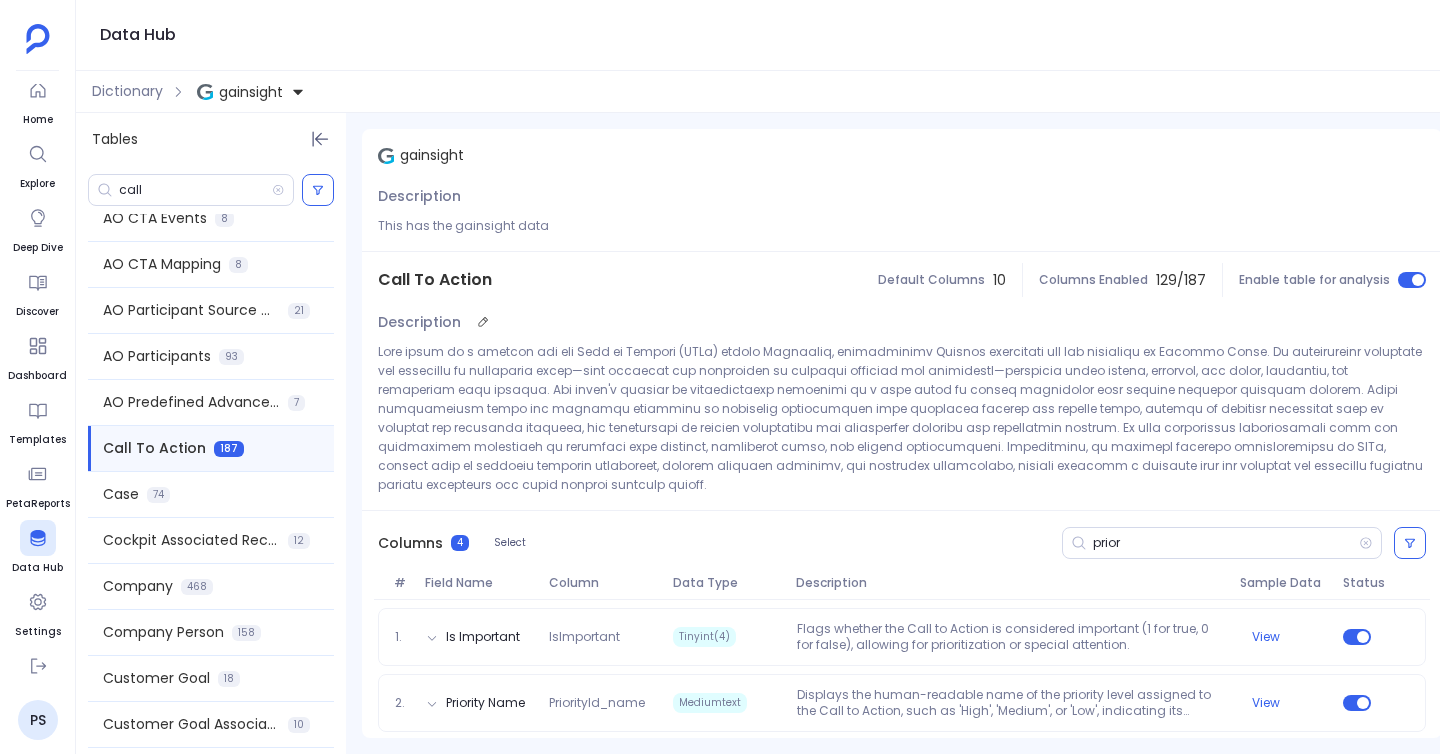 click on "Description" at bounding box center (902, 409) 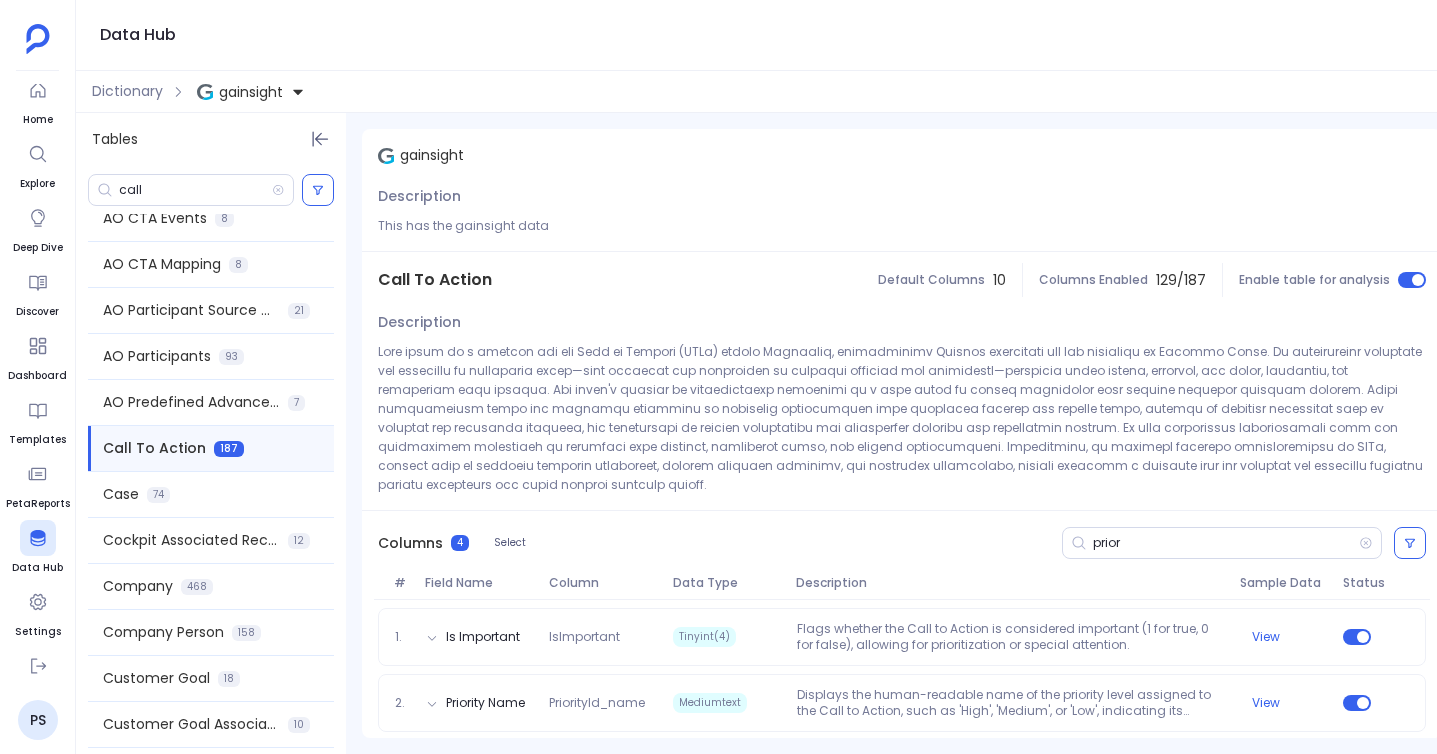 click on "Data Hub" at bounding box center (756, 35) 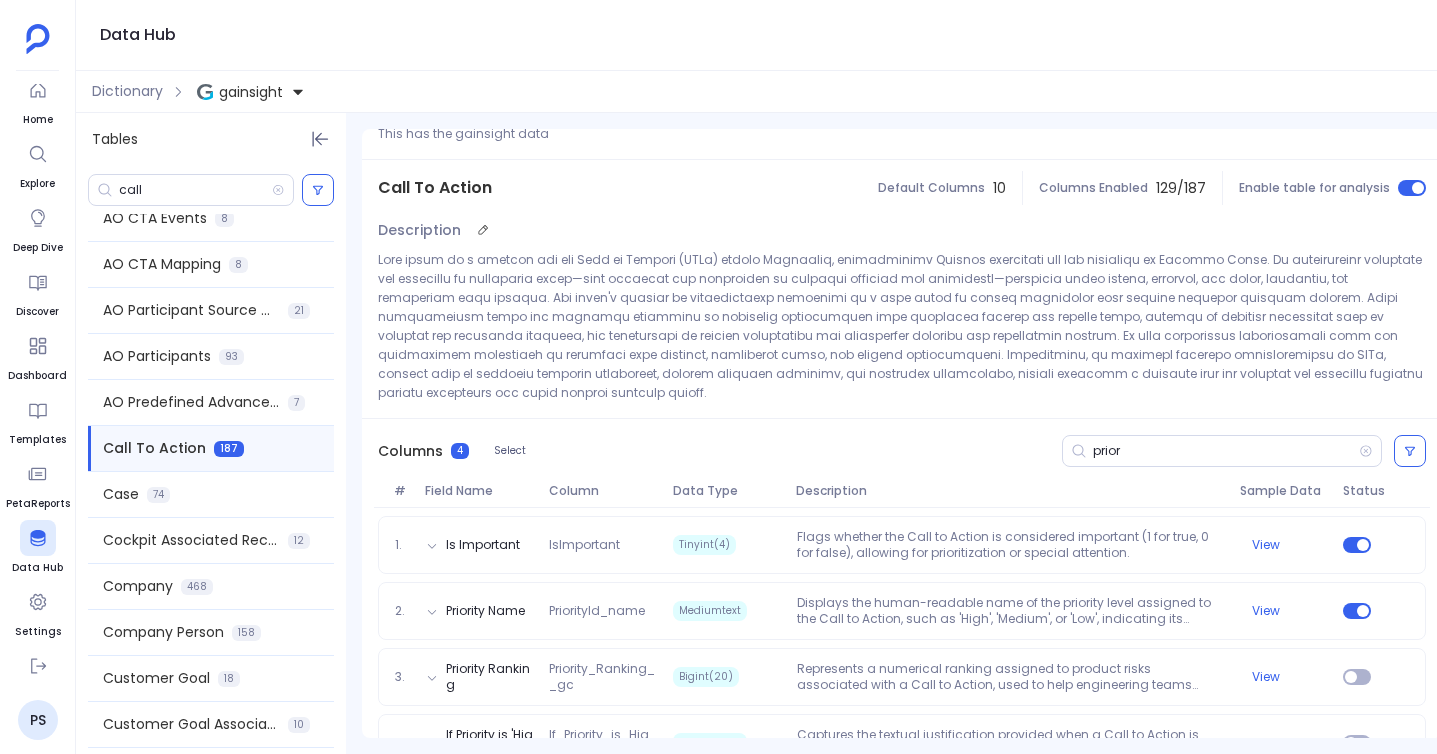 scroll, scrollTop: 123, scrollLeft: 0, axis: vertical 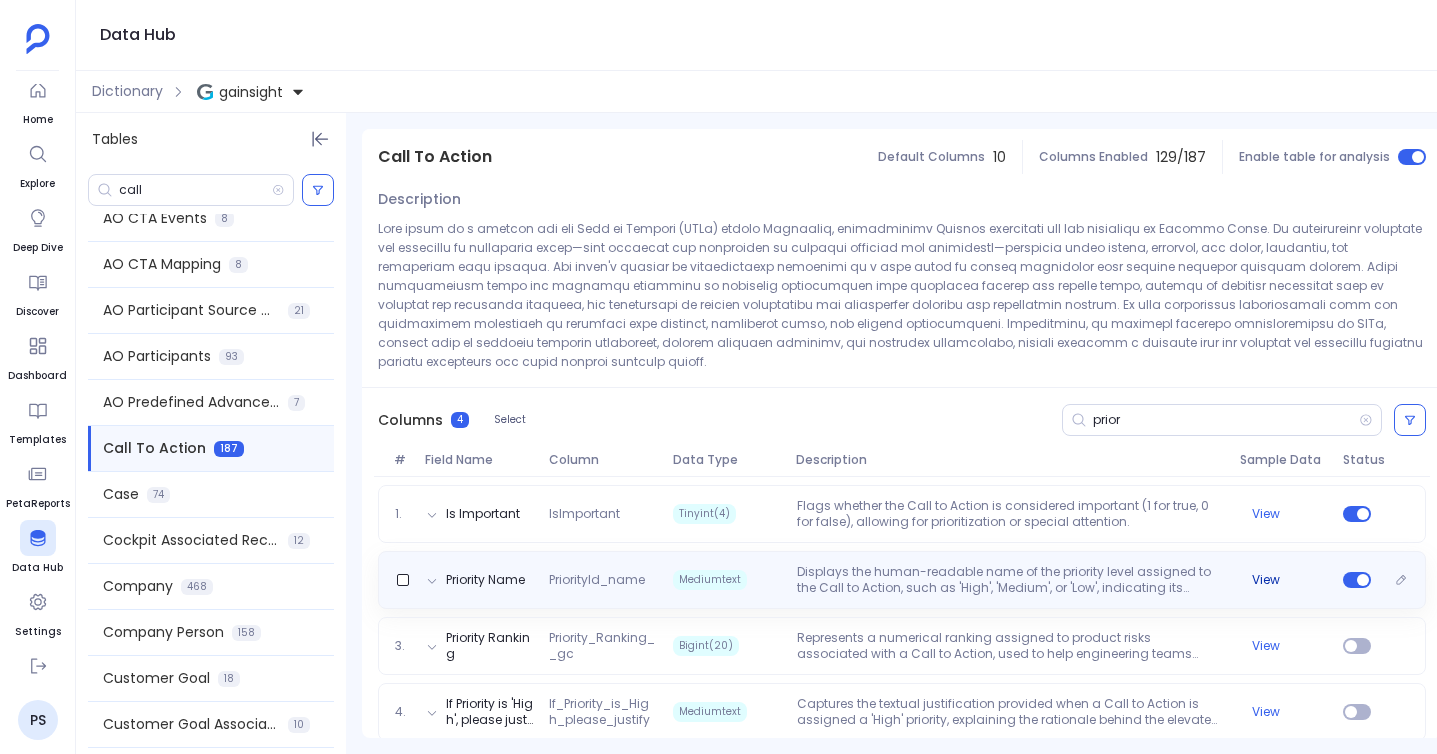 click on "View" at bounding box center [1266, 580] 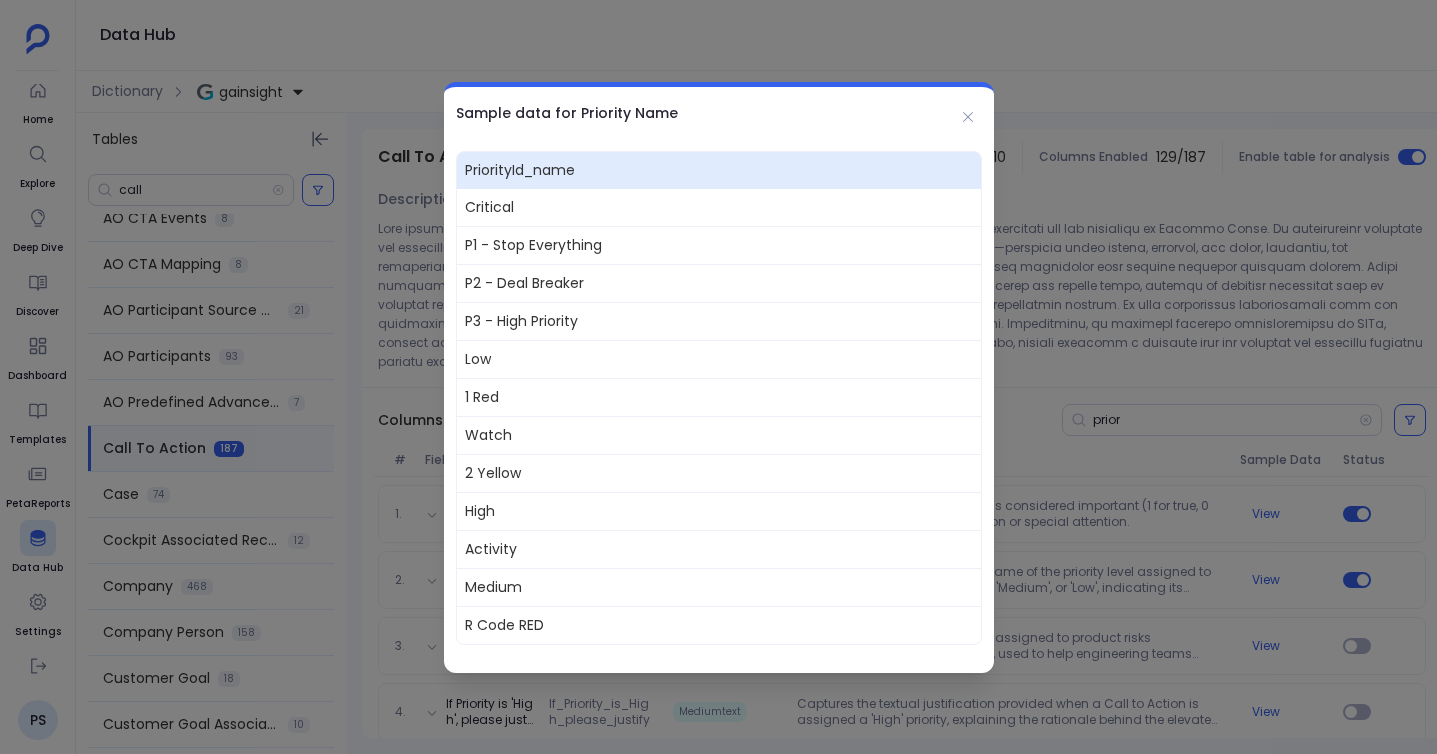 click on "Critical" at bounding box center [719, 207] 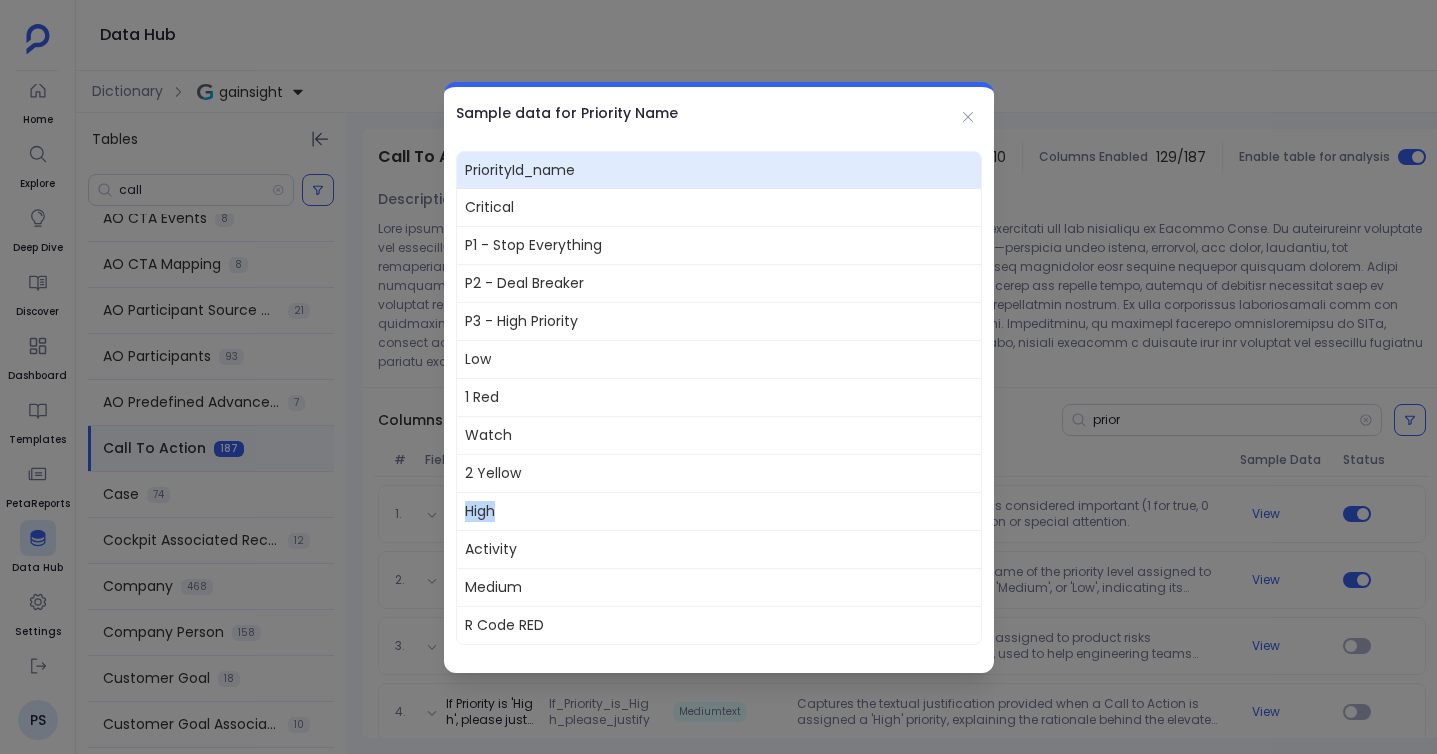 click on "High" at bounding box center (719, 511) 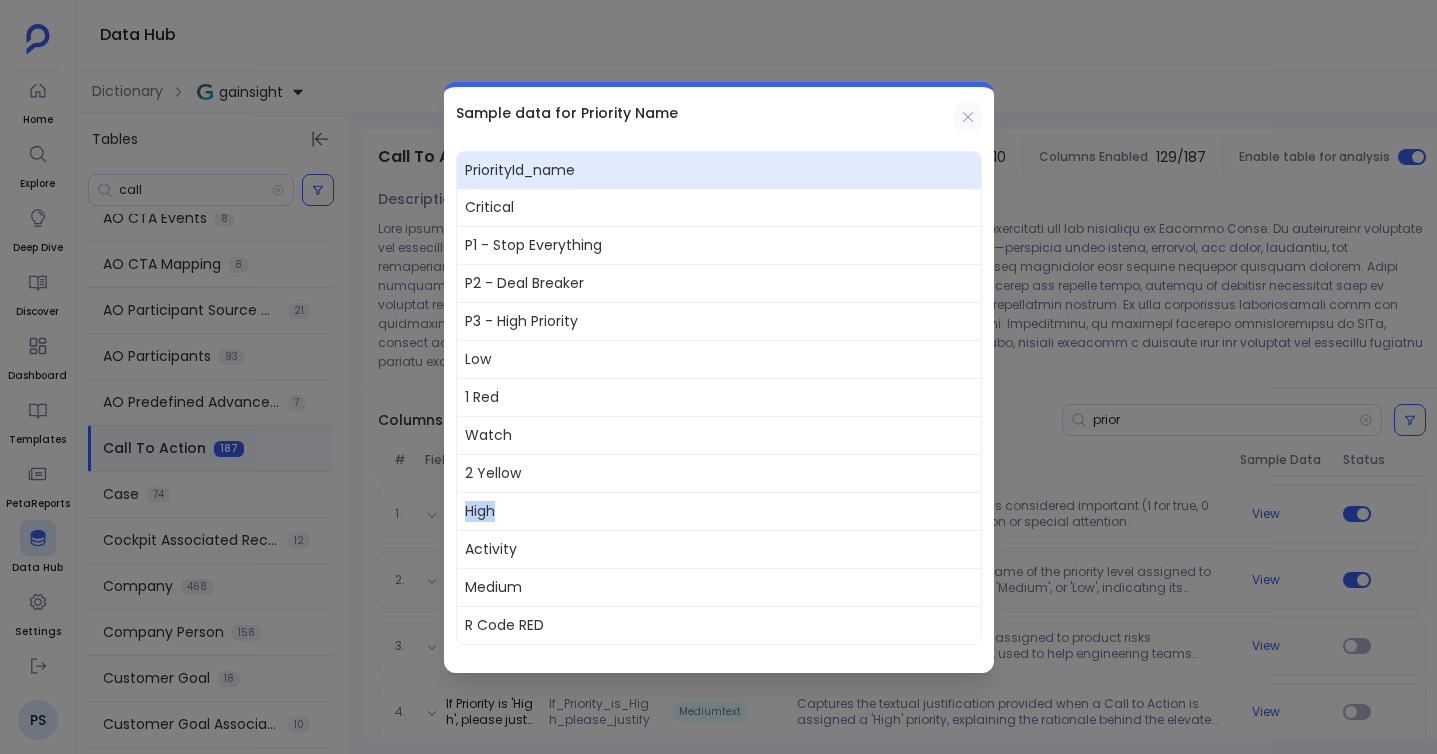 click 